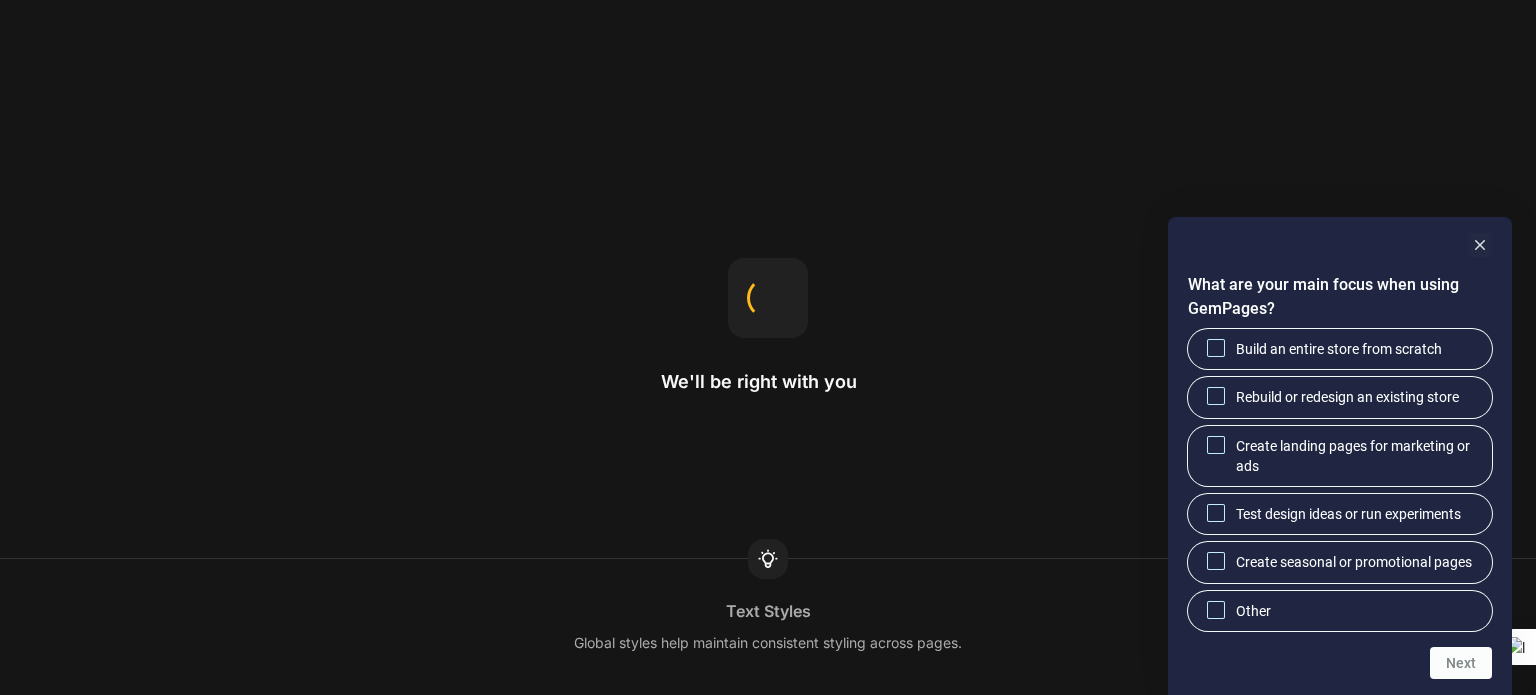scroll, scrollTop: 0, scrollLeft: 0, axis: both 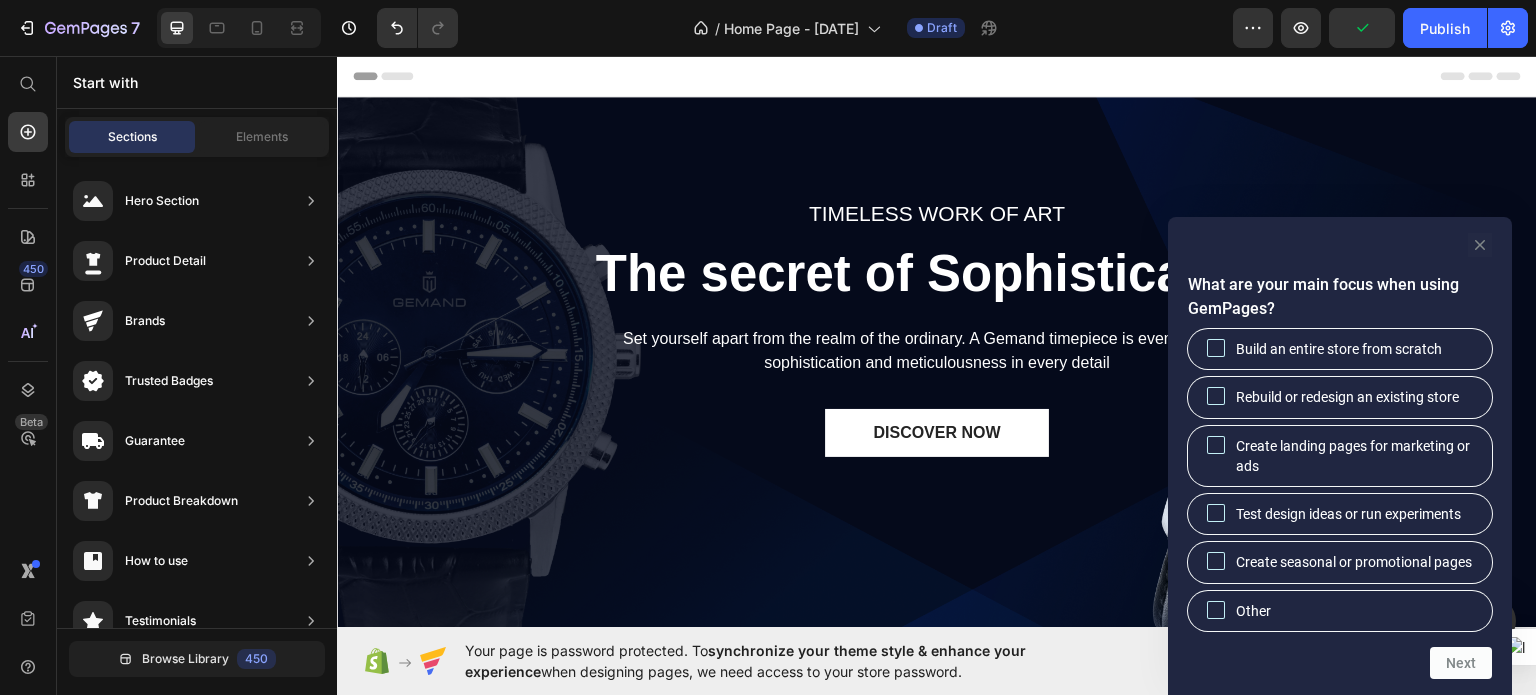 click 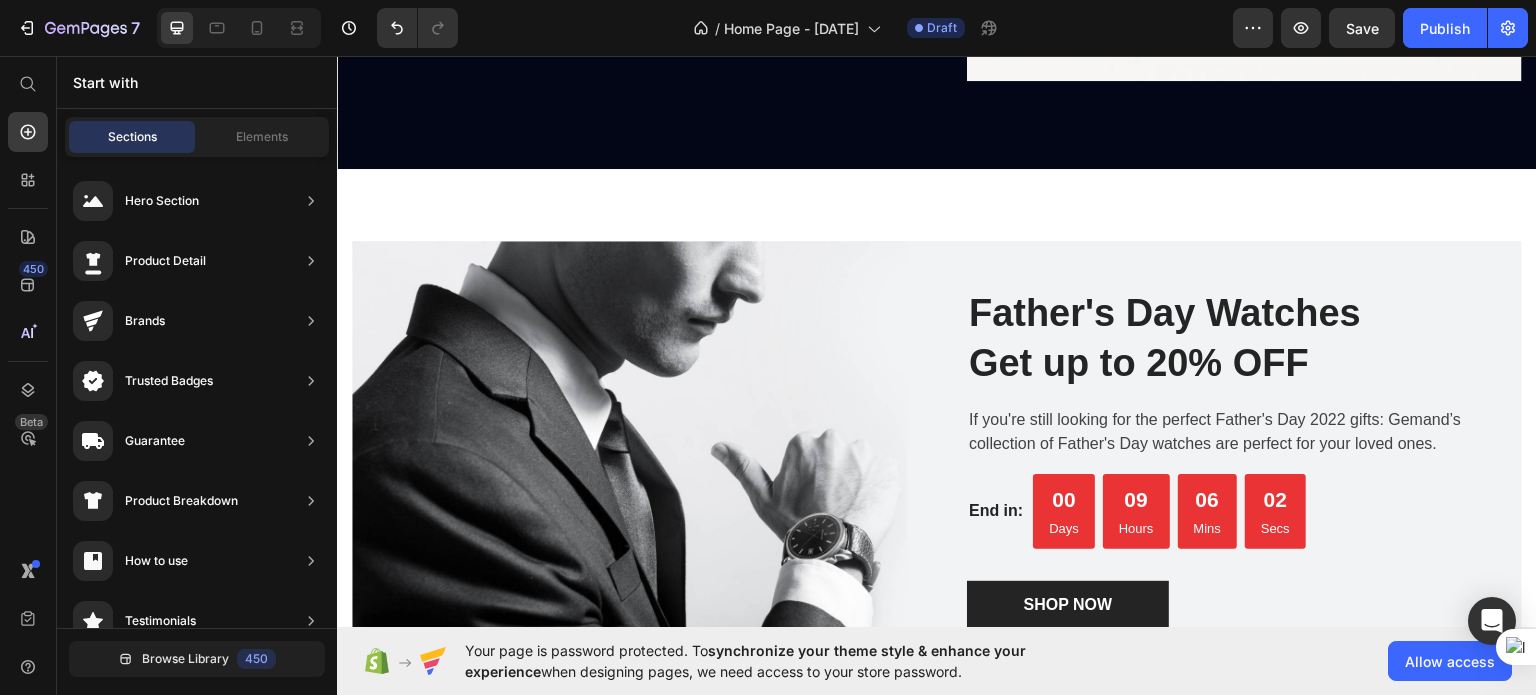 scroll, scrollTop: 2962, scrollLeft: 0, axis: vertical 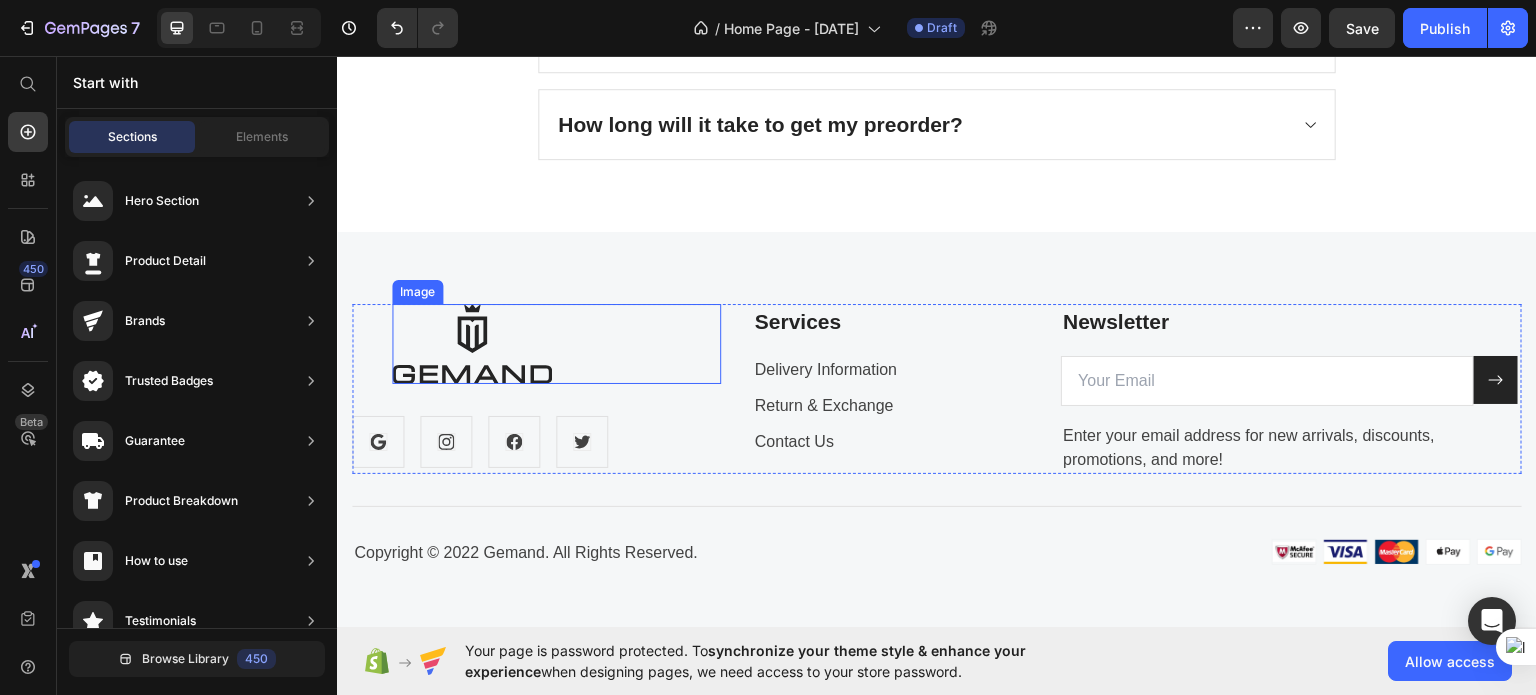 click at bounding box center [556, 343] 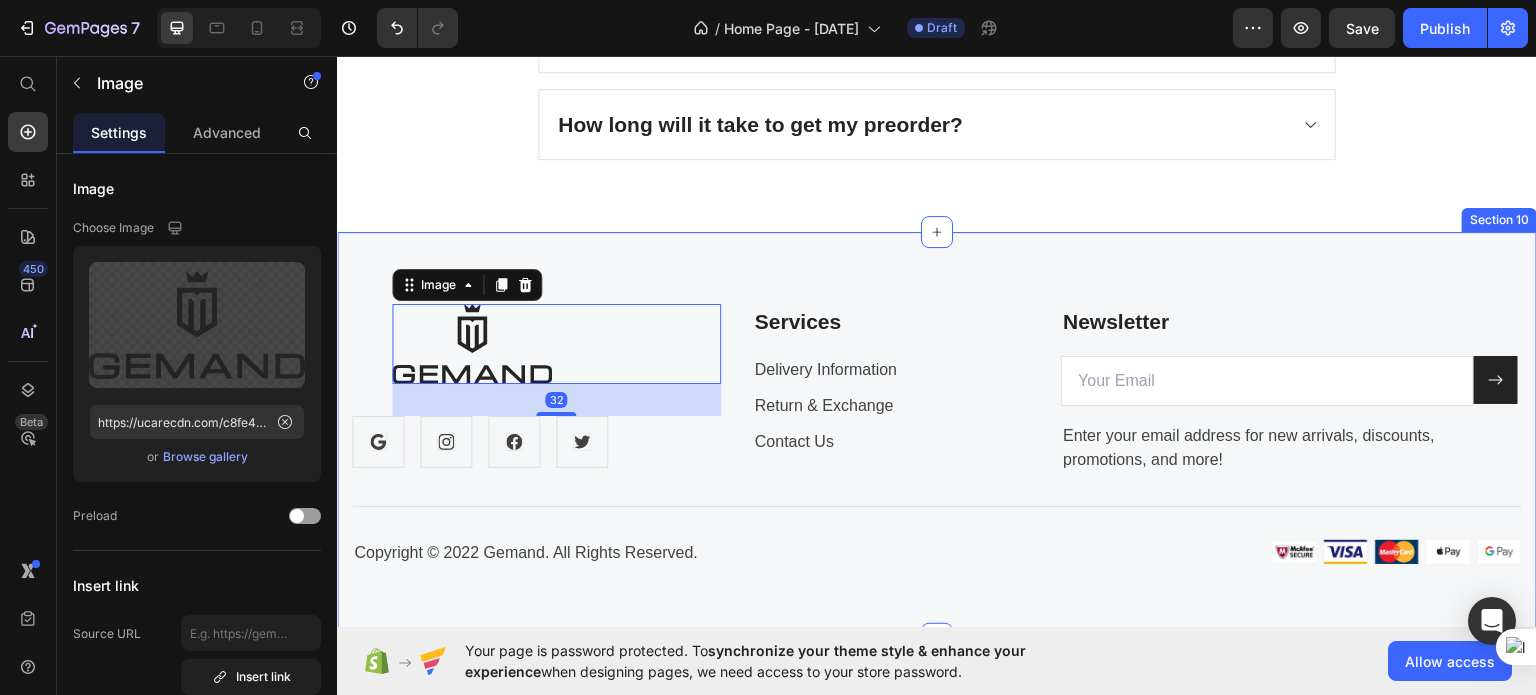 click on "Image   32
Icon
Icon
Icon
Icon Row Services Text block Delivery Information Text block Return & Exchange  Text block Contact Us Text block Newsletter Text block Email Field
Submit Button Row Enter your email address for new arrivals, discounts, promotions, and more! Text block Row                Title Line Row Copyright © 2022 Gemand. All Rights Reserved. Text block Image Row Section 10" at bounding box center (937, 434) 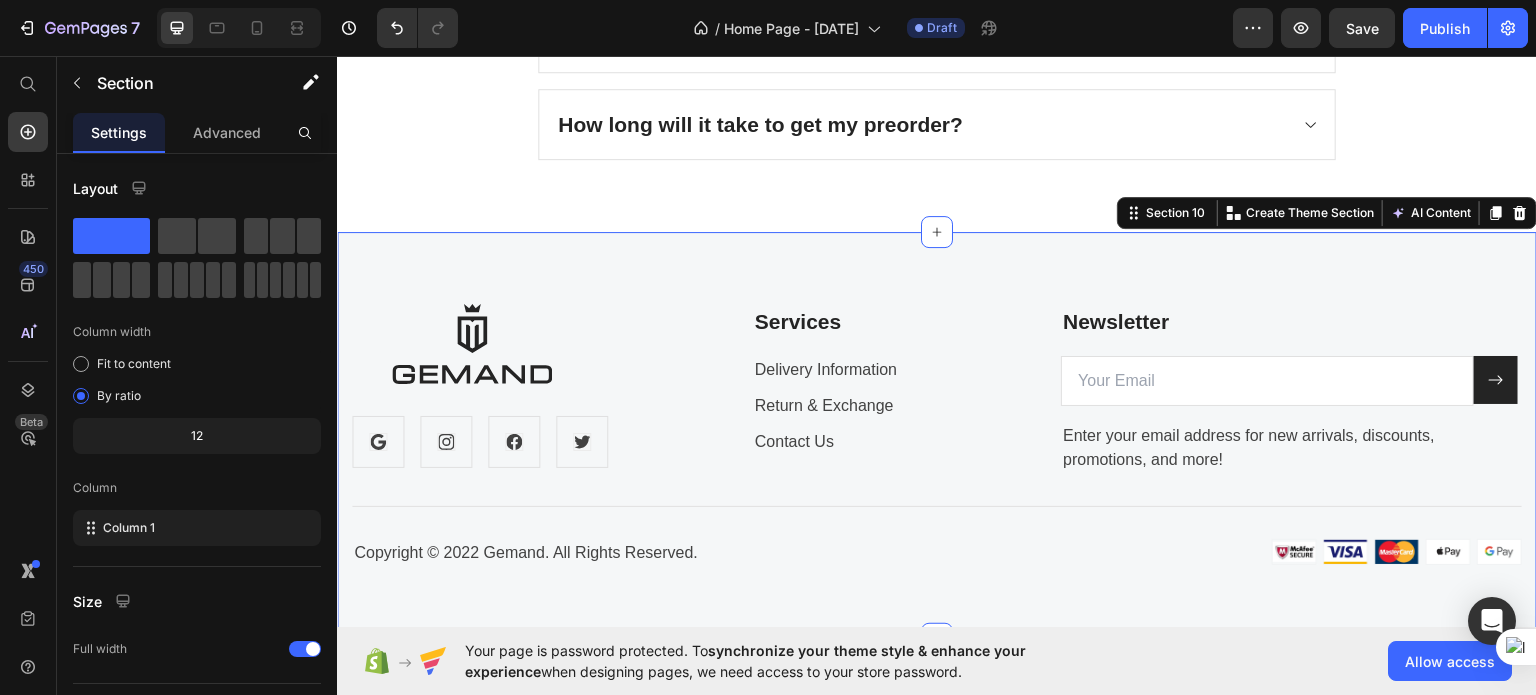 click on "Section 10   You can create reusable sections Create Theme Section AI Content Write with GemAI What would you like to describe here? Tone and Voice Persuasive Product Fer à repasser révolutionnaire Show more Generate" at bounding box center [1327, 212] 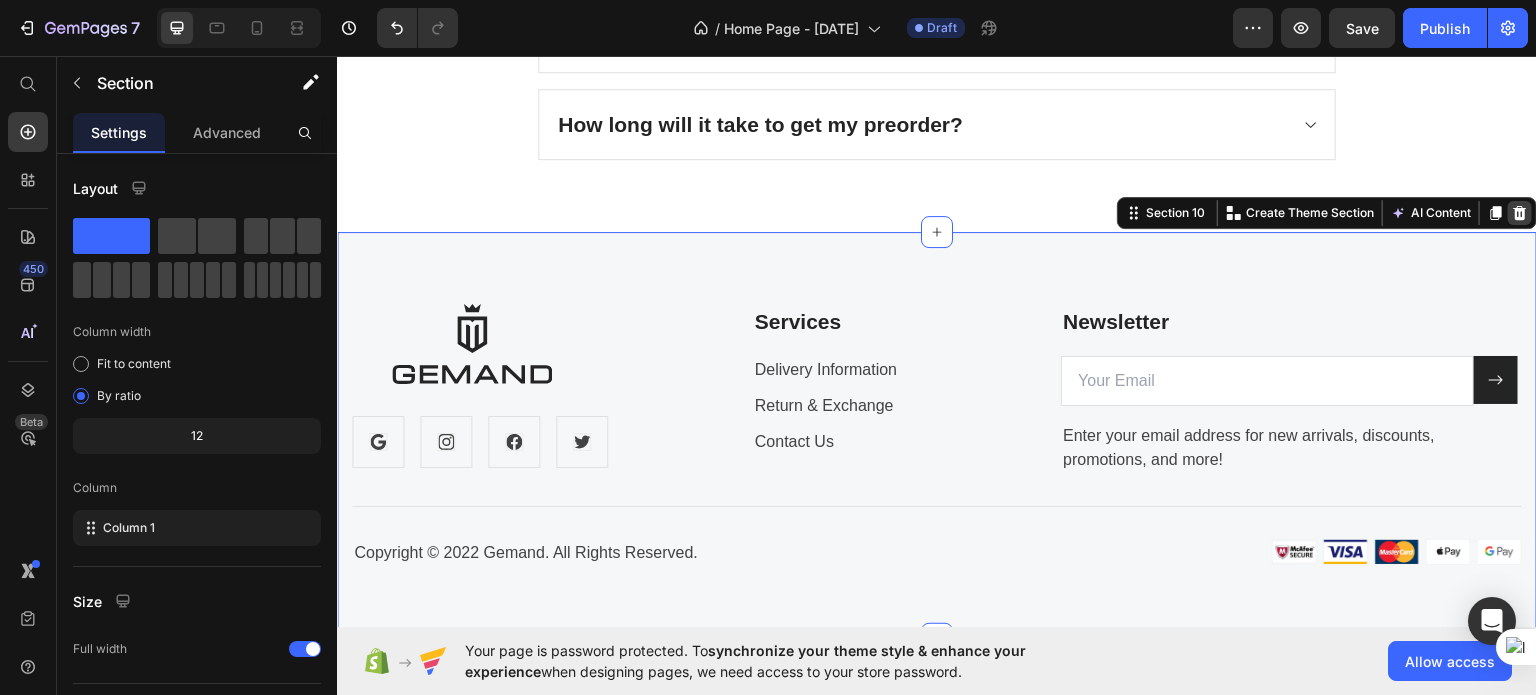 click 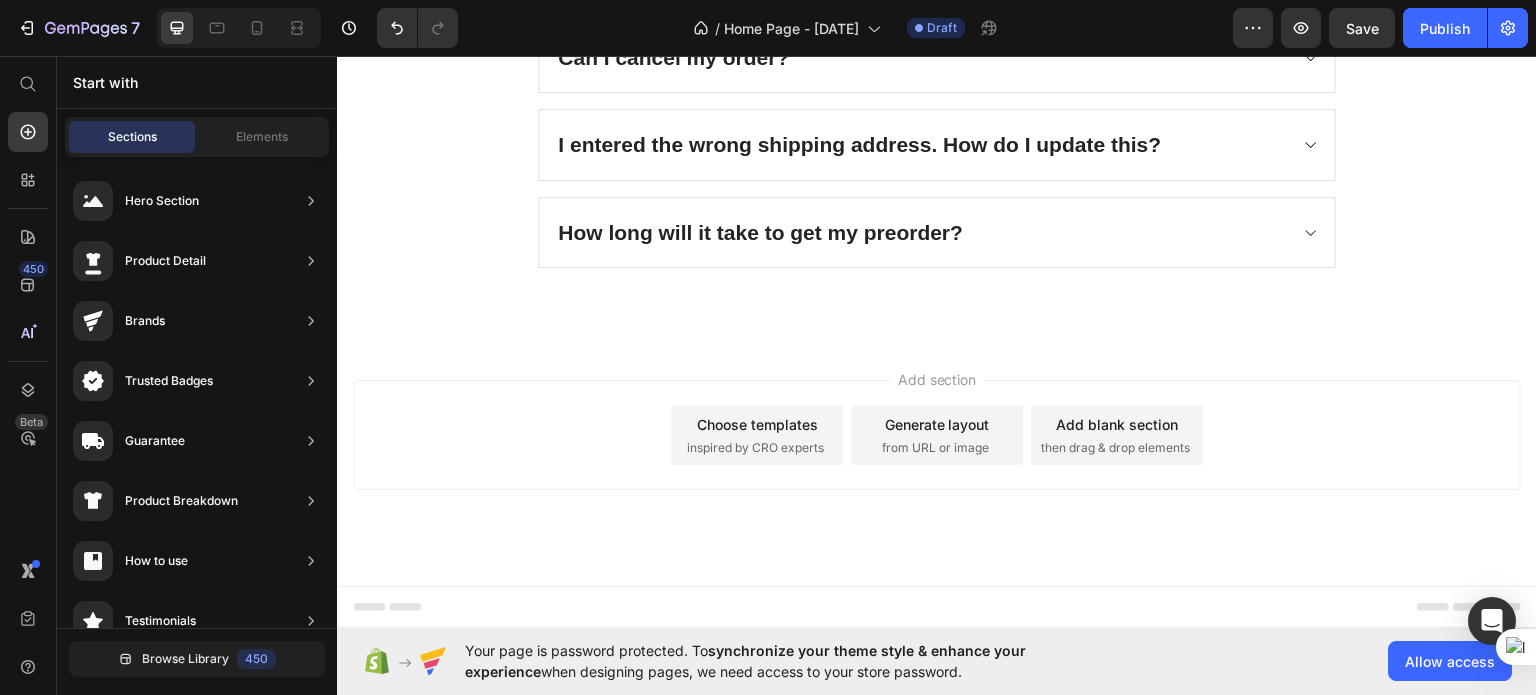 scroll, scrollTop: 5884, scrollLeft: 0, axis: vertical 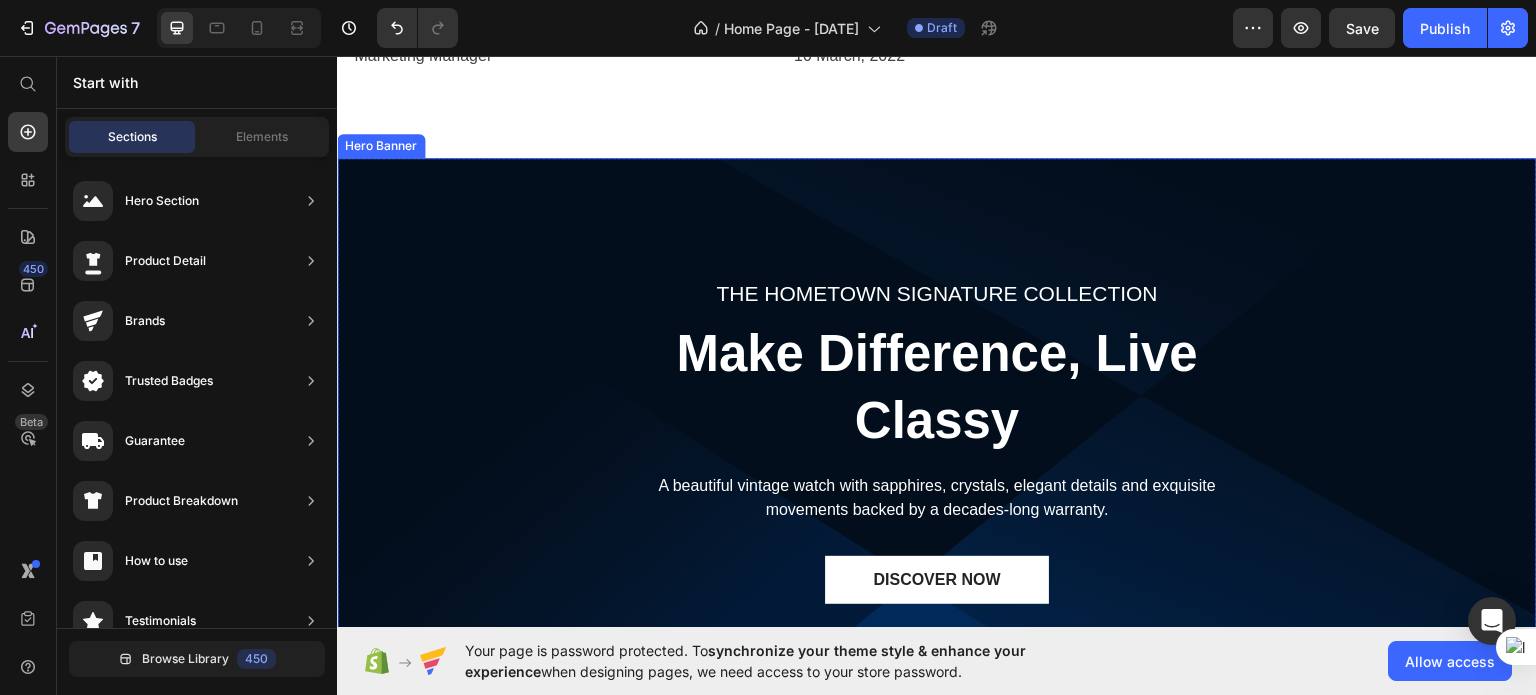 click on "THE HOMETOWN SIGNATURE COLLECTION Text block Make Difference, Live Classy Heading A beautiful vintage watch with sapphires, crystals, elegant details and exquisite movements backed by a decades-long warranty. Text block DISCOVER NOW Button Row Image Image" at bounding box center [937, 416] 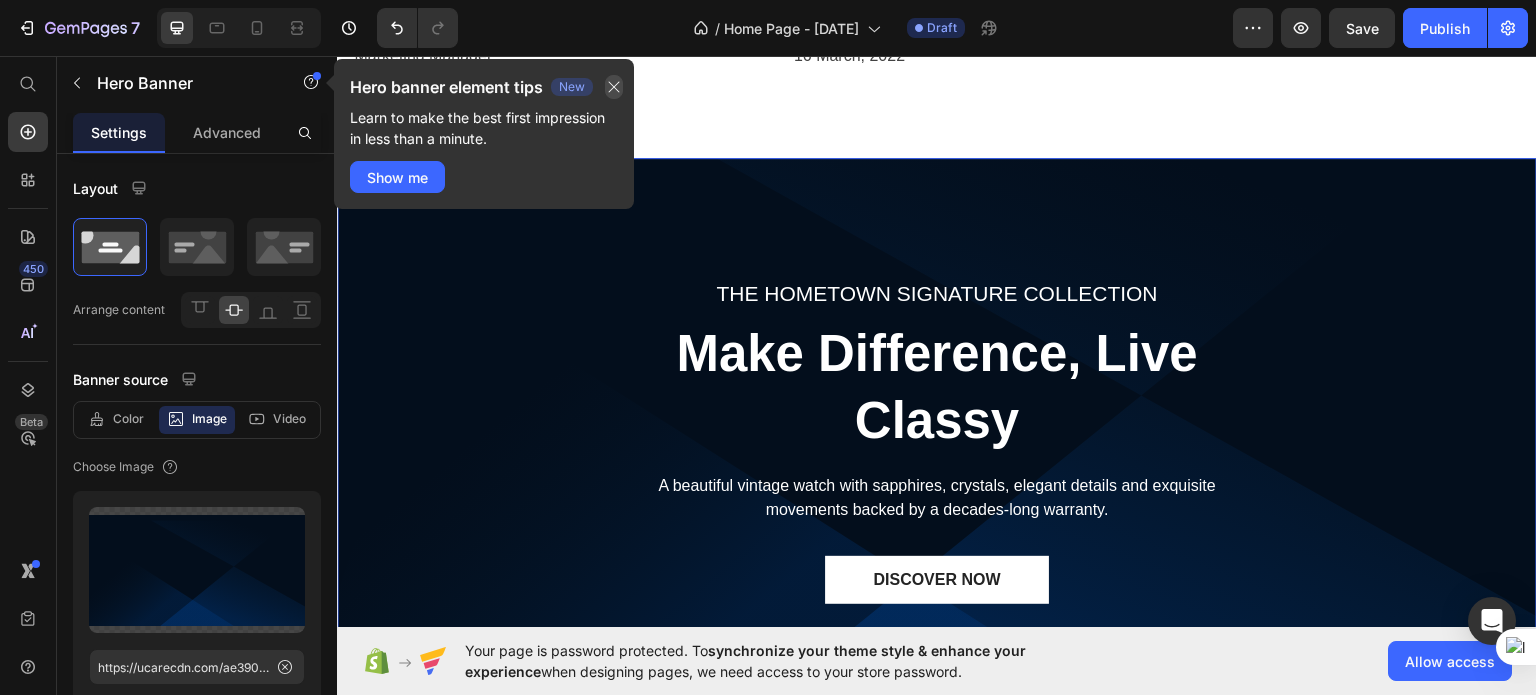 click 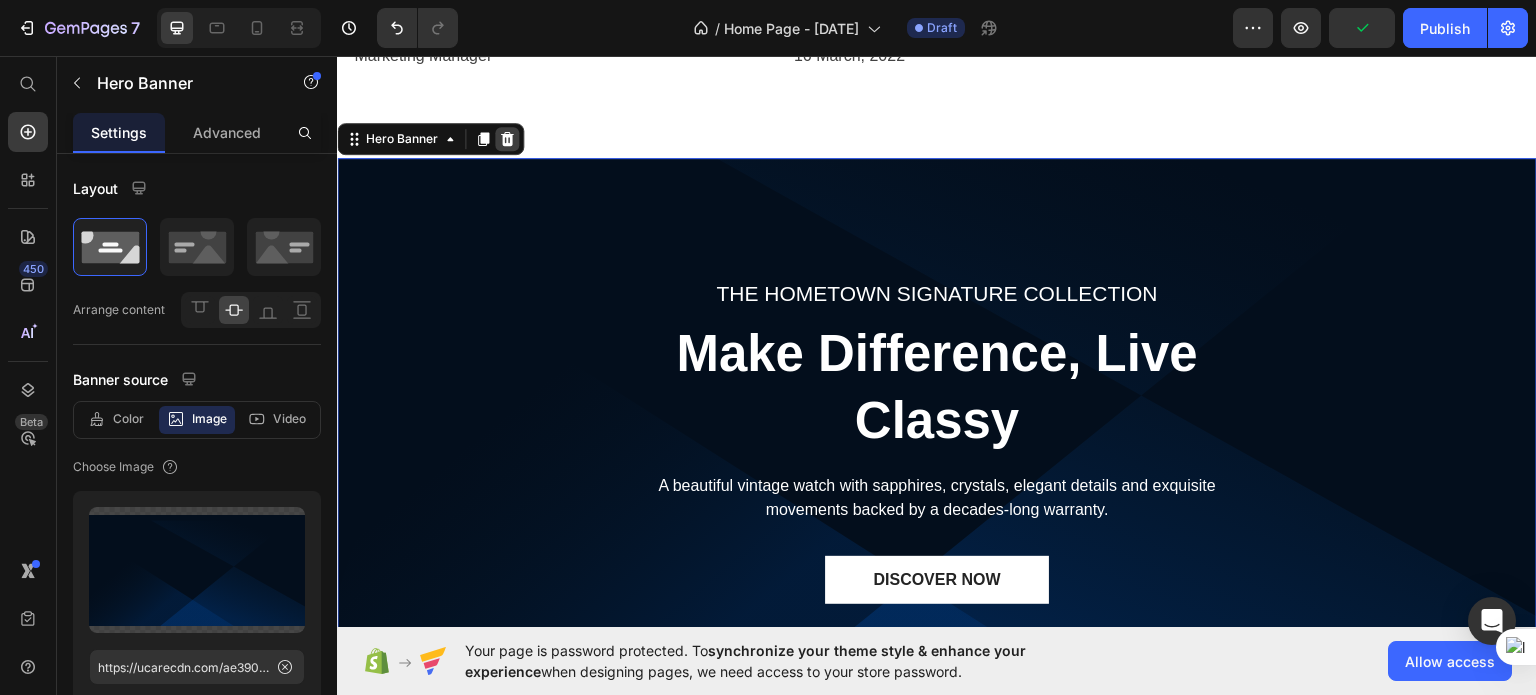click 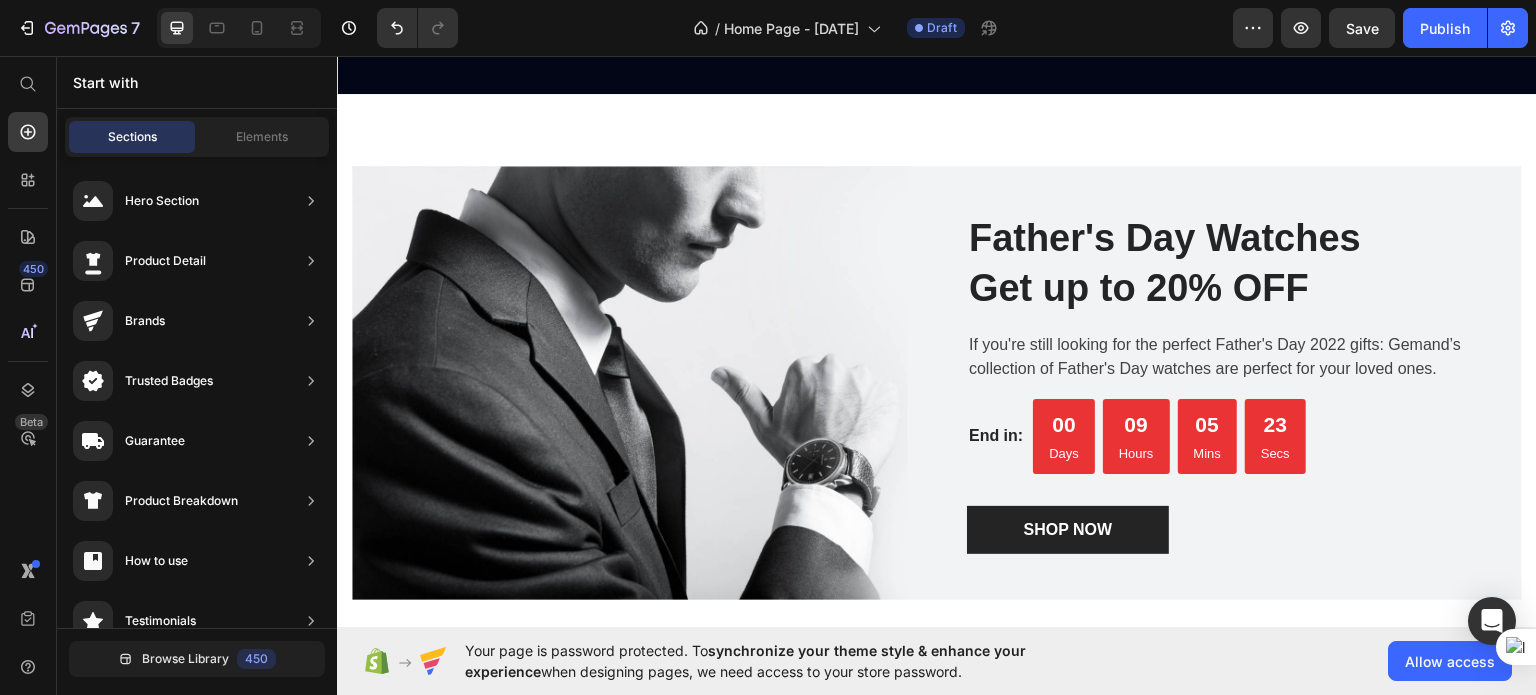 scroll, scrollTop: 3093, scrollLeft: 0, axis: vertical 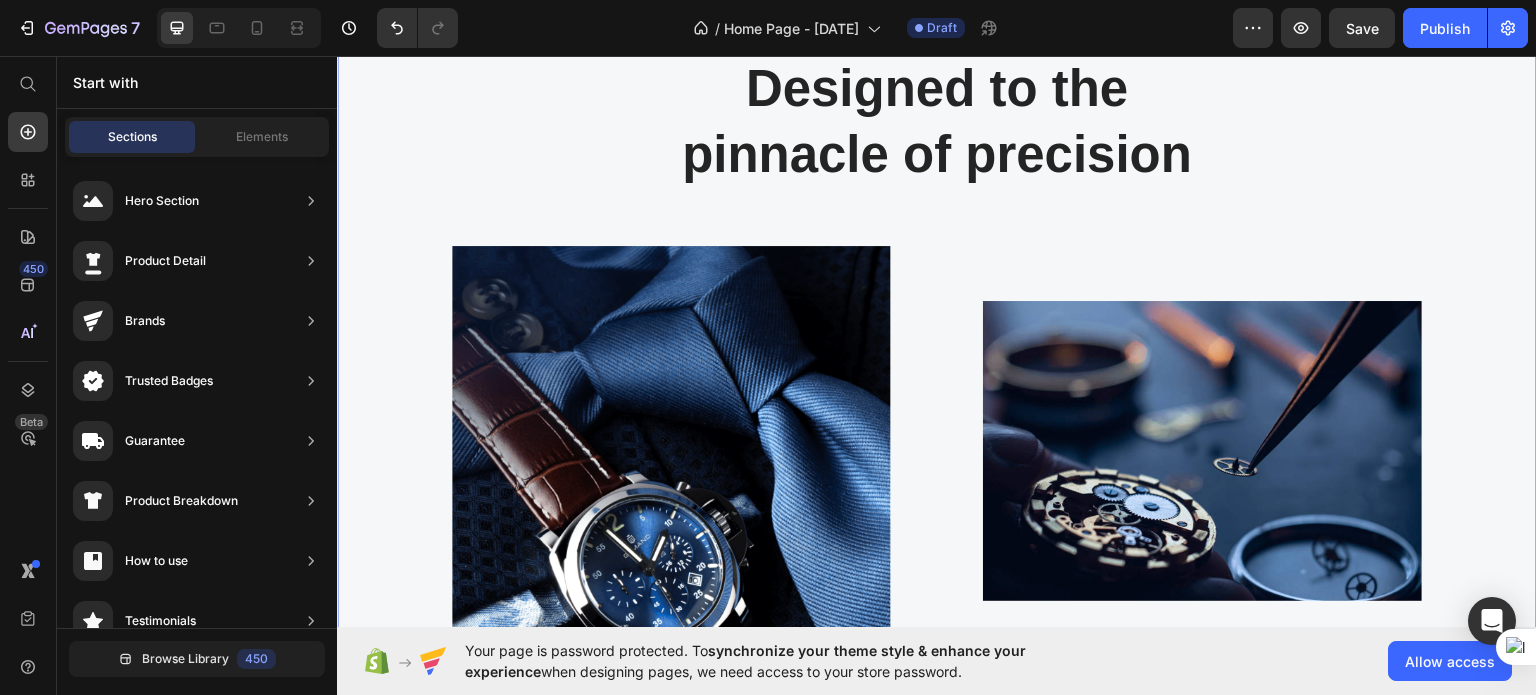 click on "Designed to the pinnacle of precision Heading Row Image Image At Gemand, the masters of mechanics create sophisticated timepieces with the utmost precision. We have a sincere focus on quality, materials and the smallest details. We believe it is what makes our brand stand out from others. Text block Row" at bounding box center (937, 420) 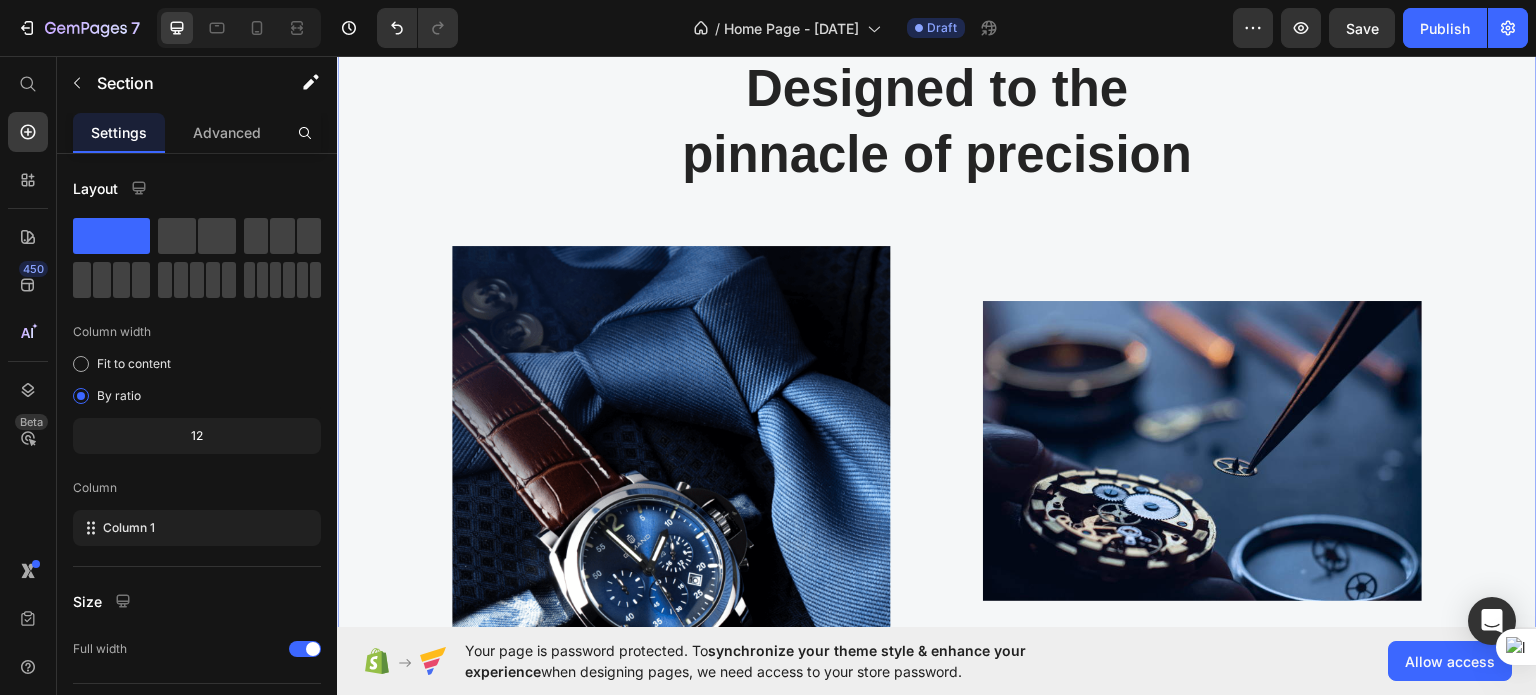 click on "Designed to the pinnacle of precision Heading Row Image Image At Gemand, the masters of mechanics create sophisticated timepieces with the utmost precision. We have a sincere focus on quality, materials and the smallest details. We believe it is what makes our brand stand out from others. Text block Row" at bounding box center [937, 420] 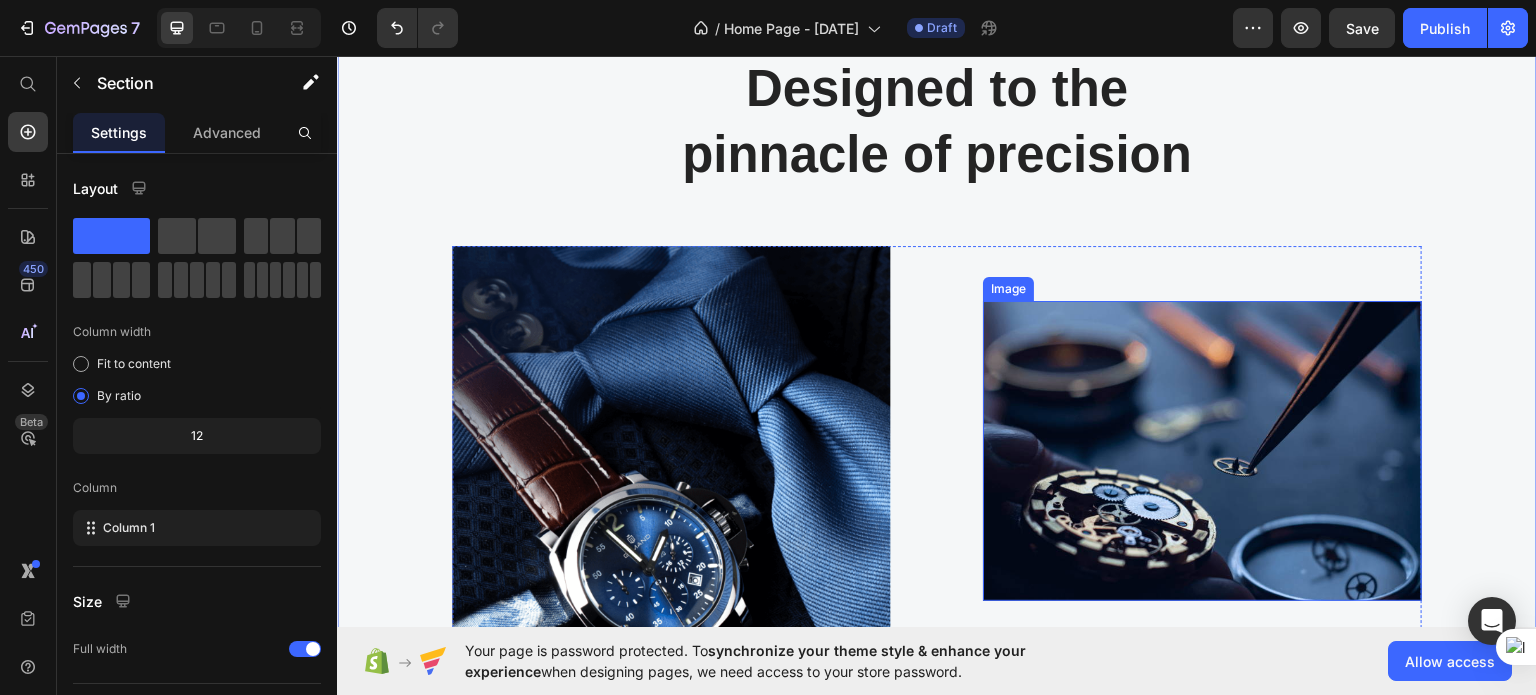 click at bounding box center (1202, 450) 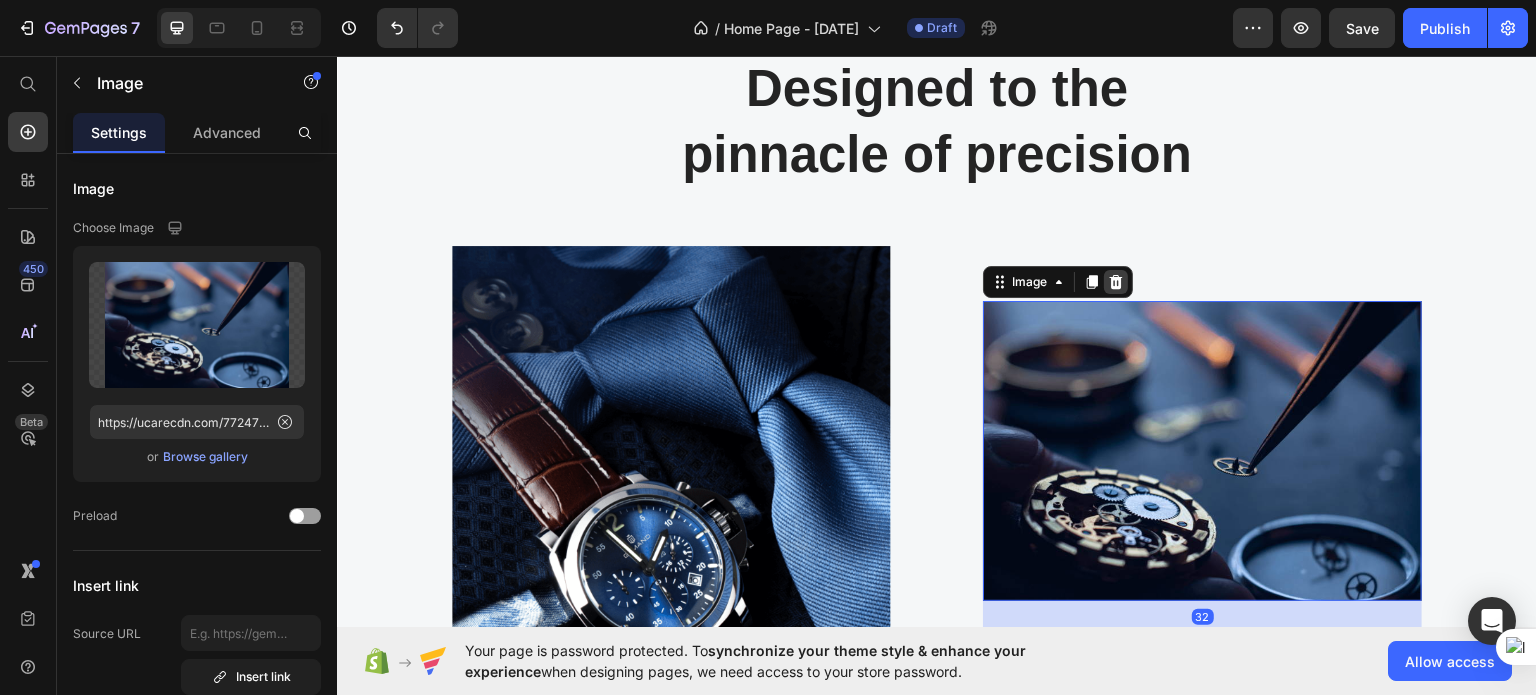 click 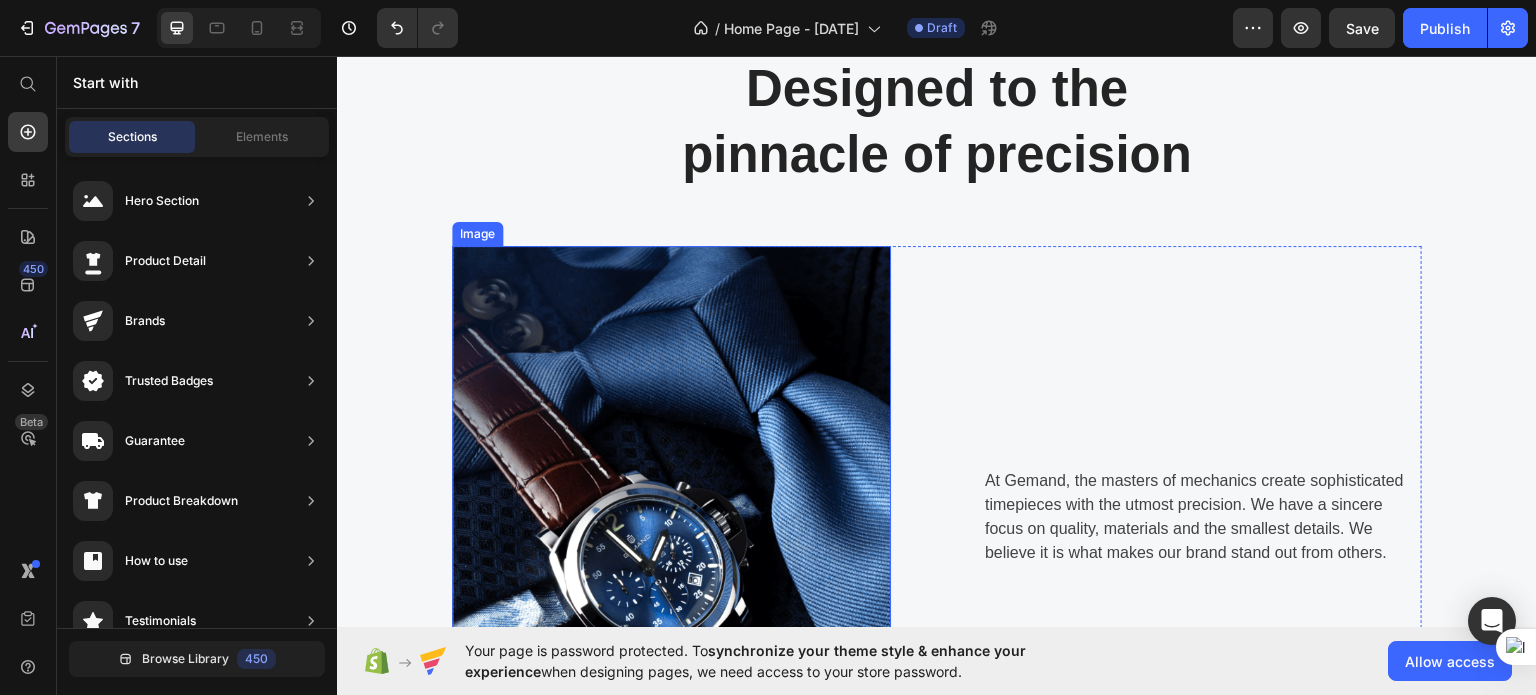 click at bounding box center [671, 515] 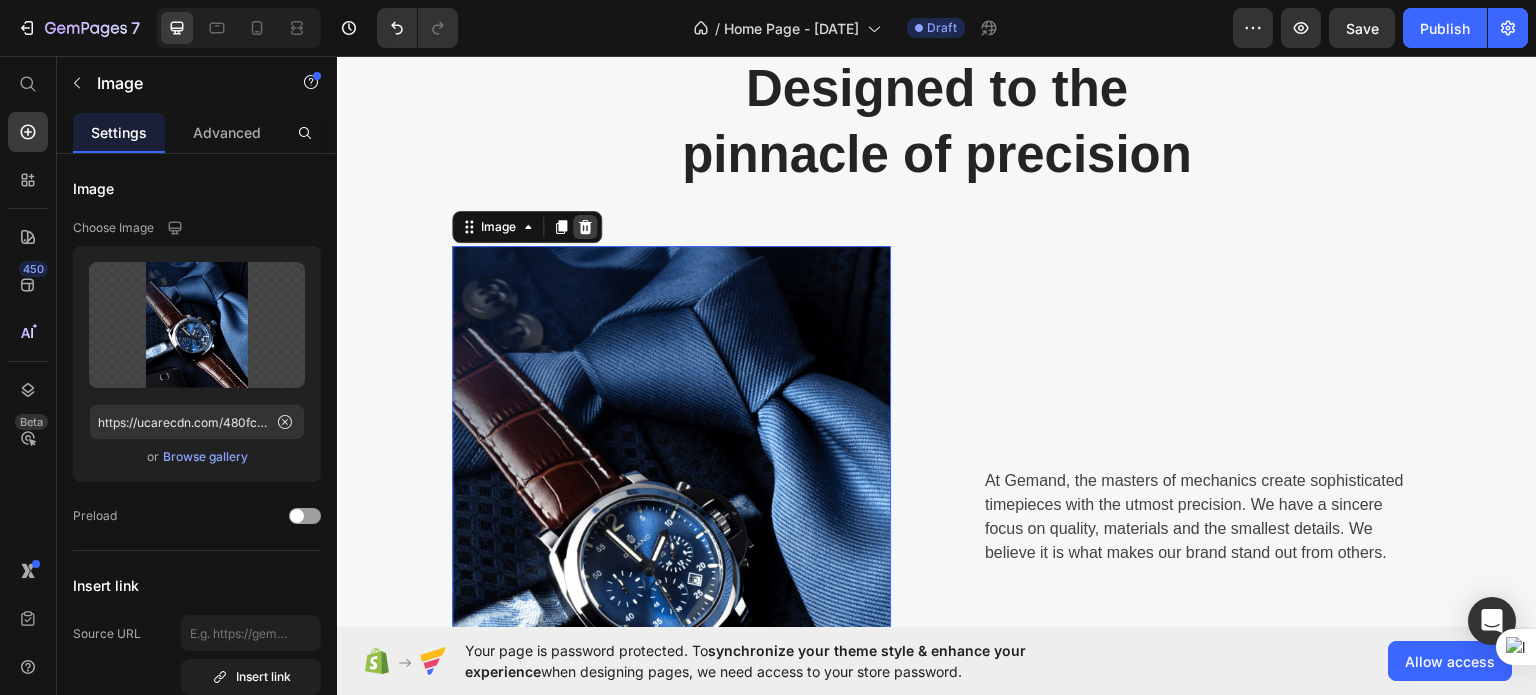 click 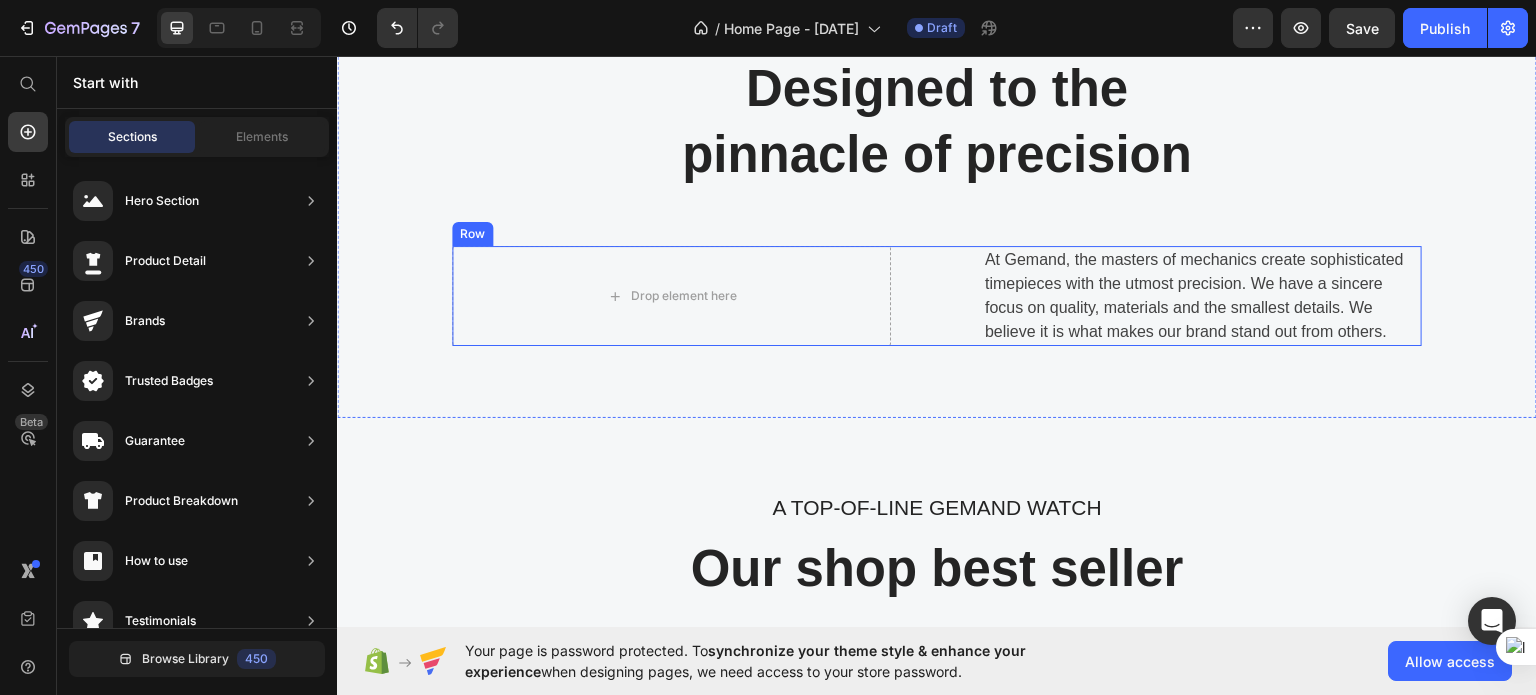 click on "Drop element here At Gemand, the masters of mechanics create sophisticated timepieces with the utmost precision. We have a sincere focus on quality, materials and the smallest details. We believe it is what makes our brand stand out from others. Text block Row" at bounding box center [937, 295] 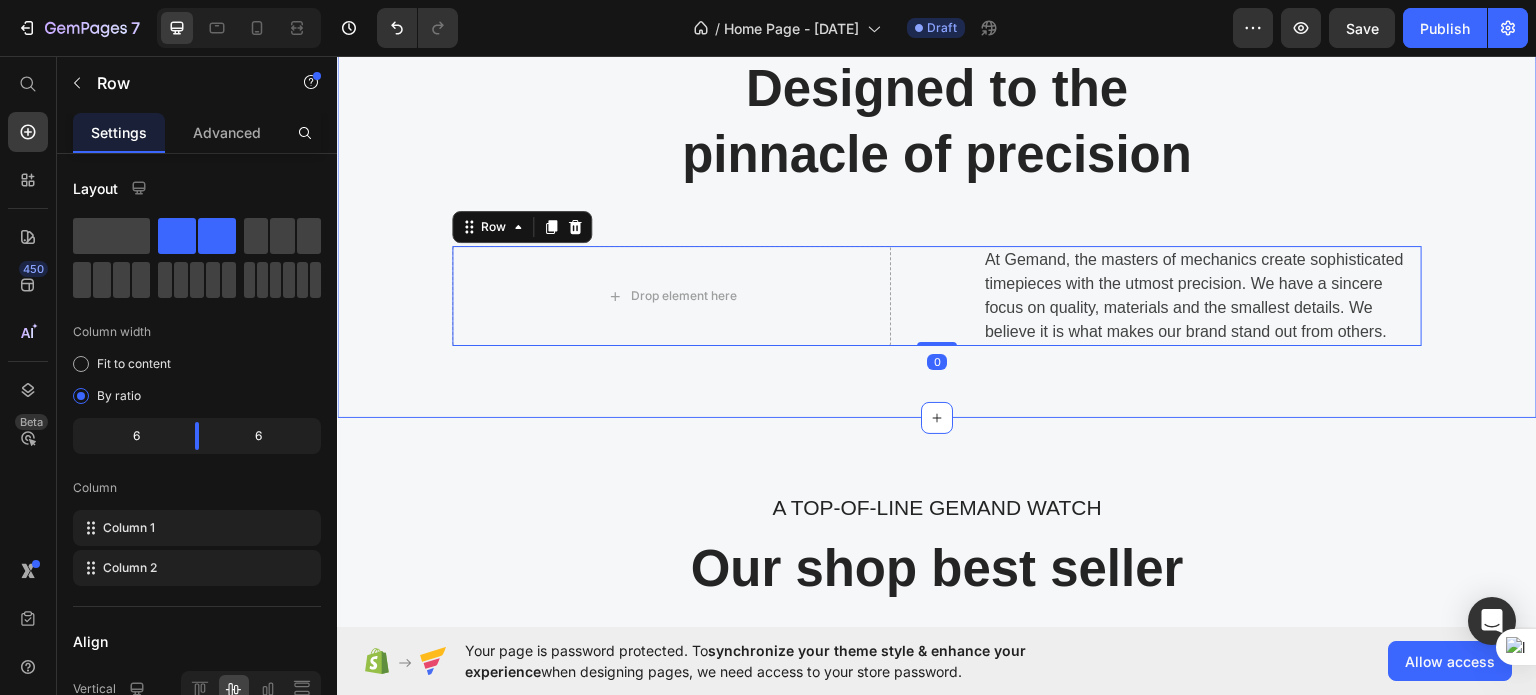 click on "Designed to the pinnacle of precision Heading Row
Drop element here At Gemand, the masters of mechanics create sophisticated timepieces with the utmost precision. We have a sincere focus on quality, materials and the smallest details. We believe it is what makes our brand stand out from others. Text block Row   0 Section 2" at bounding box center (937, 199) 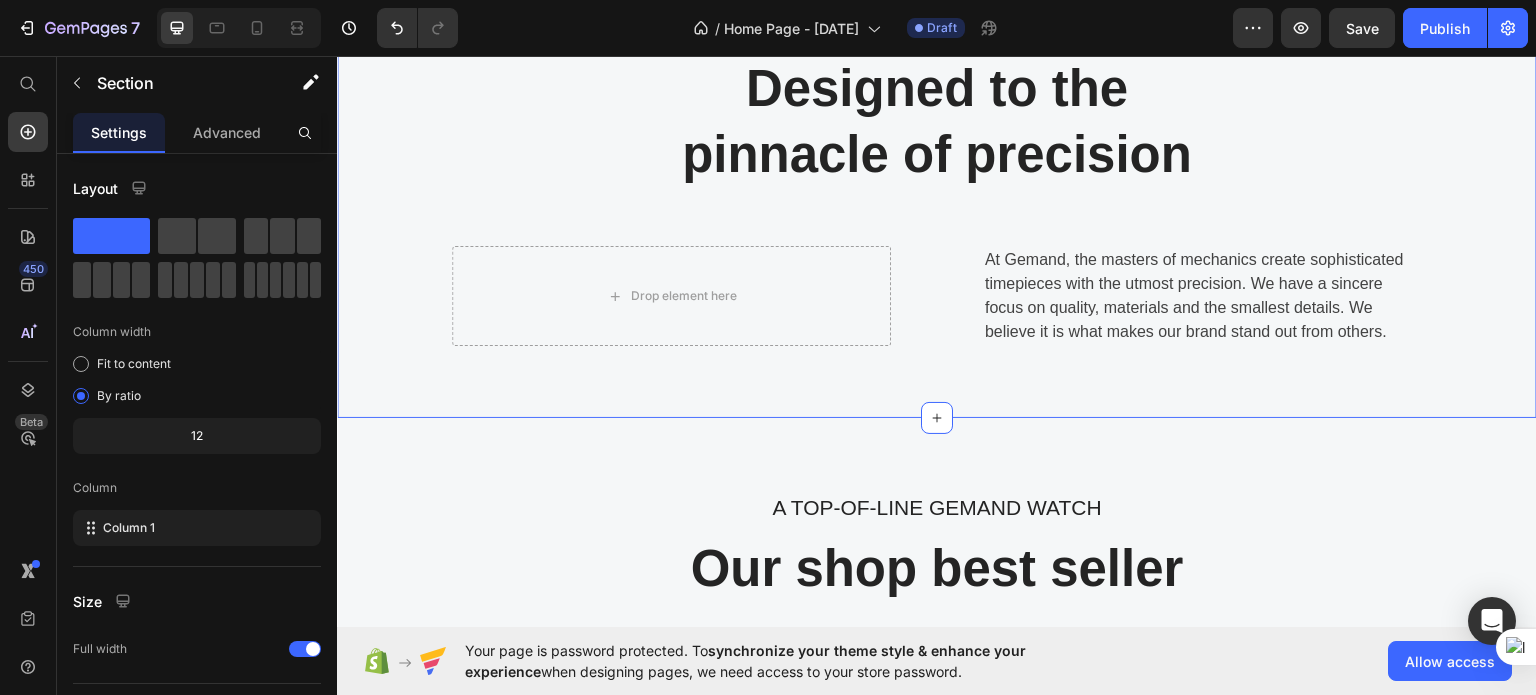 click on "Designed to the pinnacle of precision Heading Row
Drop element here At Gemand, the masters of mechanics create sophisticated timepieces with the utmost precision. We have a sincere focus on quality, materials and the smallest details. We believe it is what makes our brand stand out from others. Text block Row" at bounding box center [937, 199] 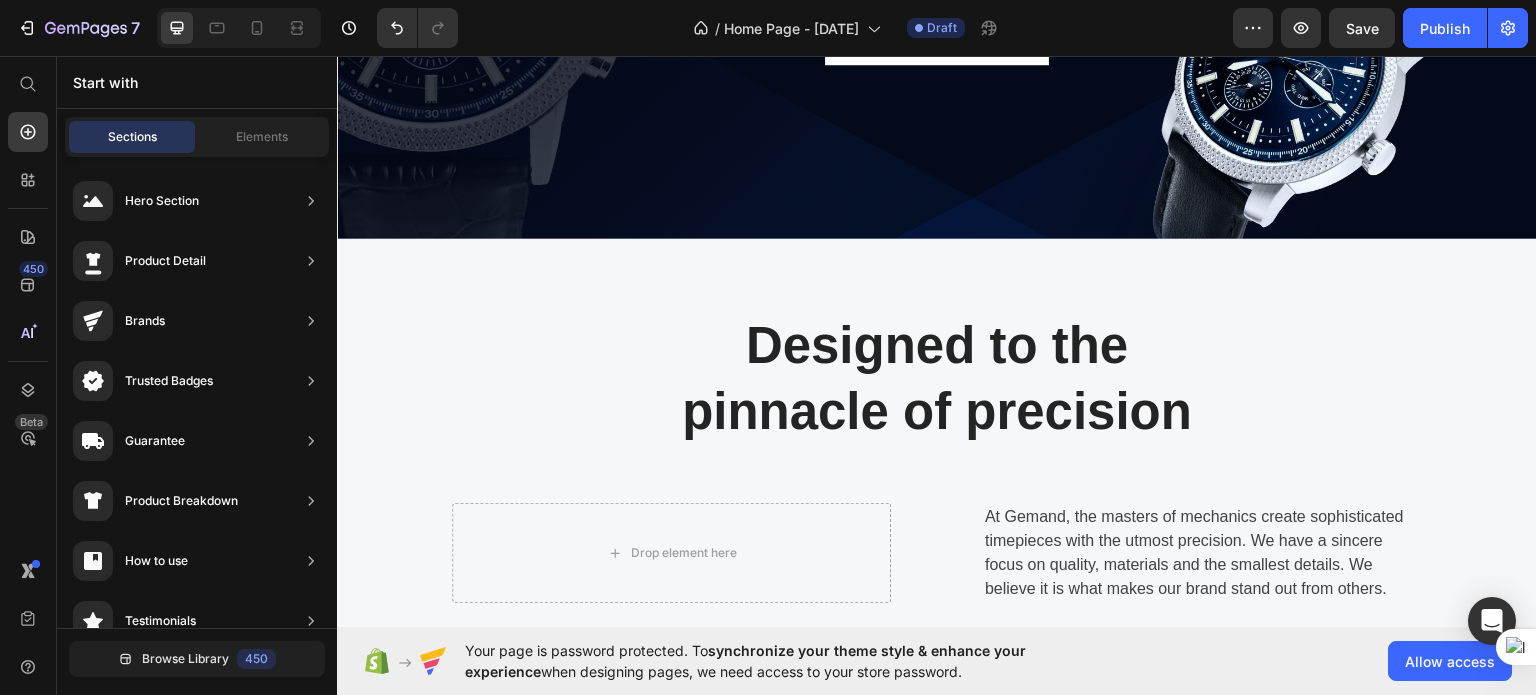 scroll, scrollTop: 407, scrollLeft: 0, axis: vertical 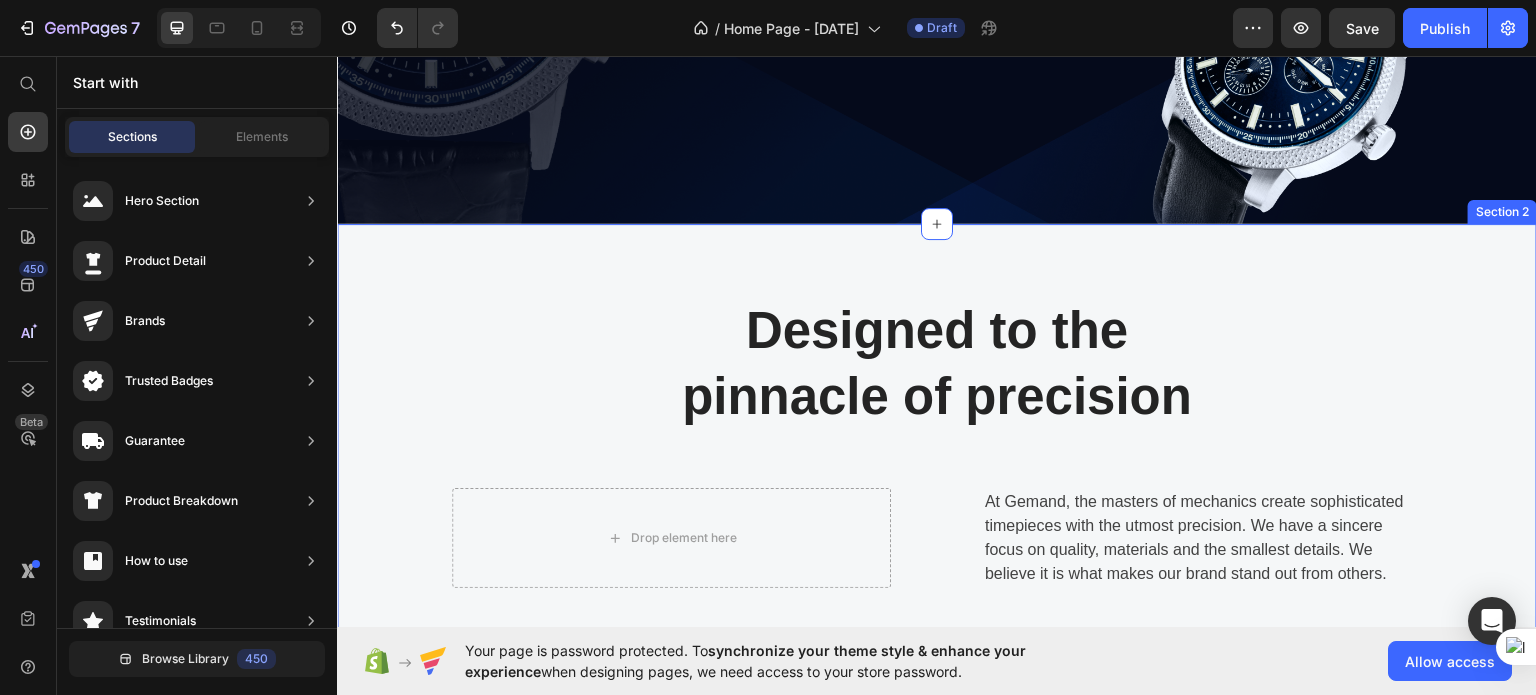 click on "Designed to the pinnacle of precision Heading Row
Drop element here At Gemand, the masters of mechanics create sophisticated timepieces with the utmost precision. We have a sincere focus on quality, materials and the smallest details. We believe it is what makes our brand stand out from others. Text block Row" at bounding box center (937, 441) 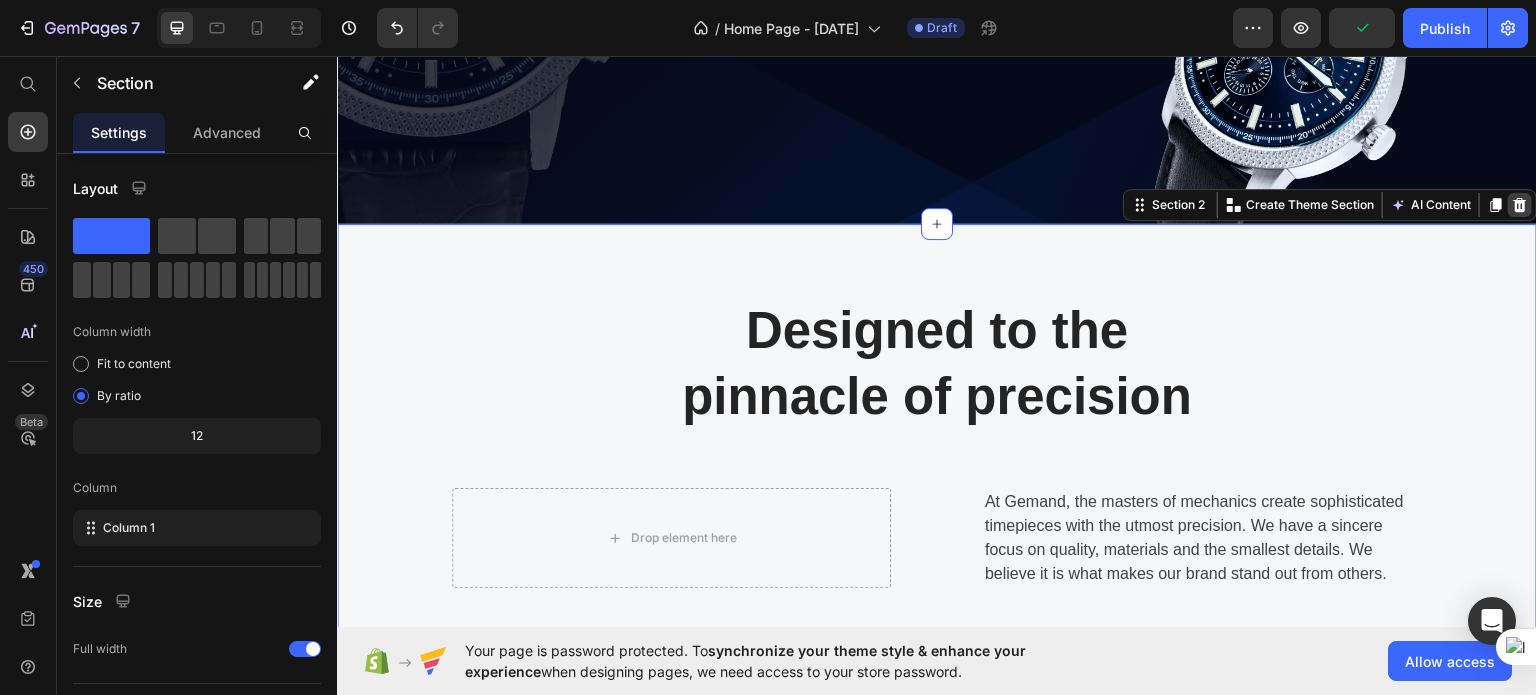 click 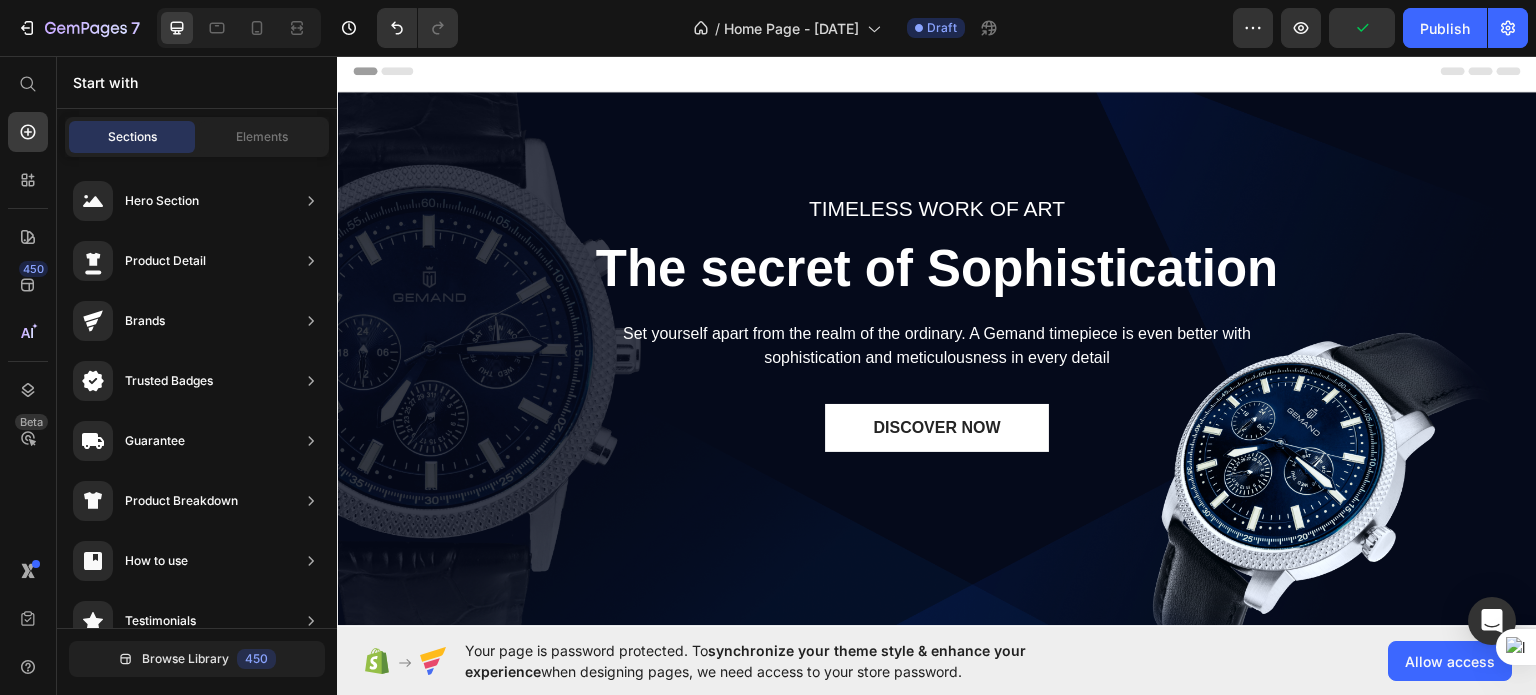 scroll, scrollTop: 0, scrollLeft: 0, axis: both 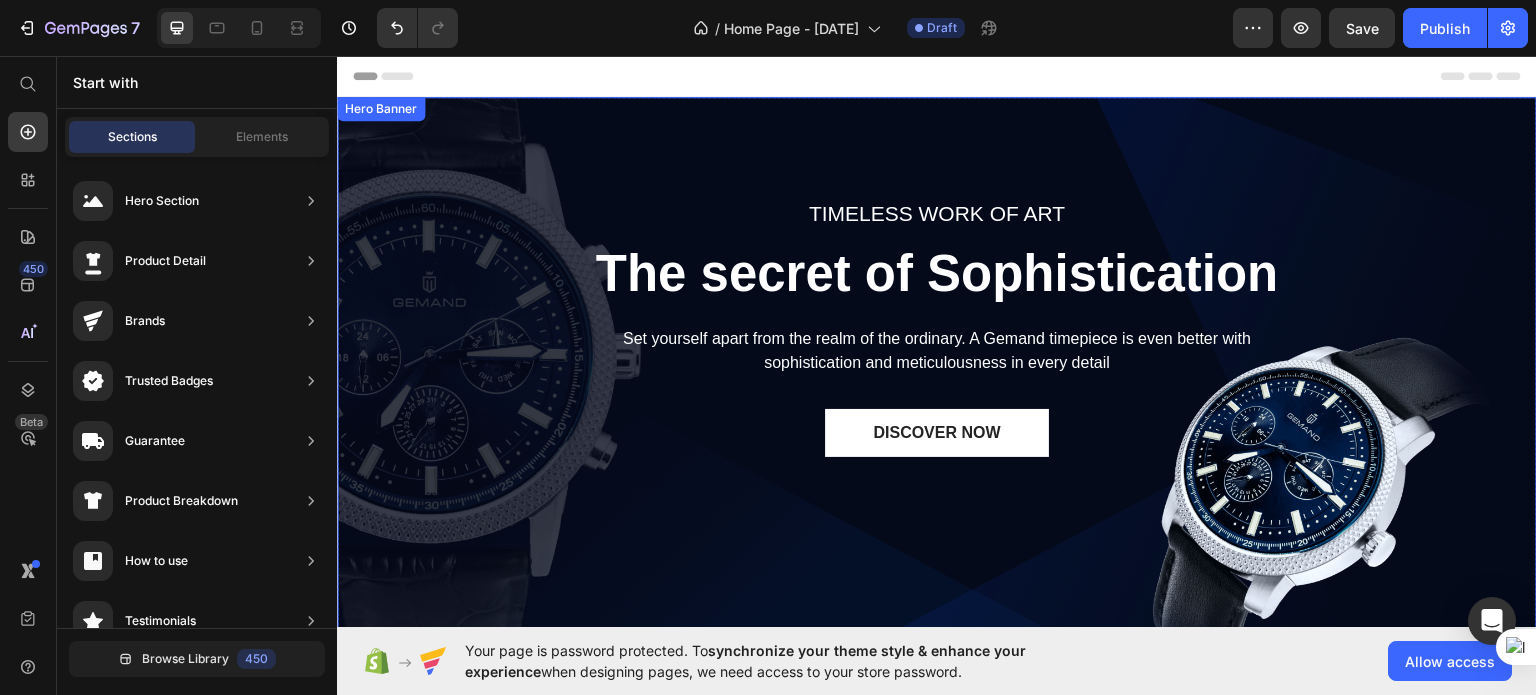 click on "TIMELESS WORK OF ART Text block The secret of Sophistication Heading Set yourself apart from the realm of the ordinary. A Gemand timepiece is even better with sophistication and meticulousness in every detail  Text block DISCOVER NOW Button Row" at bounding box center [937, 363] 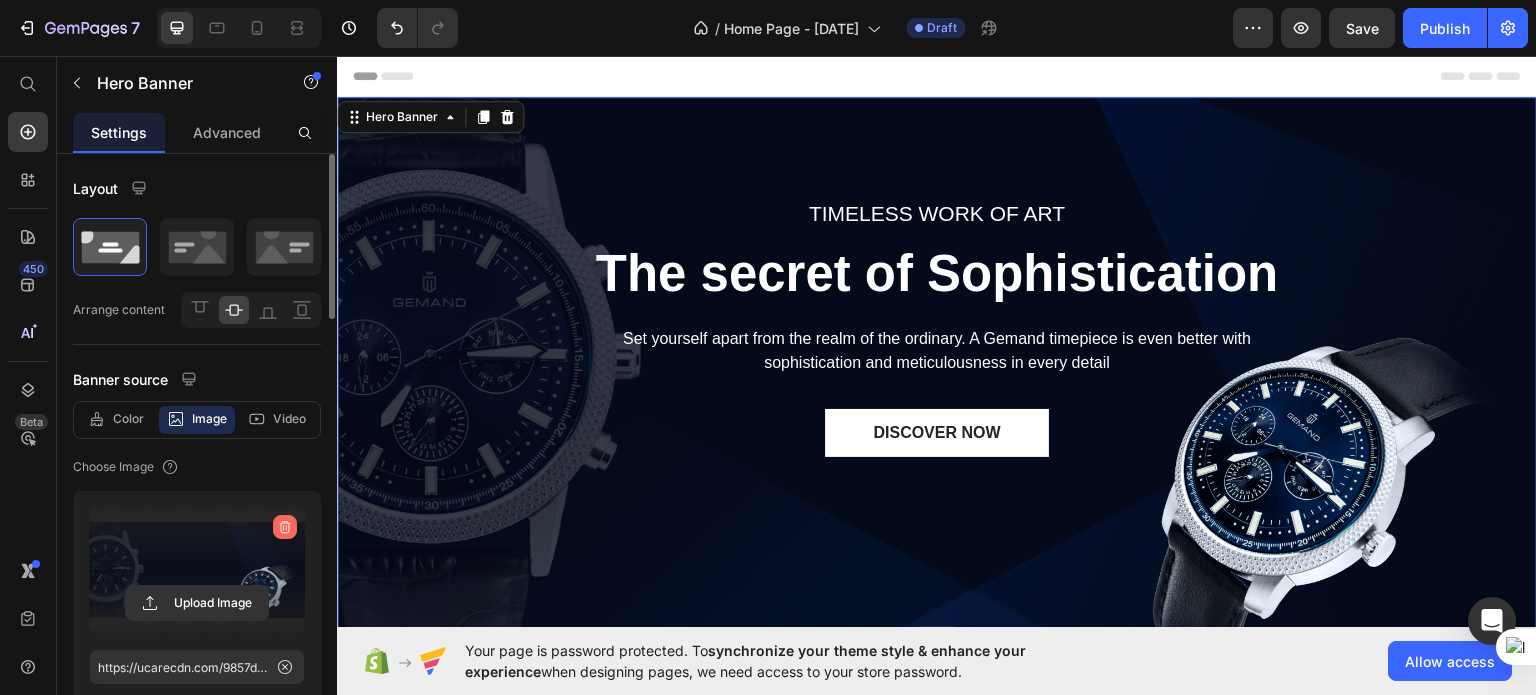 click 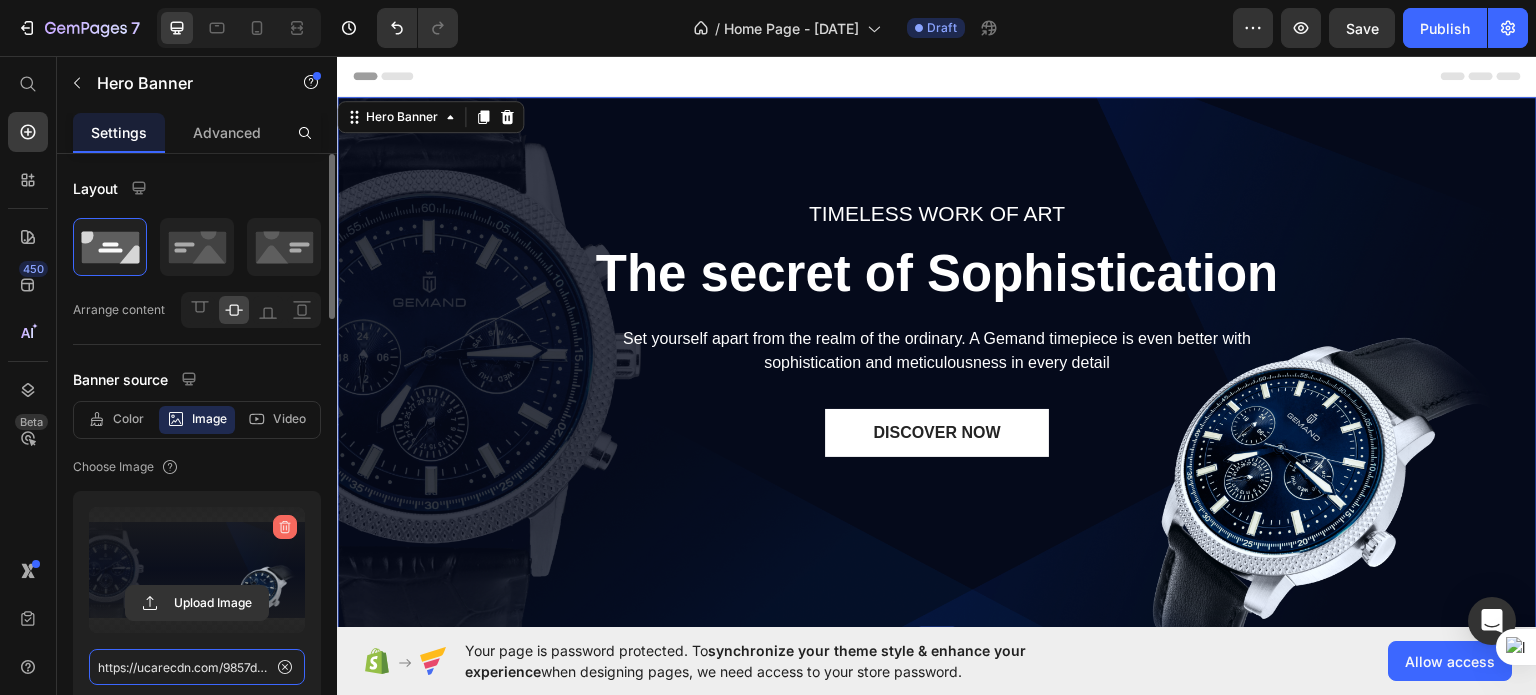 type 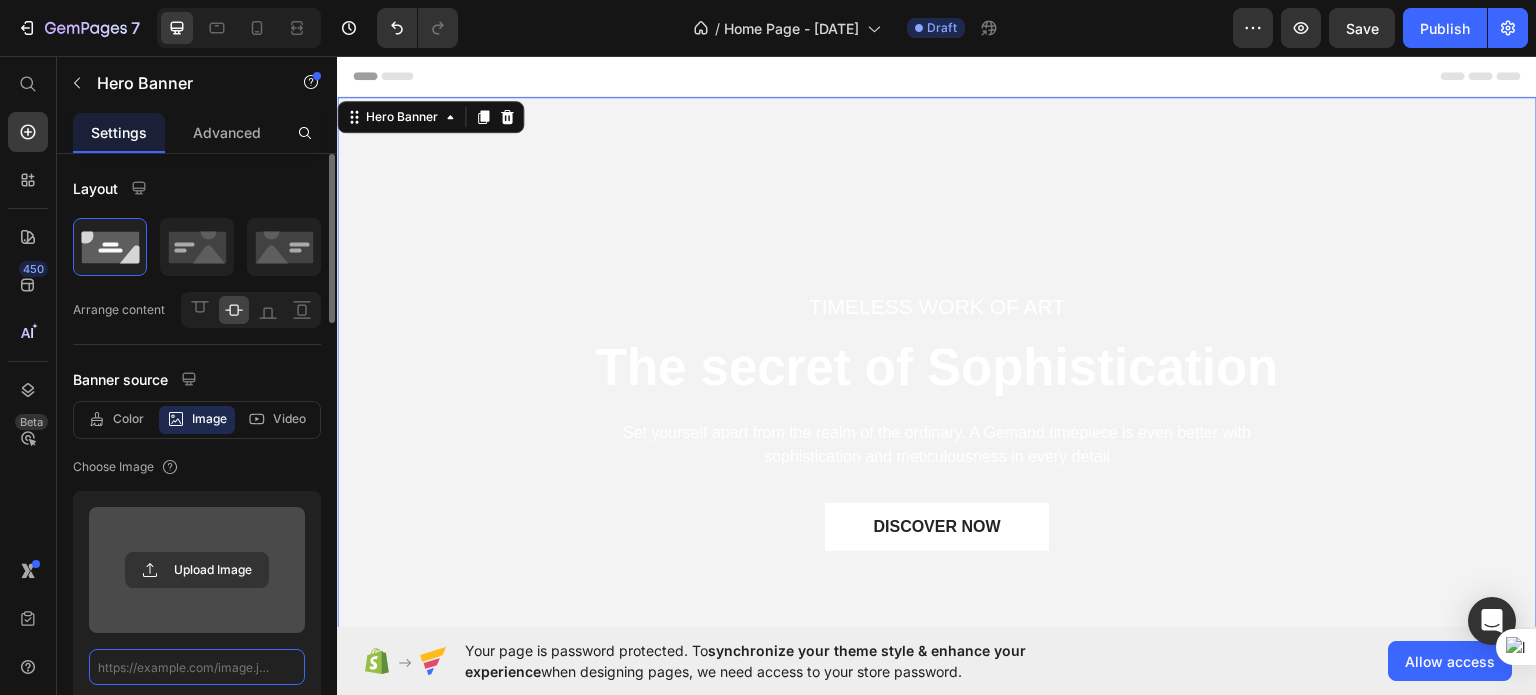 scroll, scrollTop: 0, scrollLeft: 0, axis: both 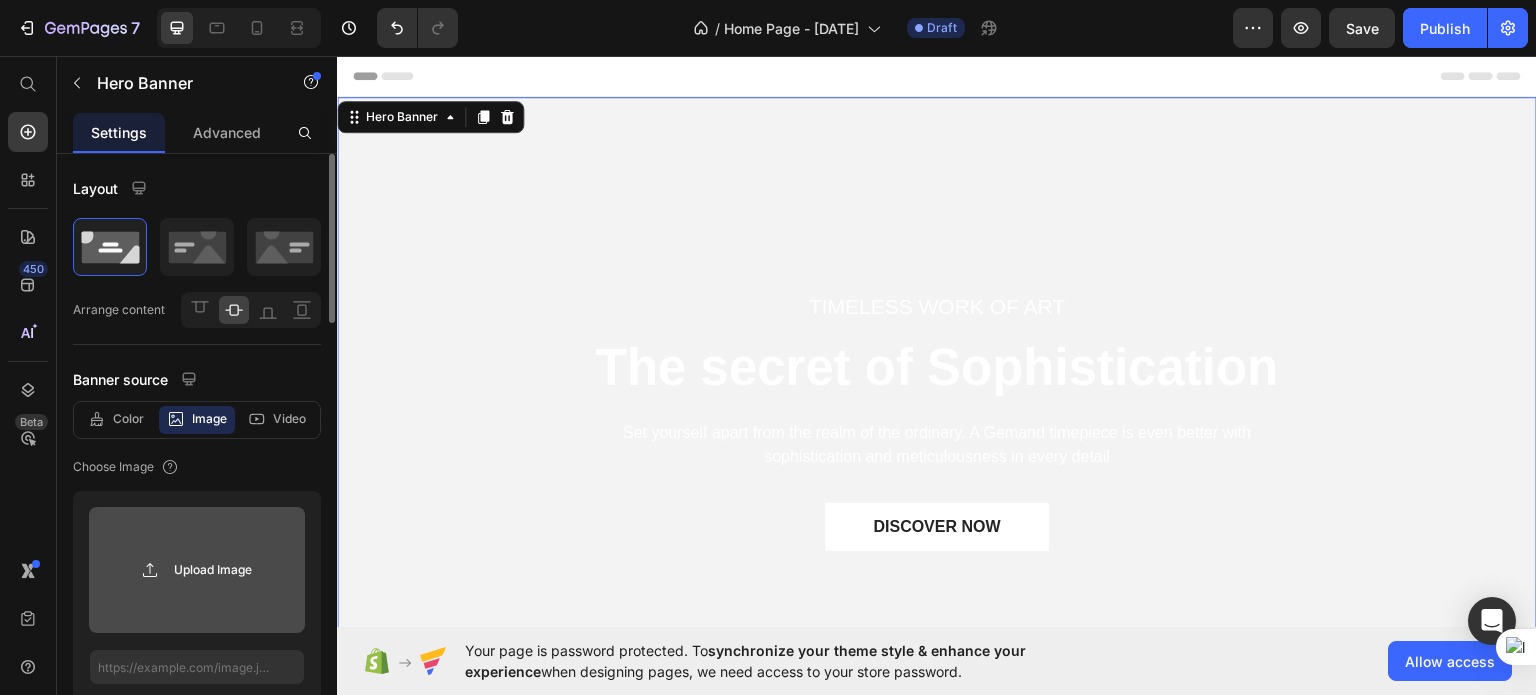click 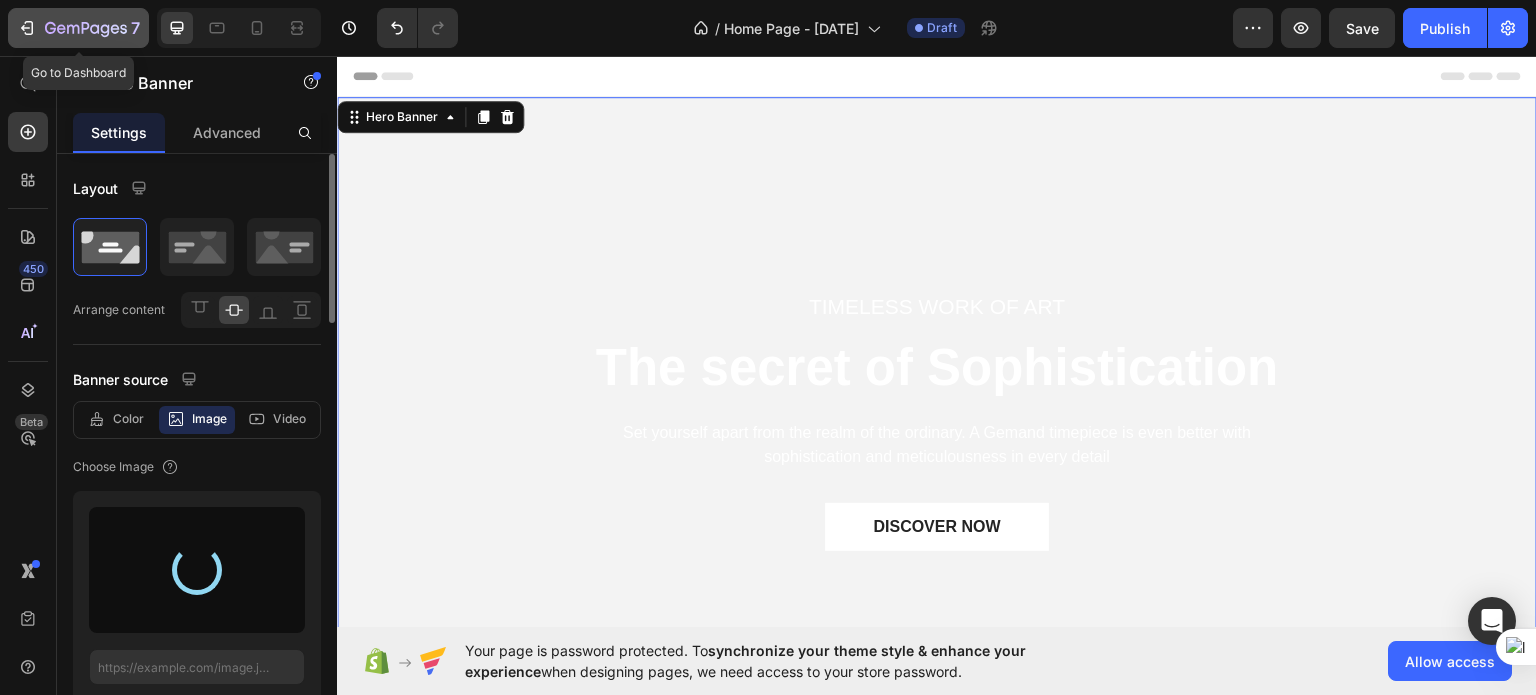type on "https://cdn.shopify.com/s/files/1/0947/2475/1742/files/gempages_575033334116123423-32c70902-bc43-4886-a025-b47adf5832db.jpg" 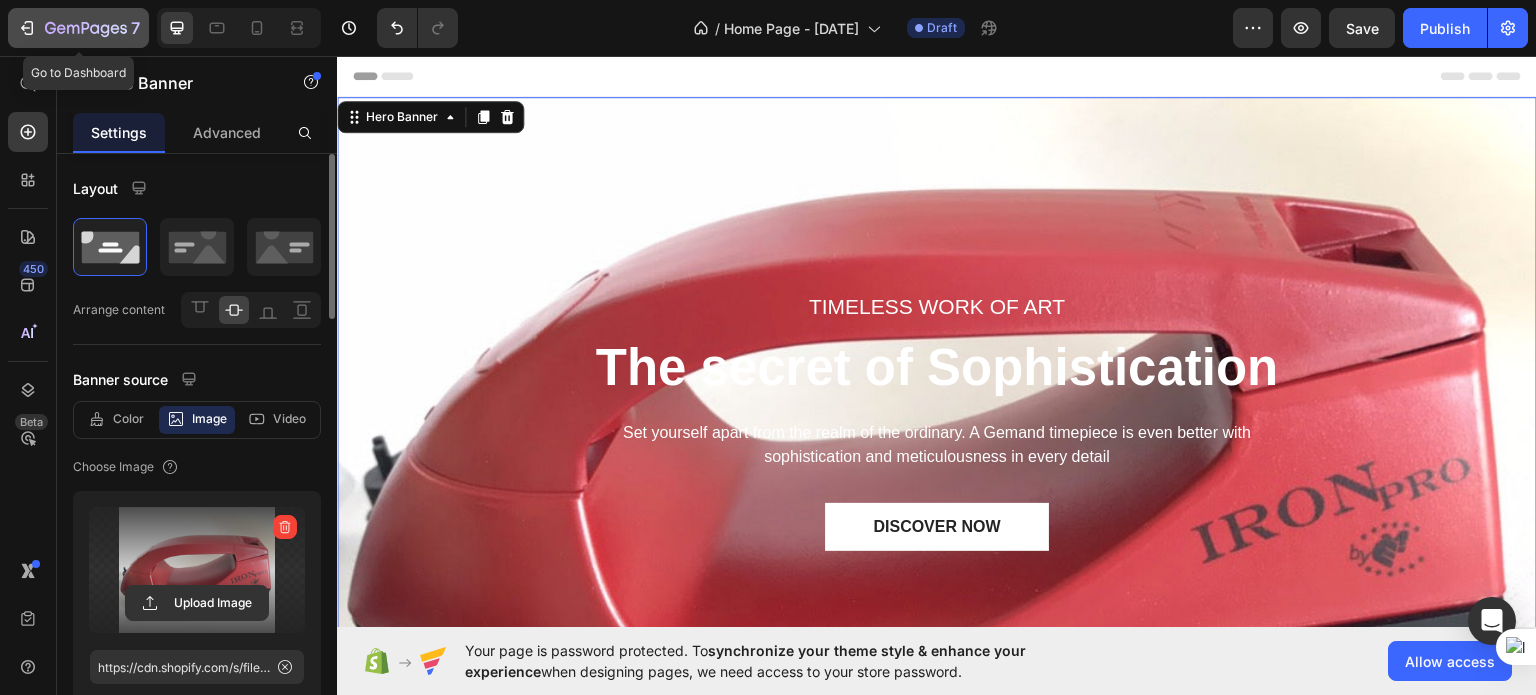 click on "7" at bounding box center (78, 28) 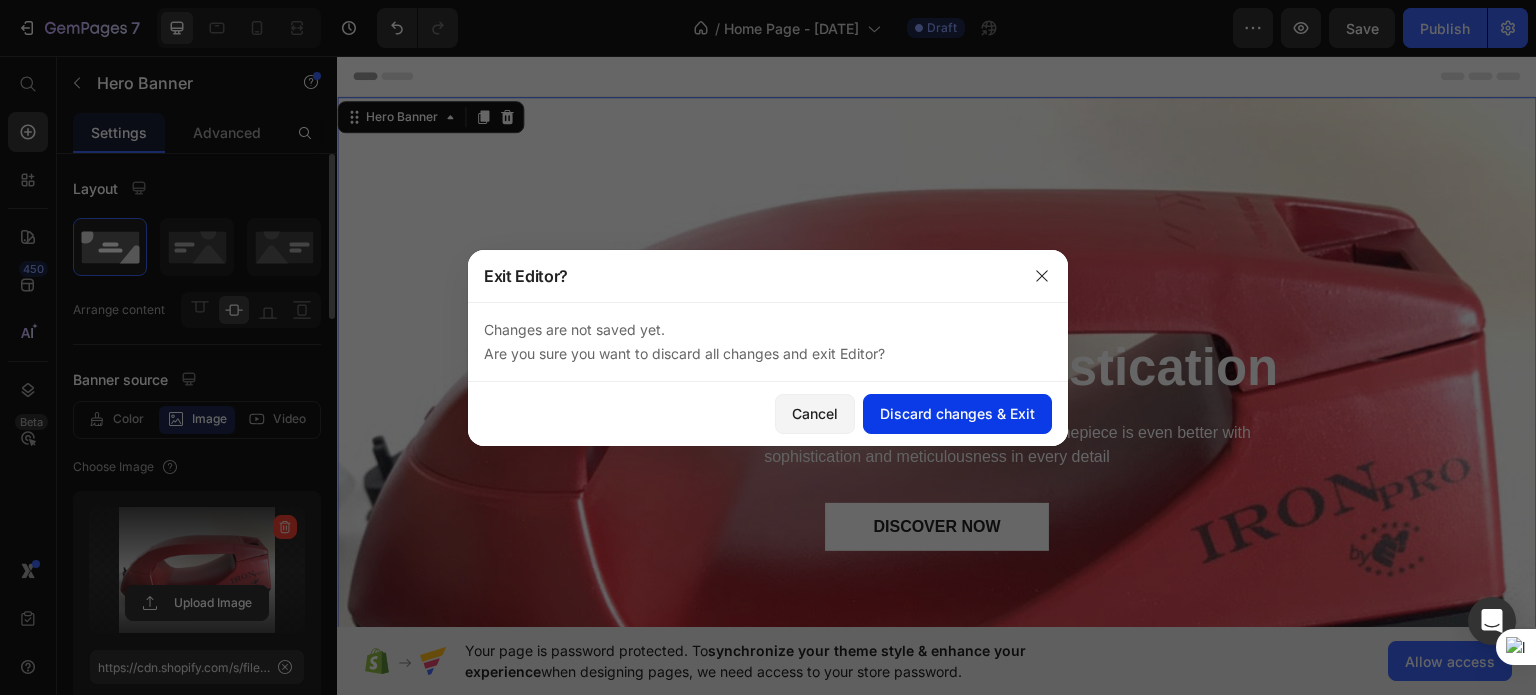 click on "Discard changes & Exit" at bounding box center (957, 413) 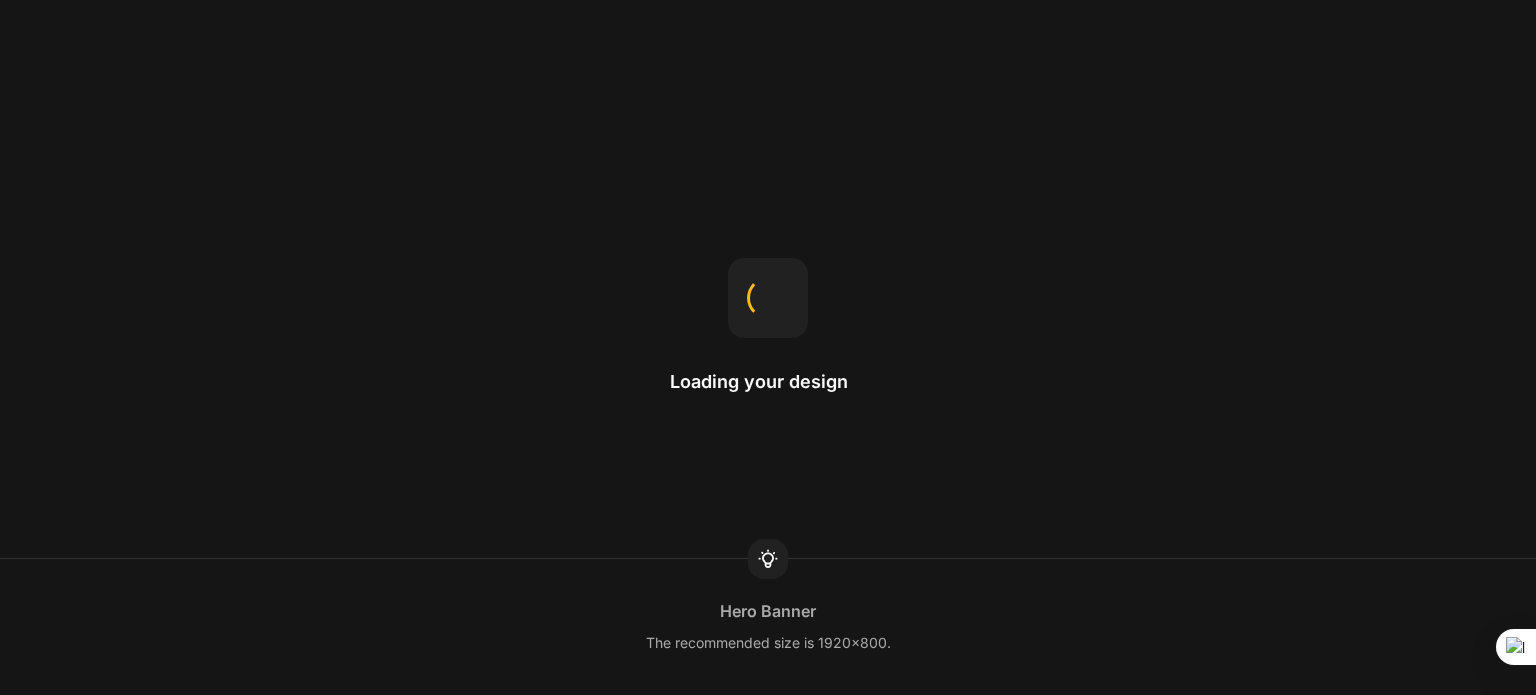 scroll, scrollTop: 0, scrollLeft: 0, axis: both 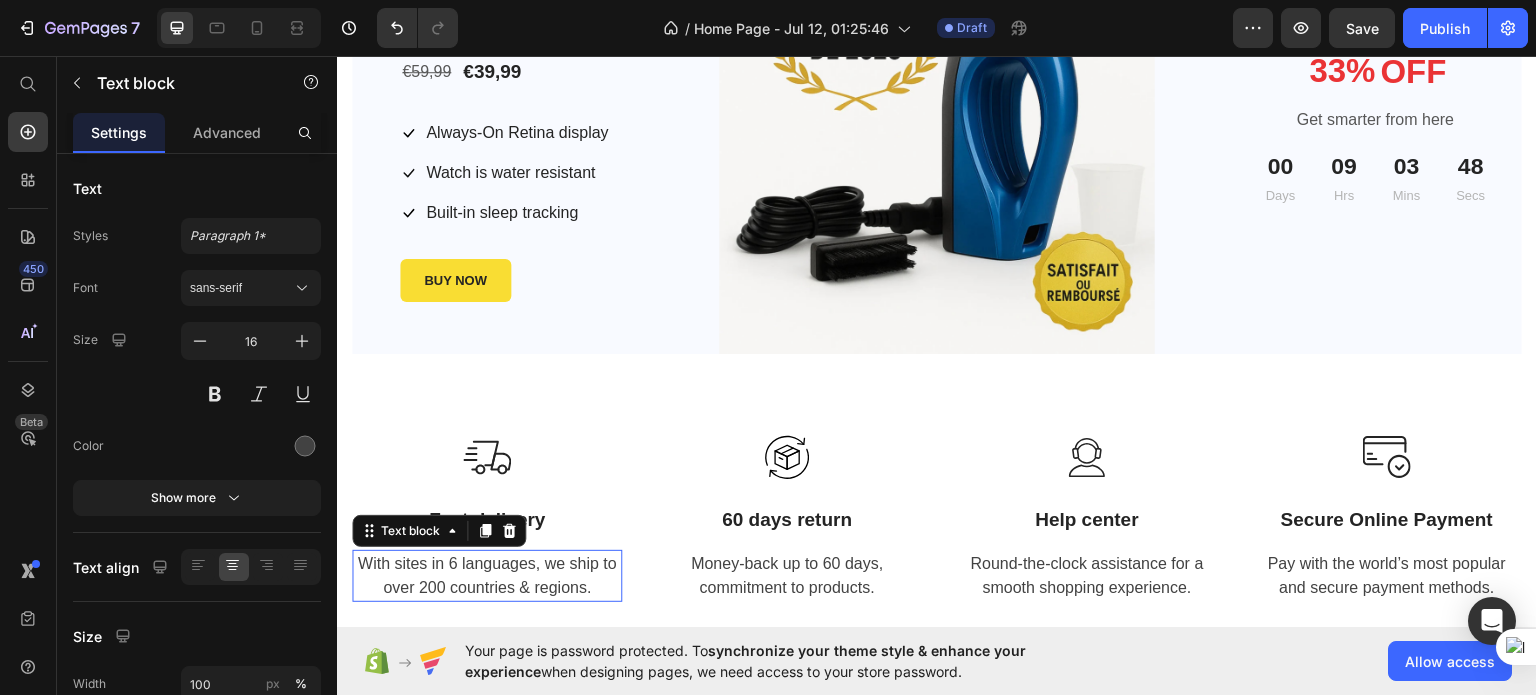 click on "With sites in 6 languages, we ship to over 200 countries & regions." at bounding box center [487, 575] 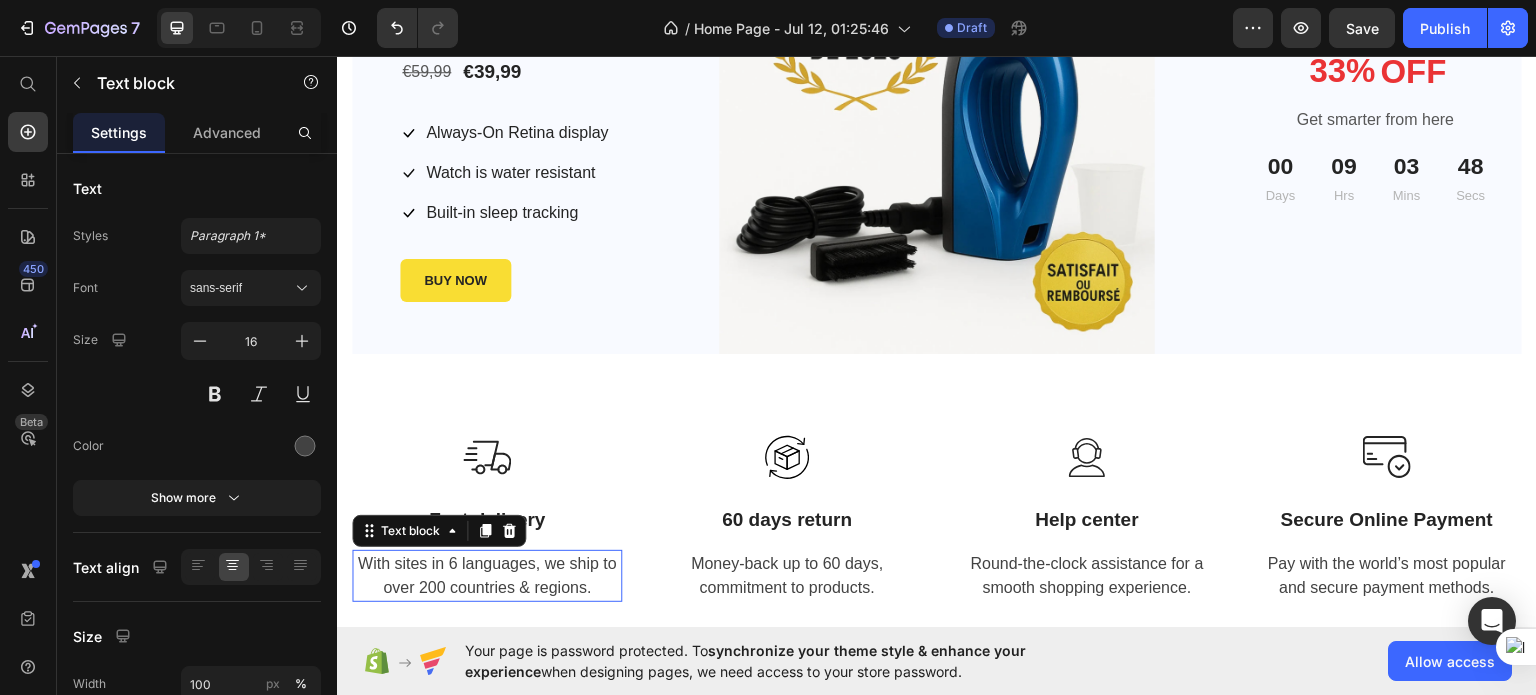 click on "With sites in 6 languages, we ship to over 200 countries & regions." at bounding box center (487, 575) 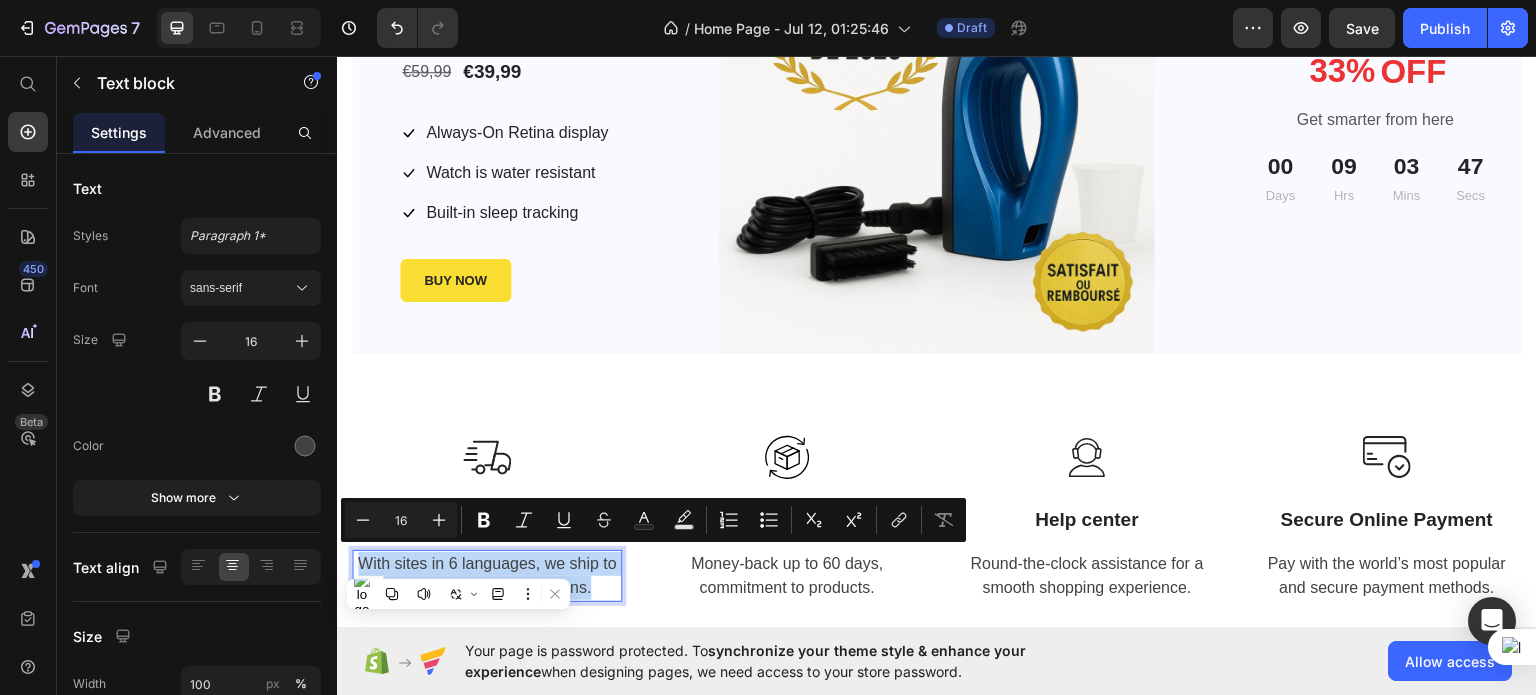 click on "With sites in 6 languages, we ship to over 200 countries & regions." at bounding box center (487, 575) 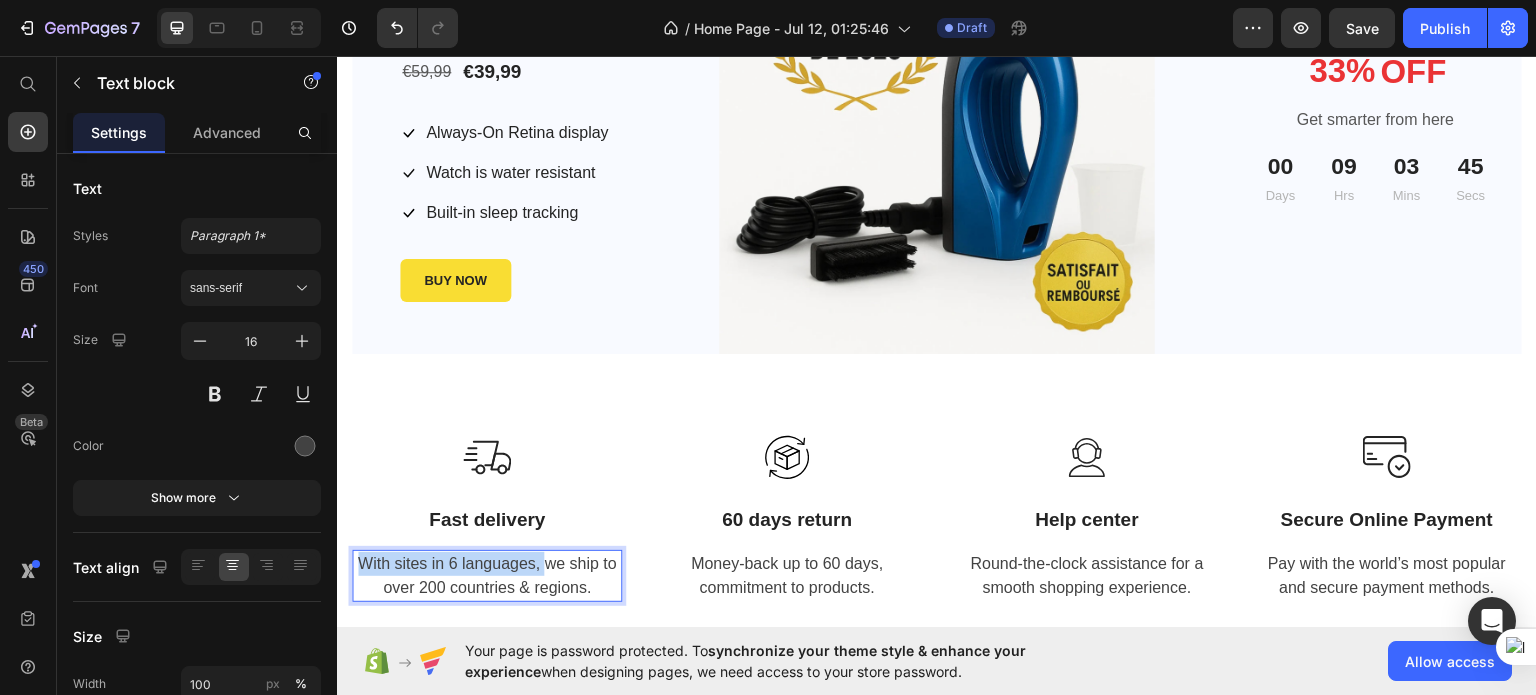 drag, startPoint x: 542, startPoint y: 557, endPoint x: 359, endPoint y: 555, distance: 183.01093 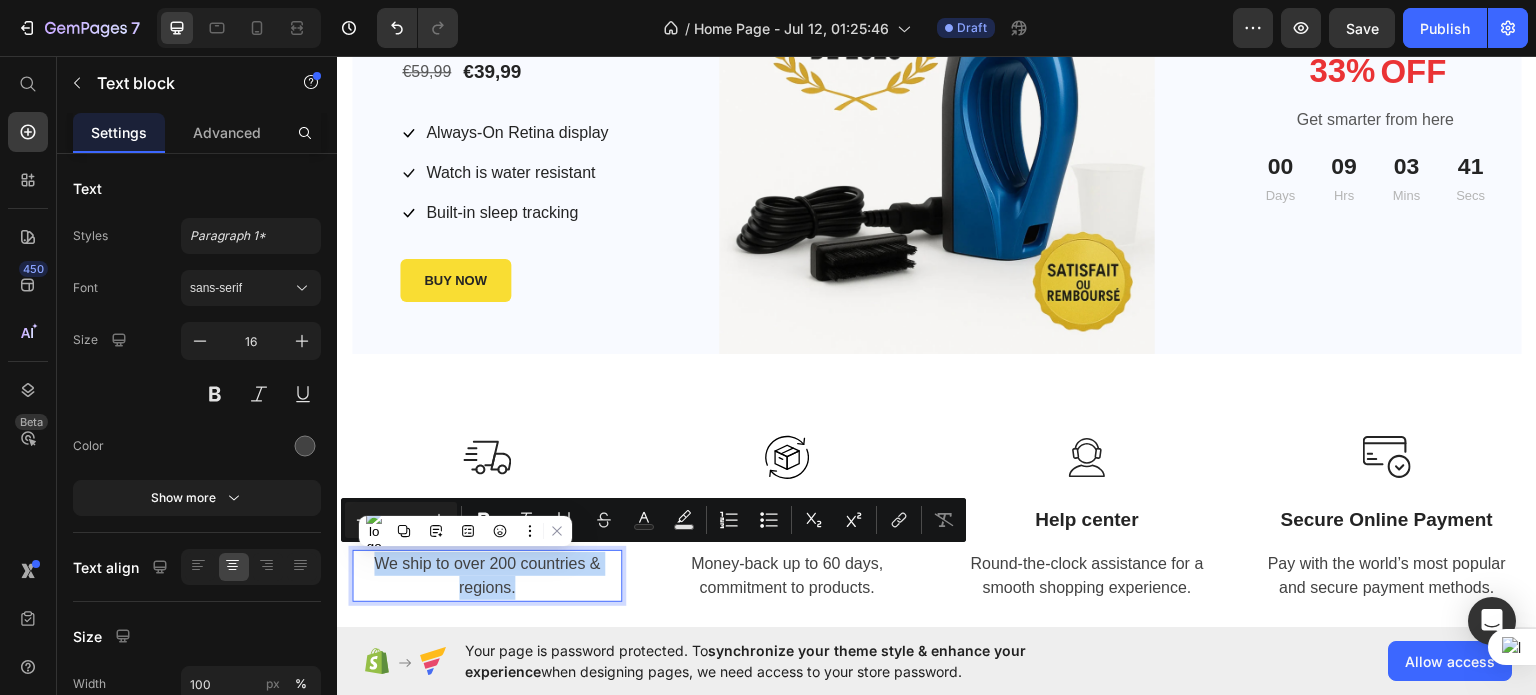 copy on "We ship to over 200 countries & regions." 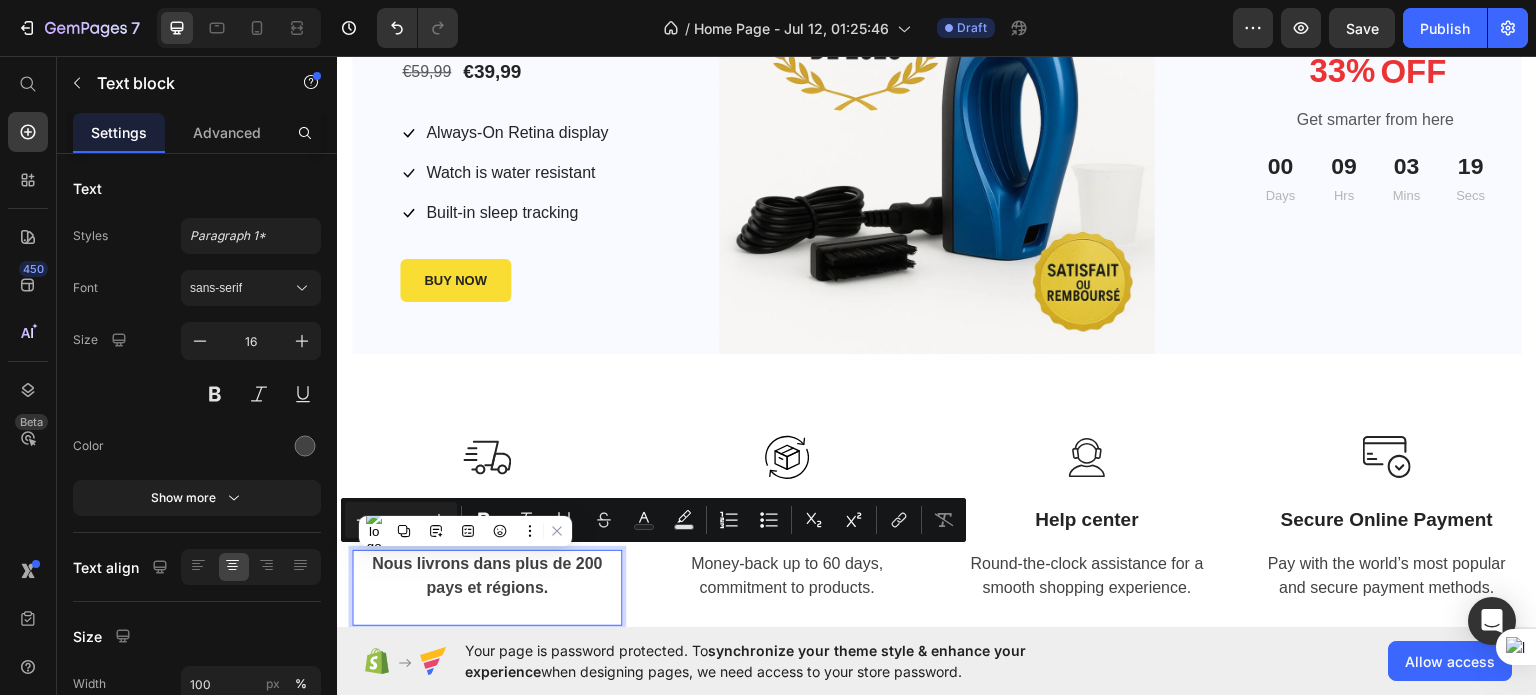 scroll, scrollTop: 3089, scrollLeft: 0, axis: vertical 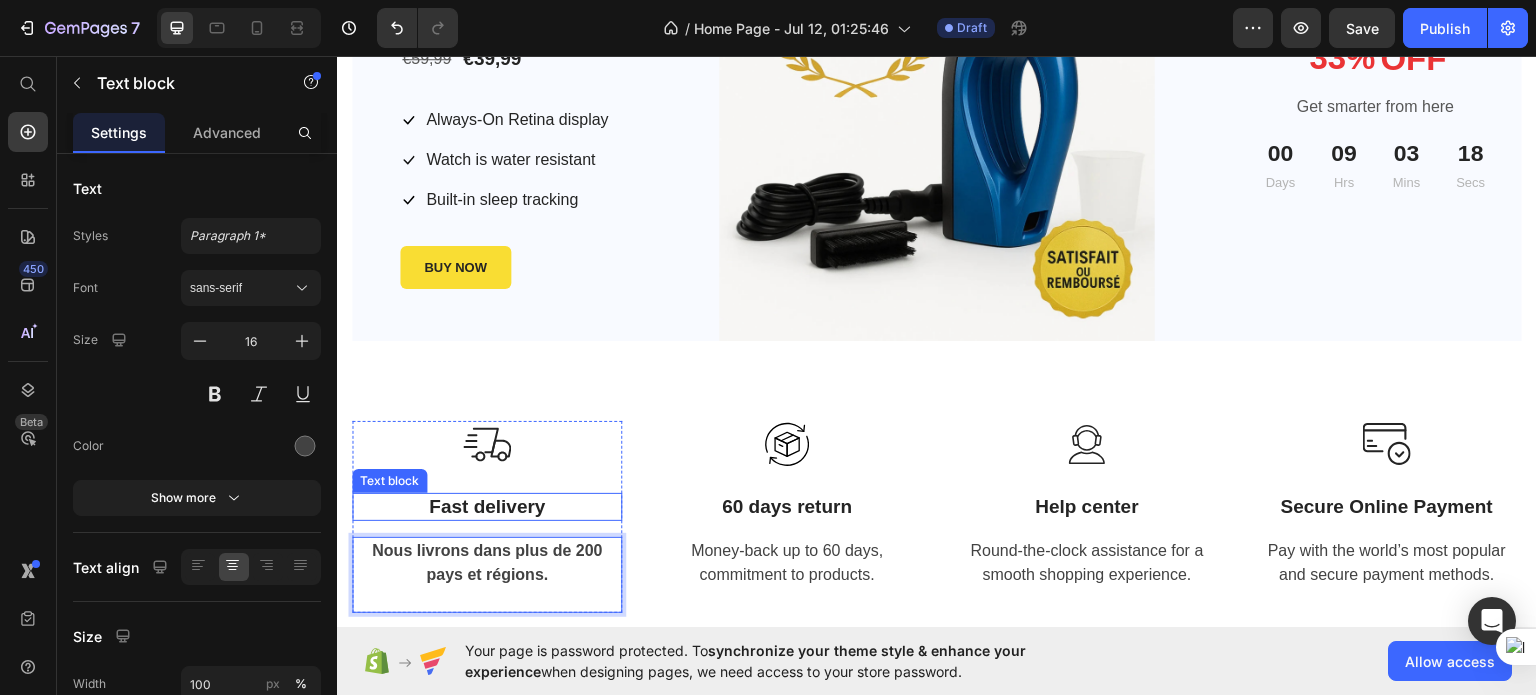 click on "Fast delivery" at bounding box center [487, 506] 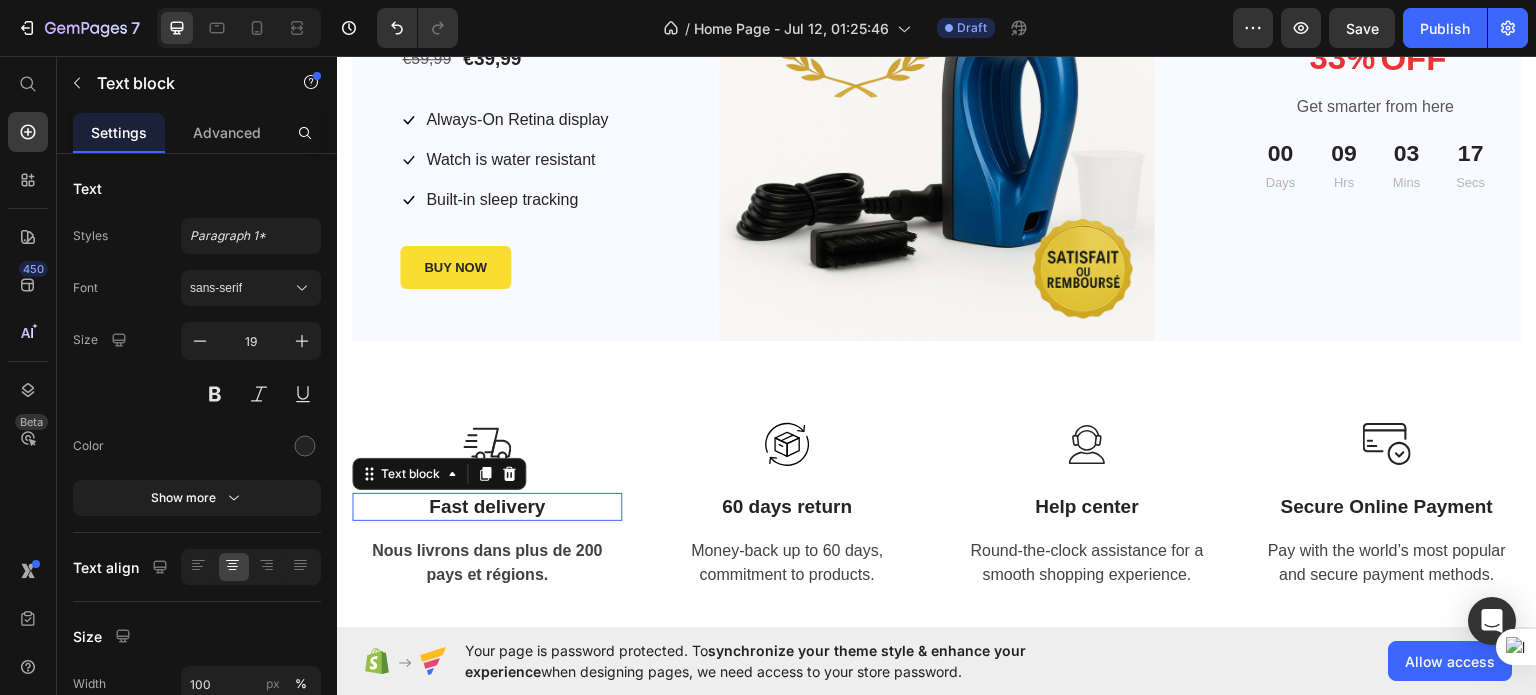 click on "Fast delivery" at bounding box center (487, 506) 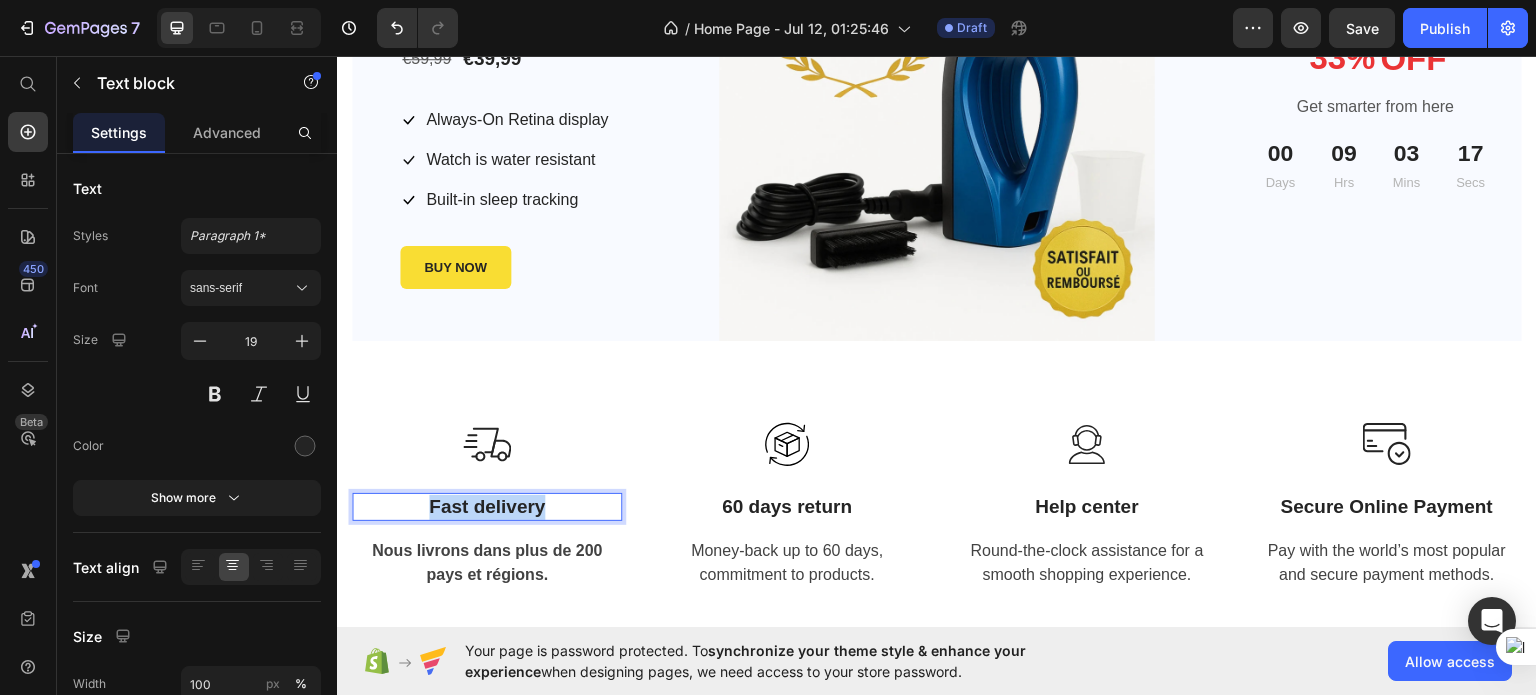 click on "Fast delivery" at bounding box center [487, 506] 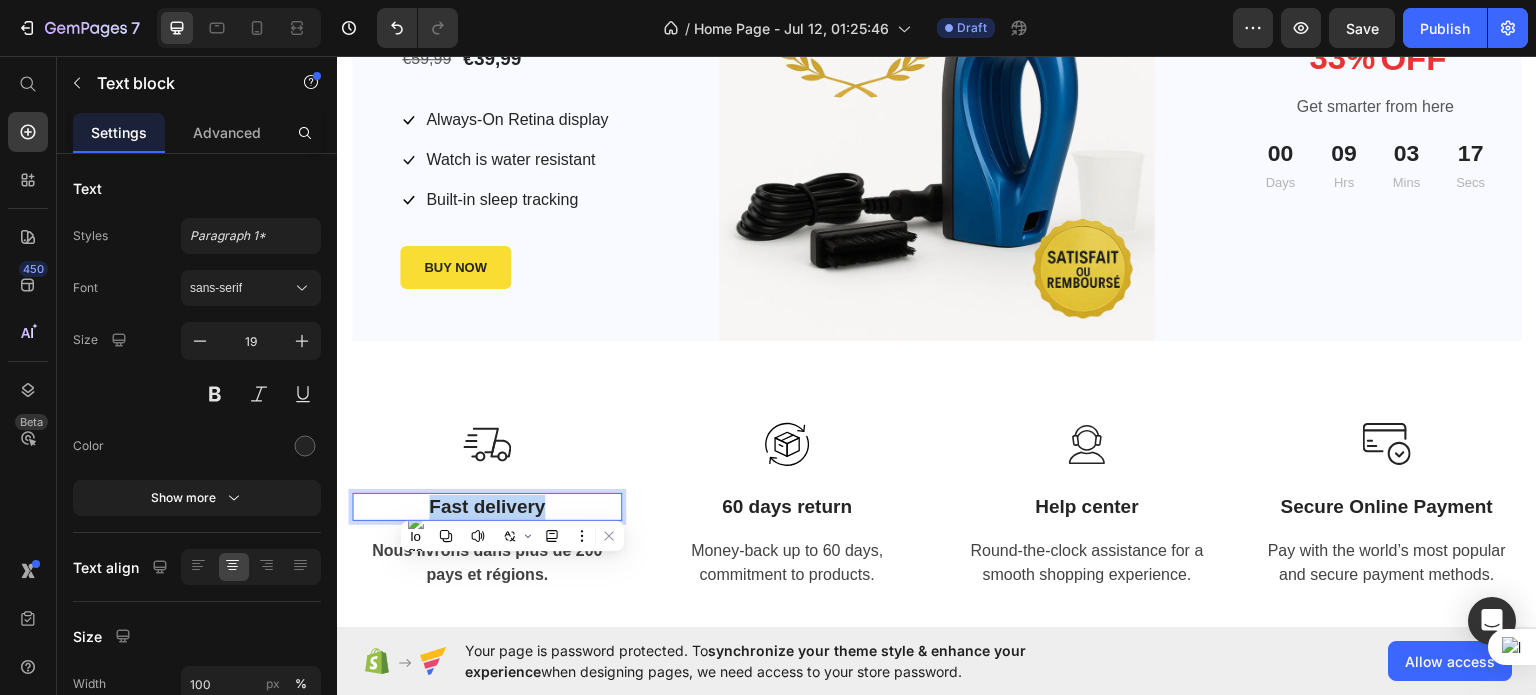 copy on "Fast delivery" 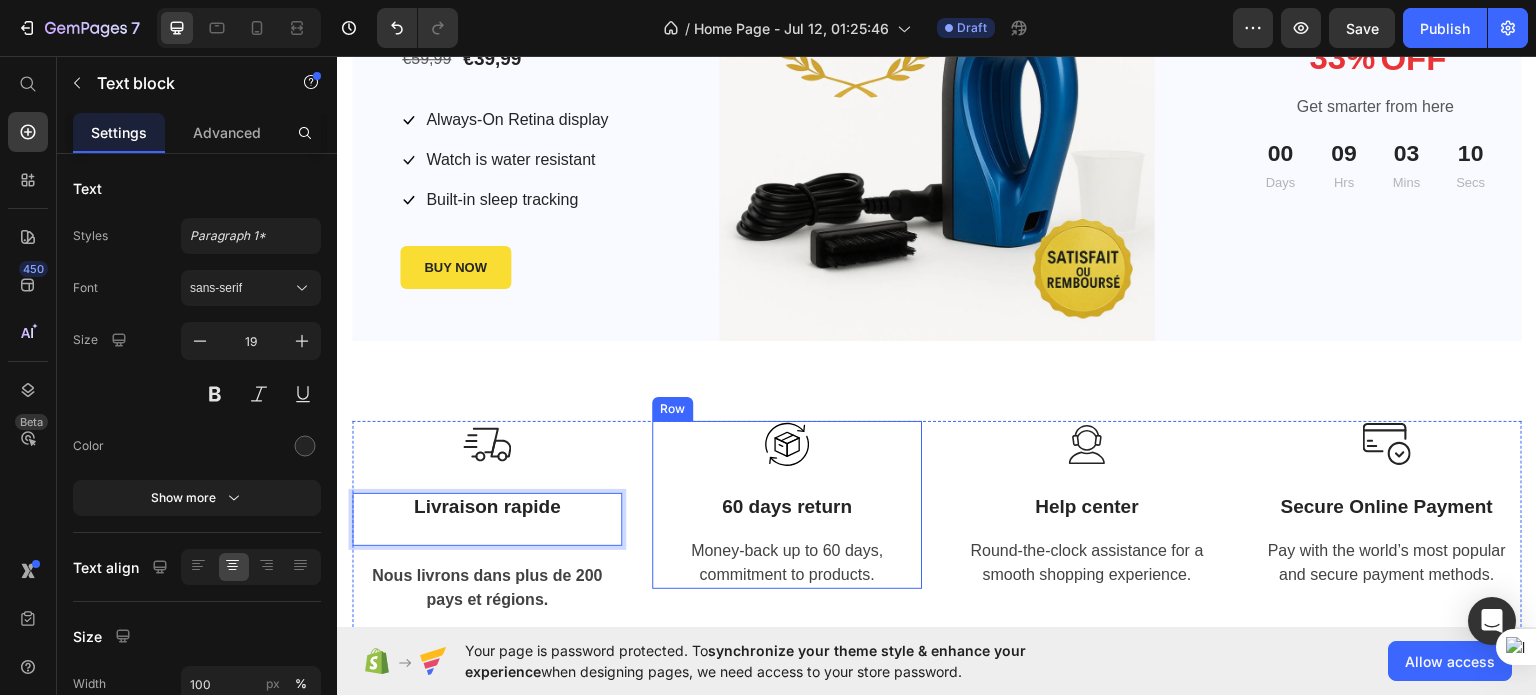 click on "60 days return" at bounding box center [787, 506] 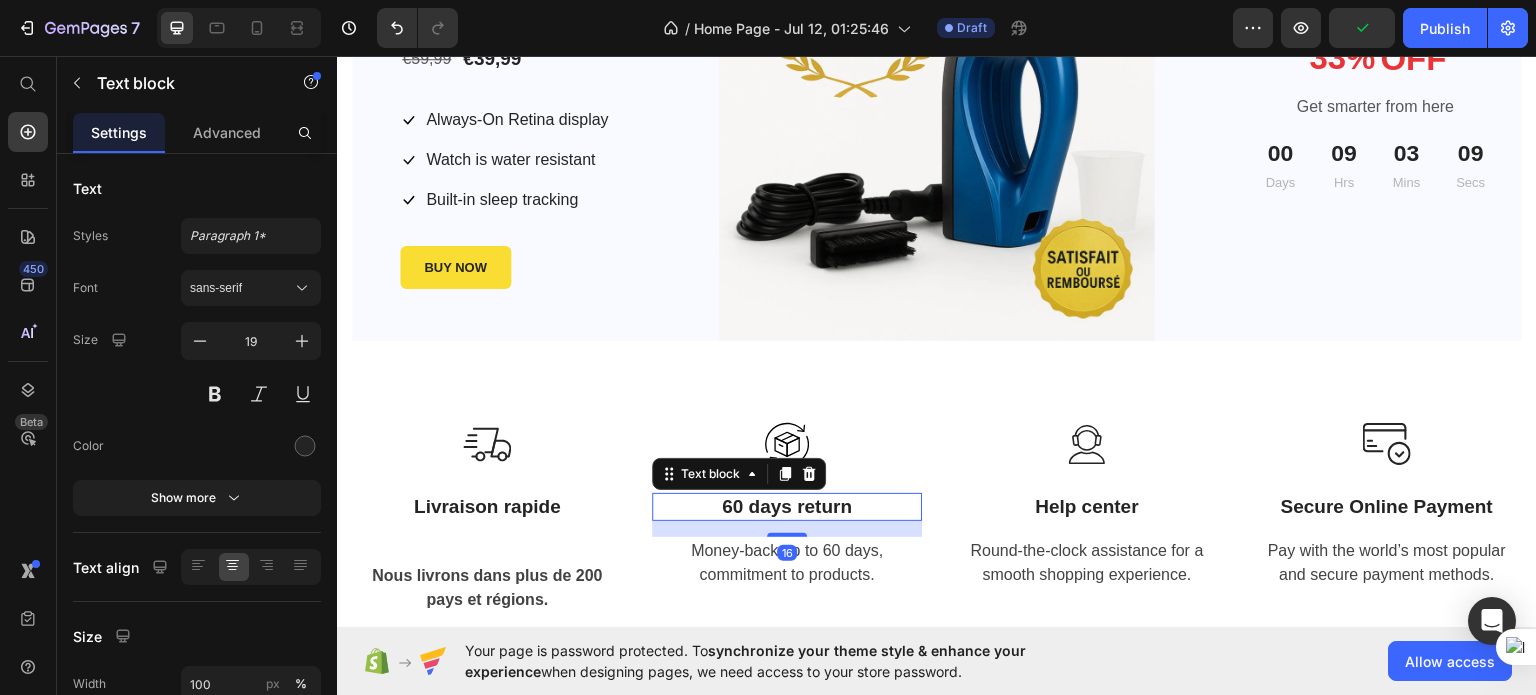 click on "60 days return" at bounding box center (787, 506) 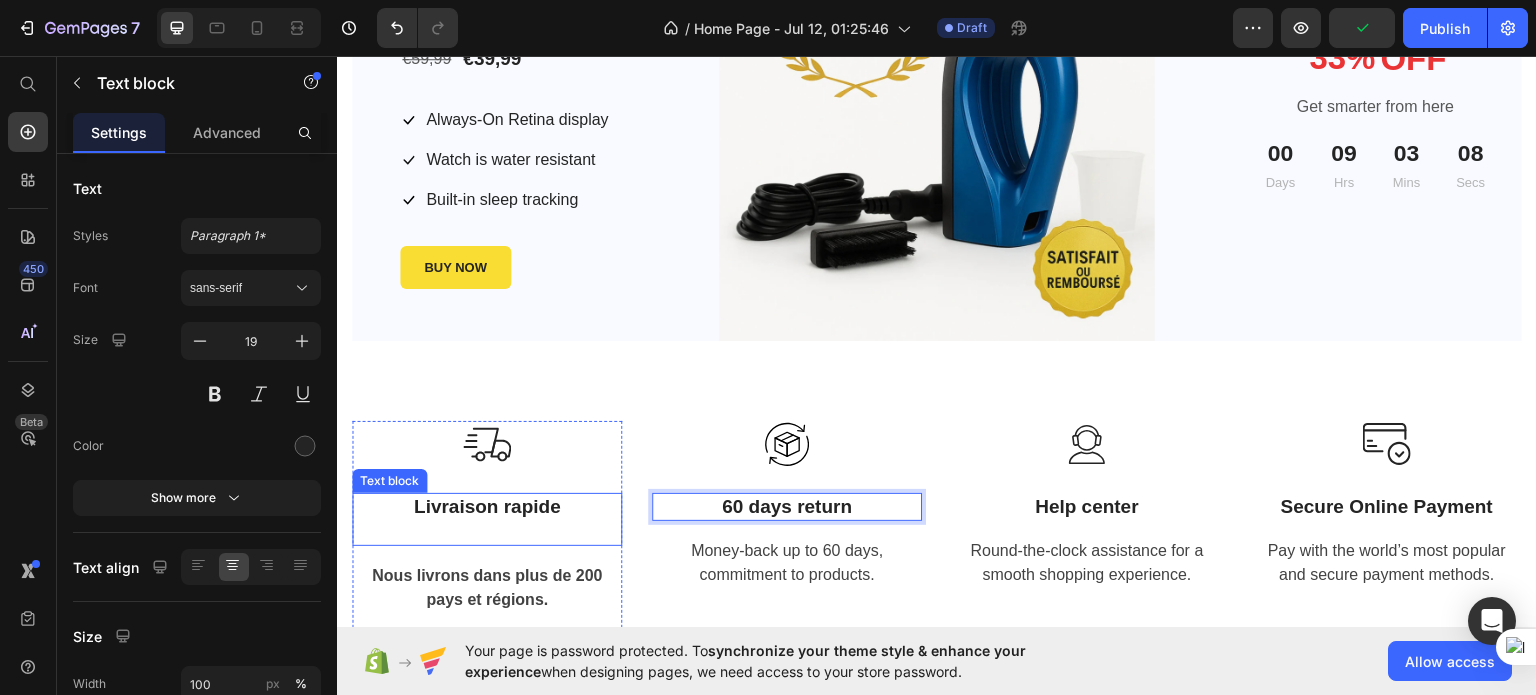 click at bounding box center (487, 530) 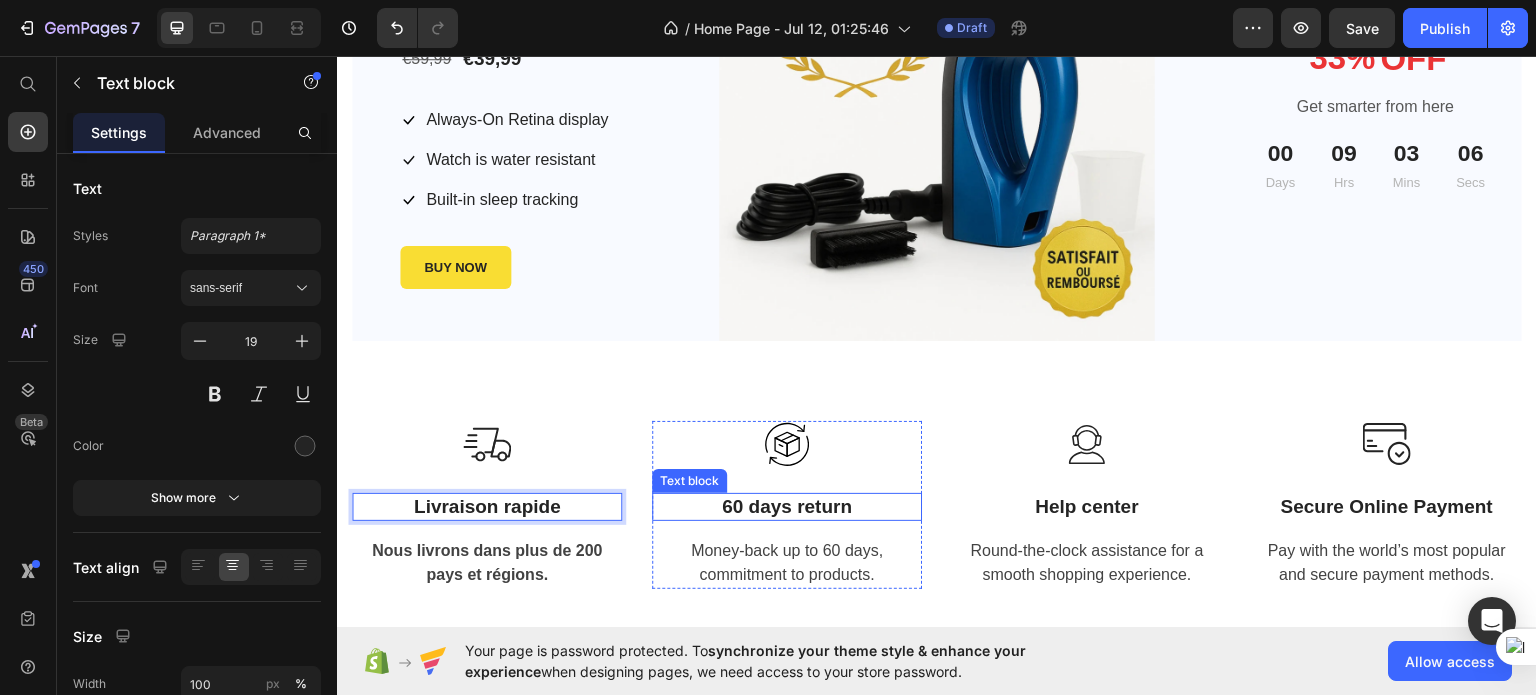 click on "60 days return" at bounding box center (787, 506) 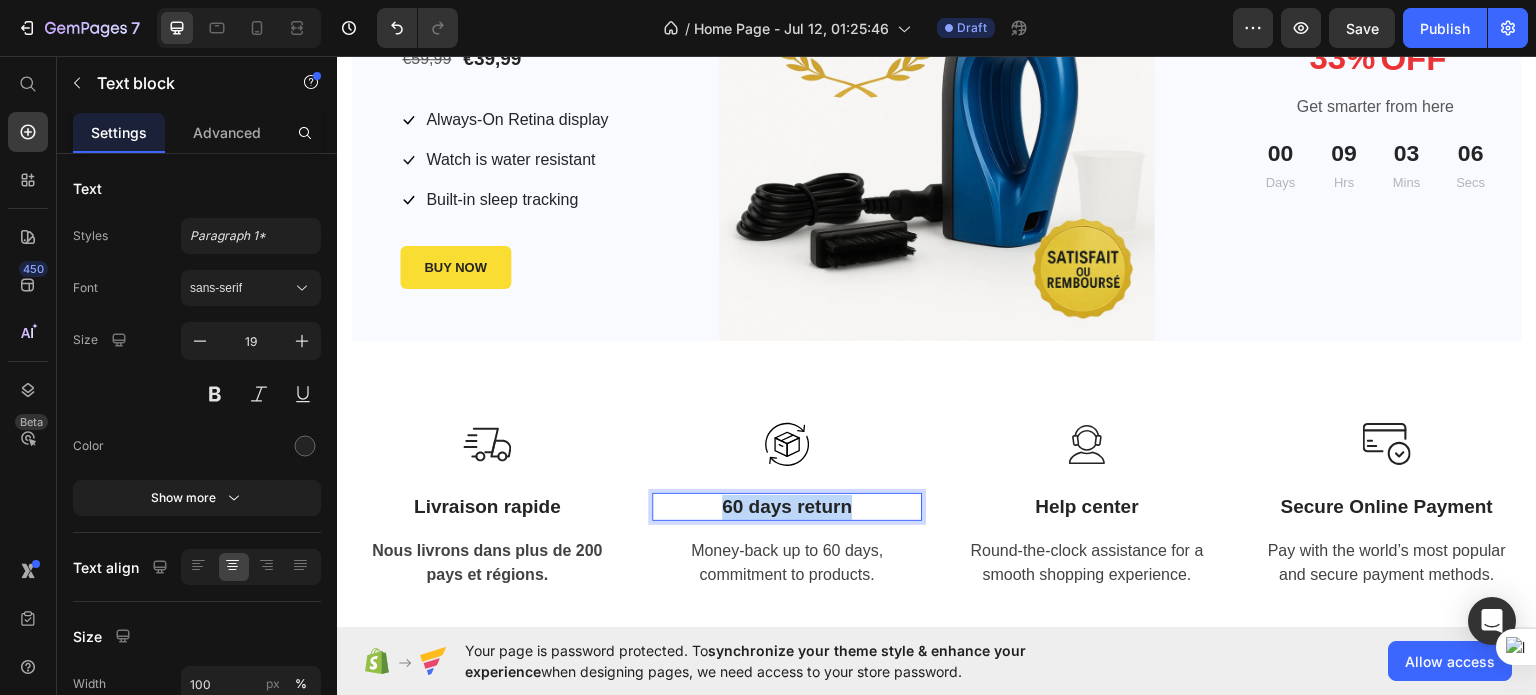 click on "60 days return" at bounding box center [787, 506] 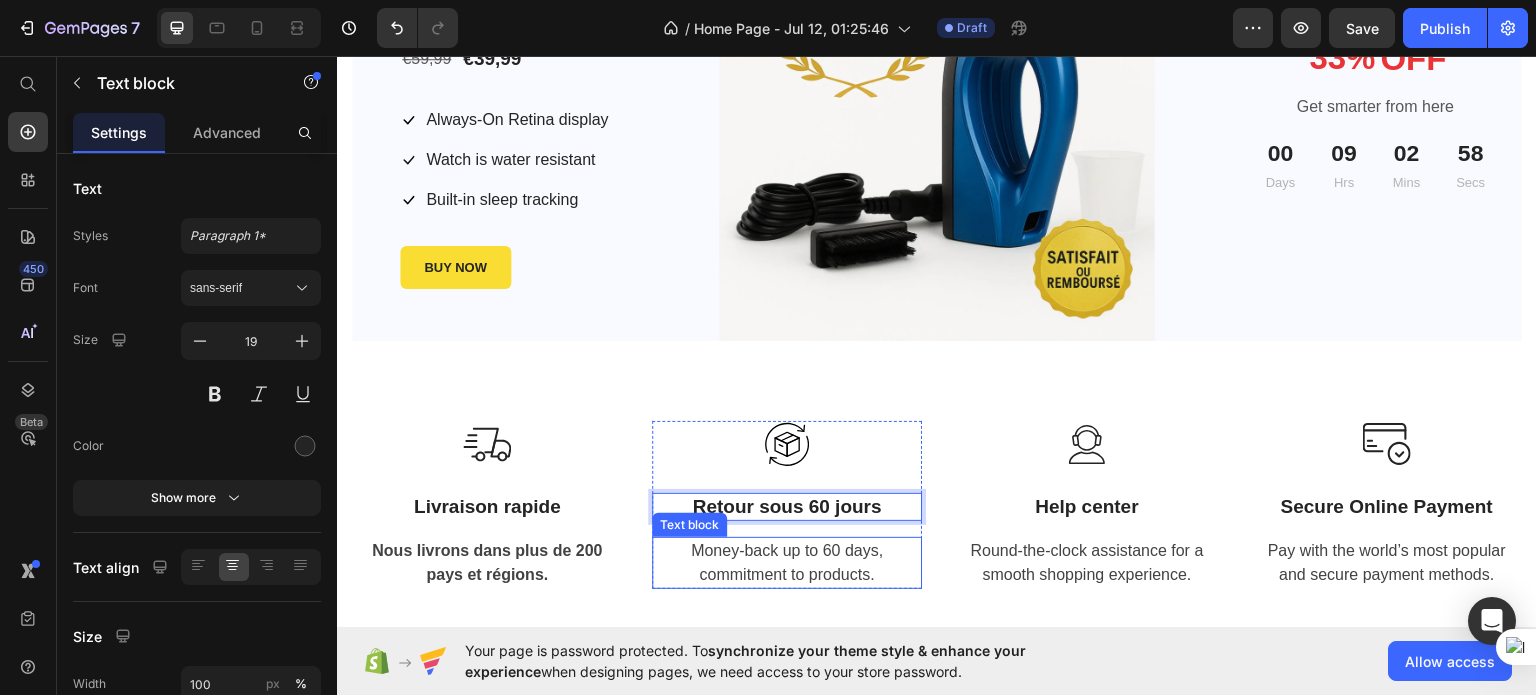 click on "Money-back up to 60 days, commitment to products." at bounding box center (787, 562) 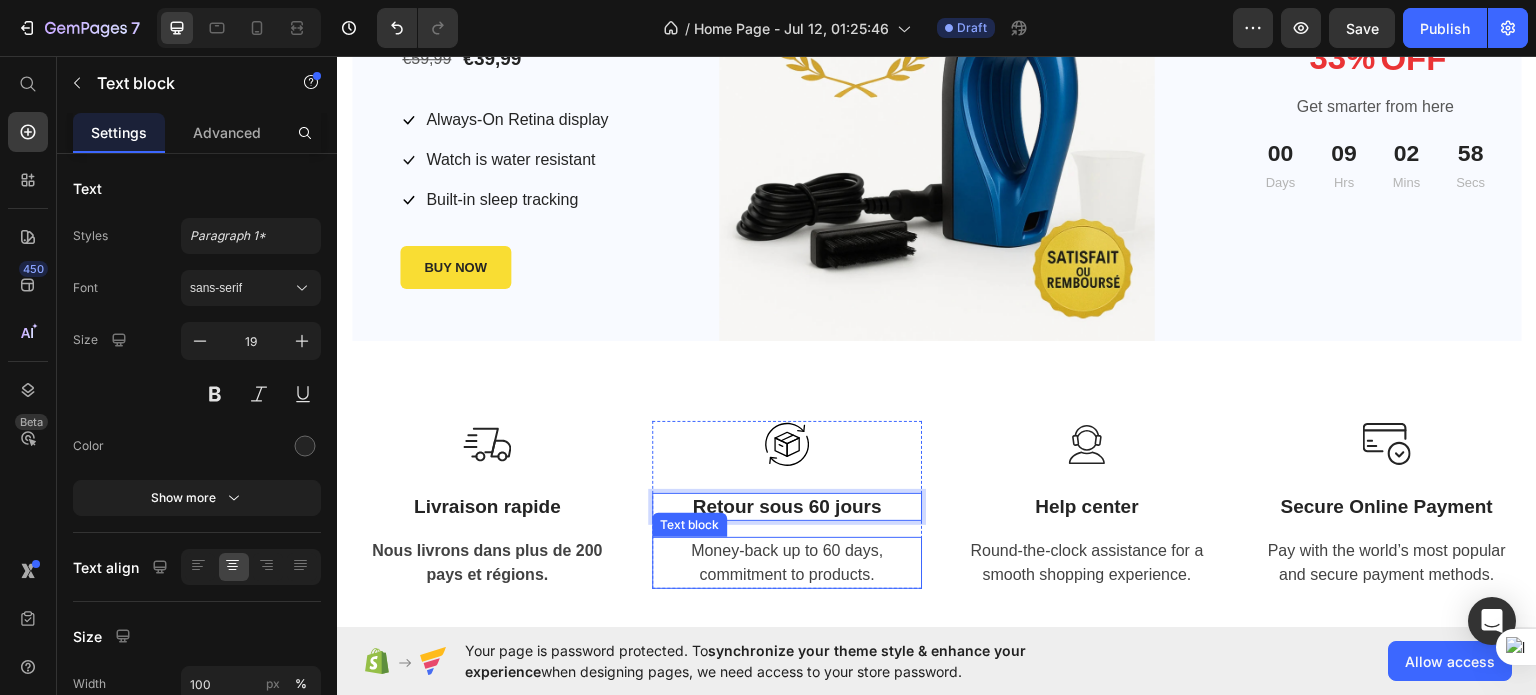 click on "Money-back up to 60 days, commitment to products." at bounding box center [787, 562] 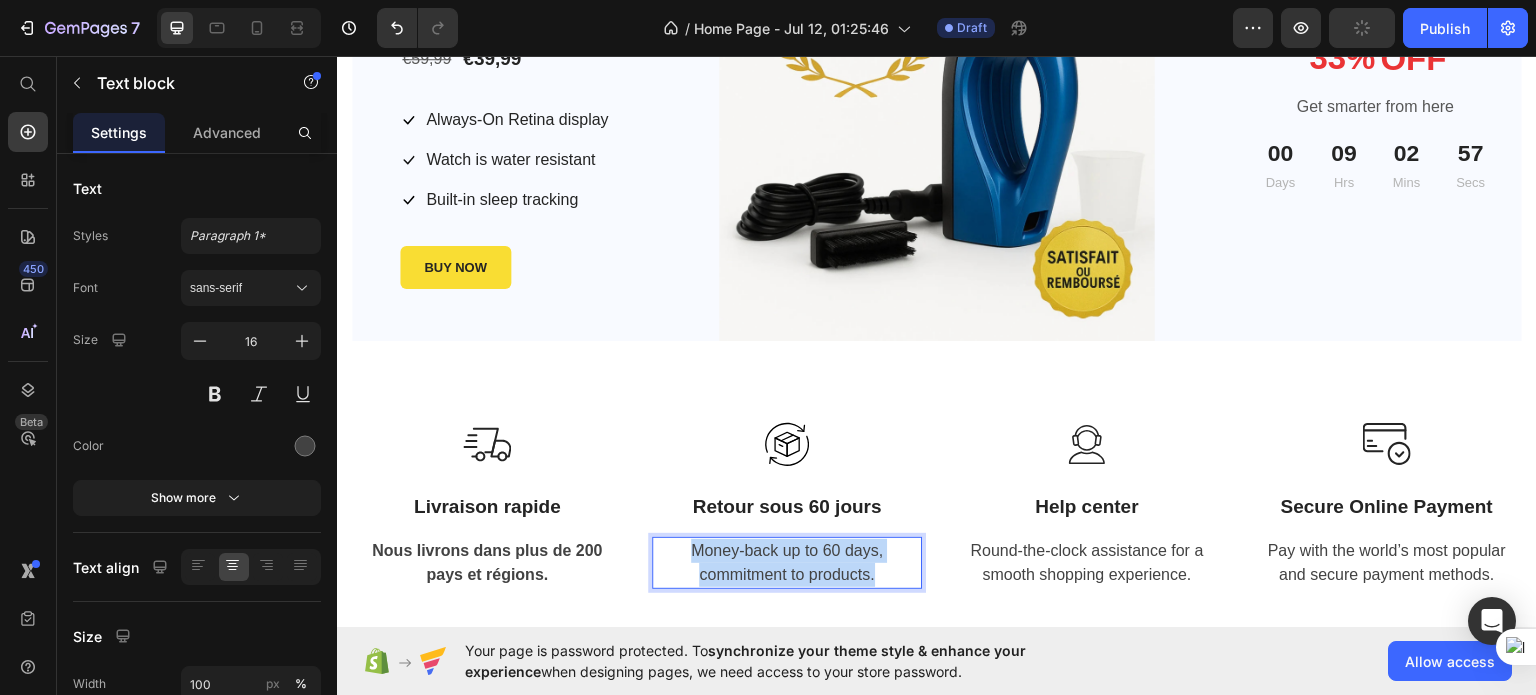 click on "Money-back up to 60 days, commitment to products." at bounding box center (787, 562) 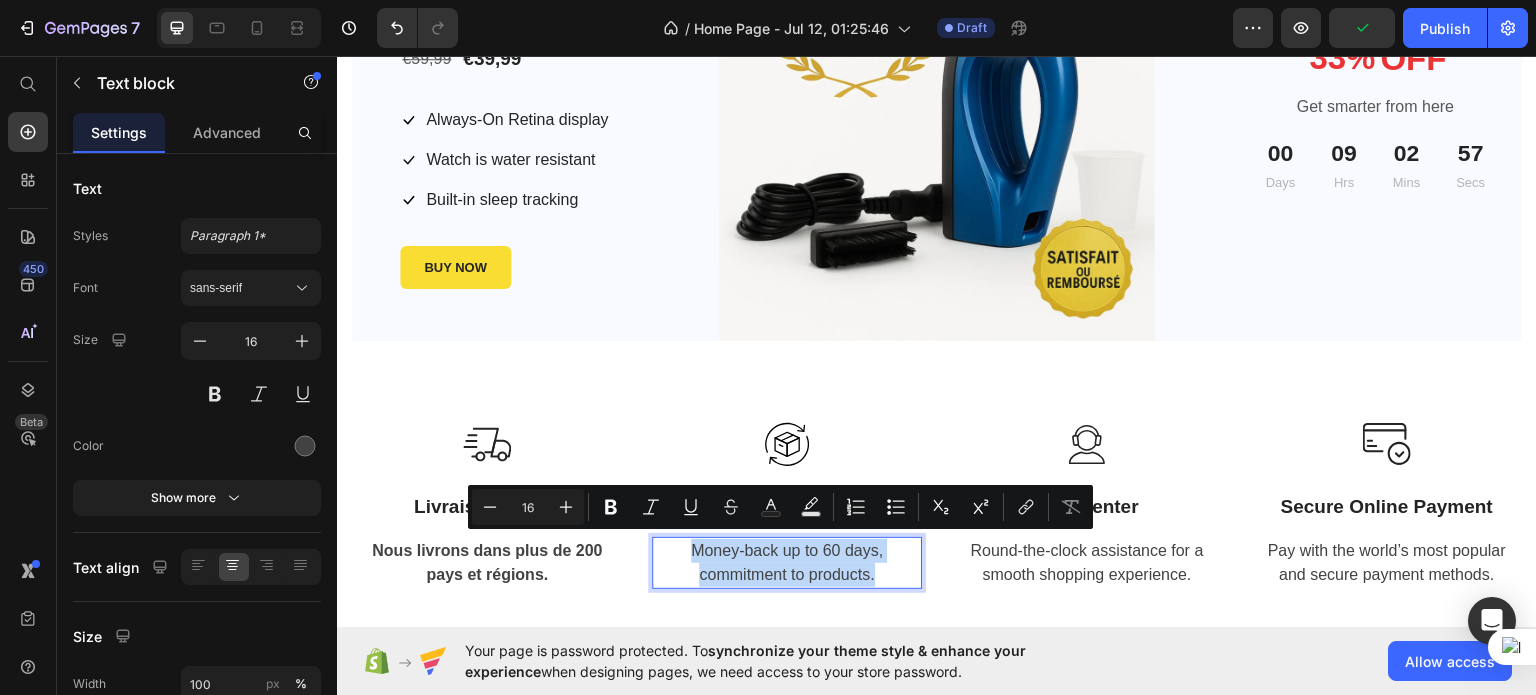 copy on "Money-back up to 60 days, commitment to products." 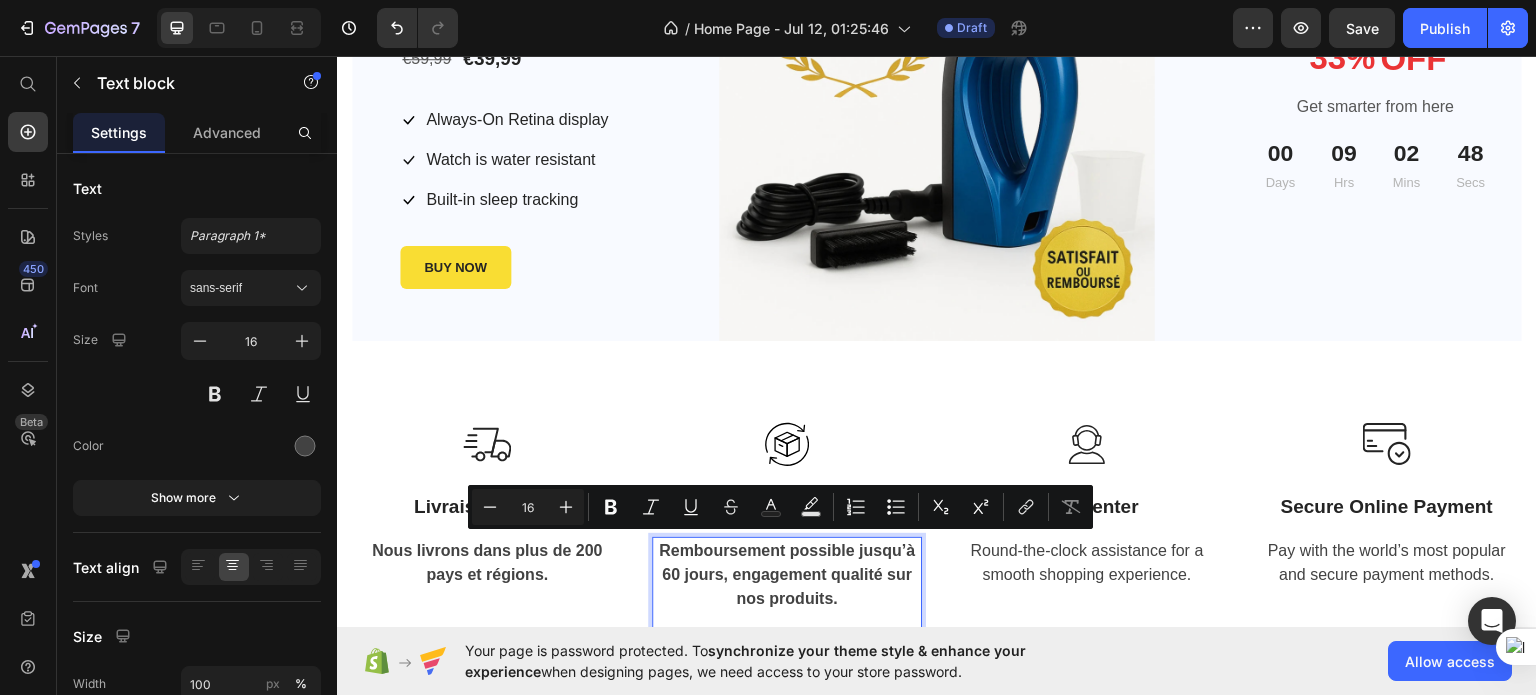 scroll, scrollTop: 3113, scrollLeft: 0, axis: vertical 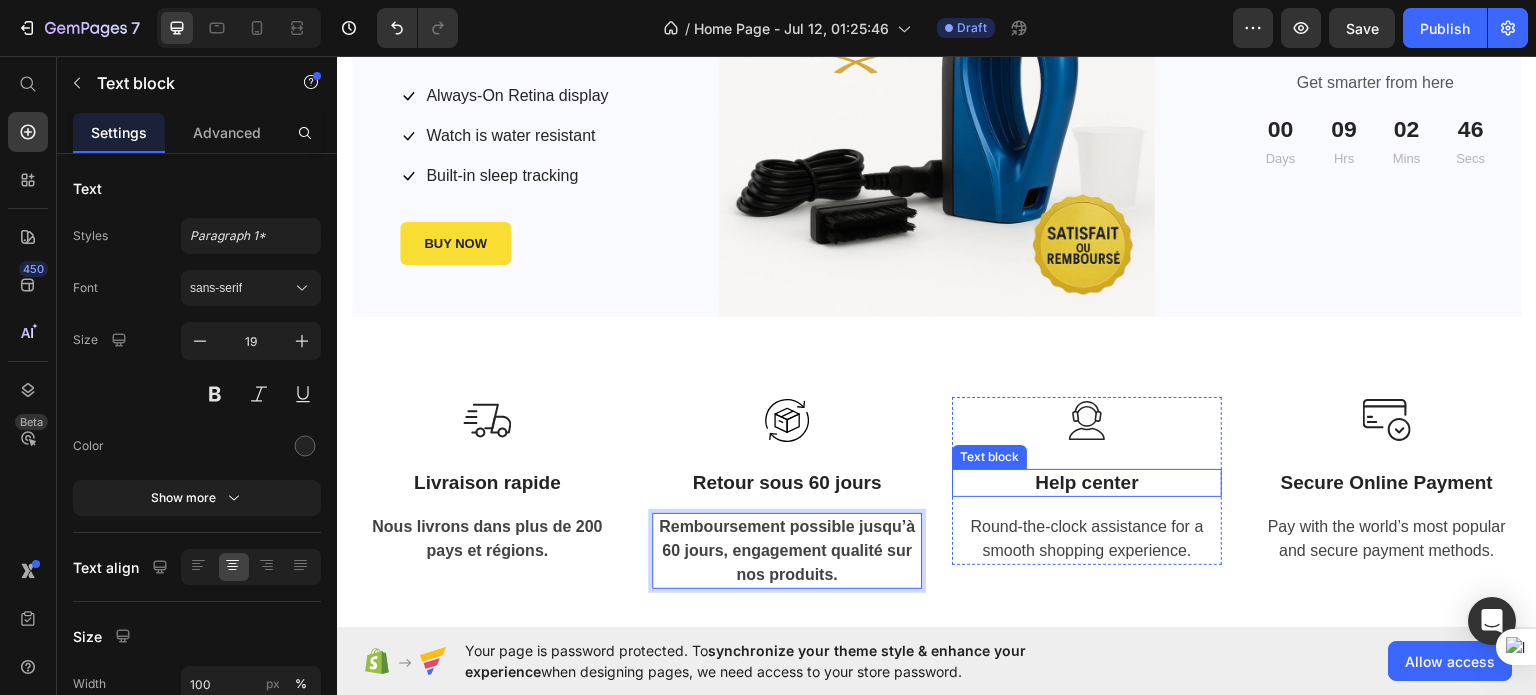 click on "Help center" at bounding box center [1087, 482] 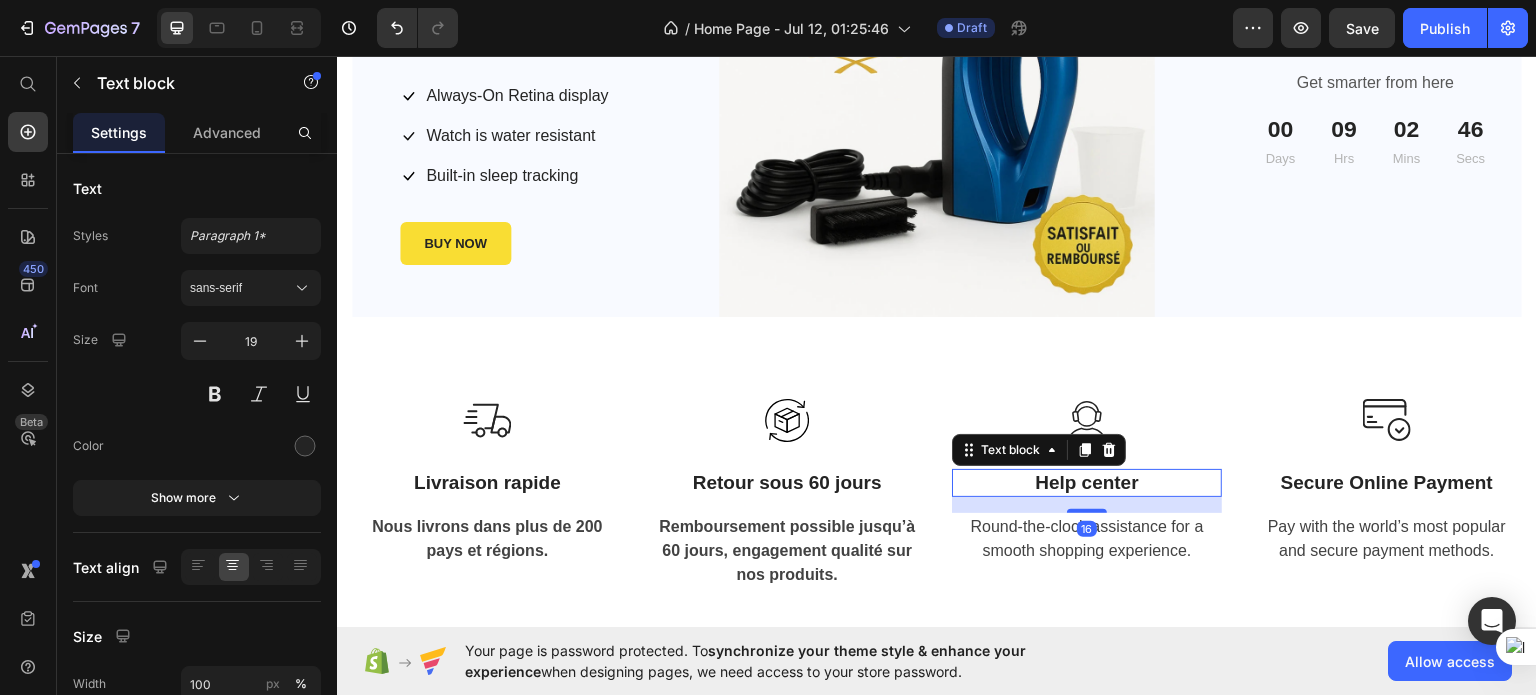 click on "Help center" at bounding box center [1087, 482] 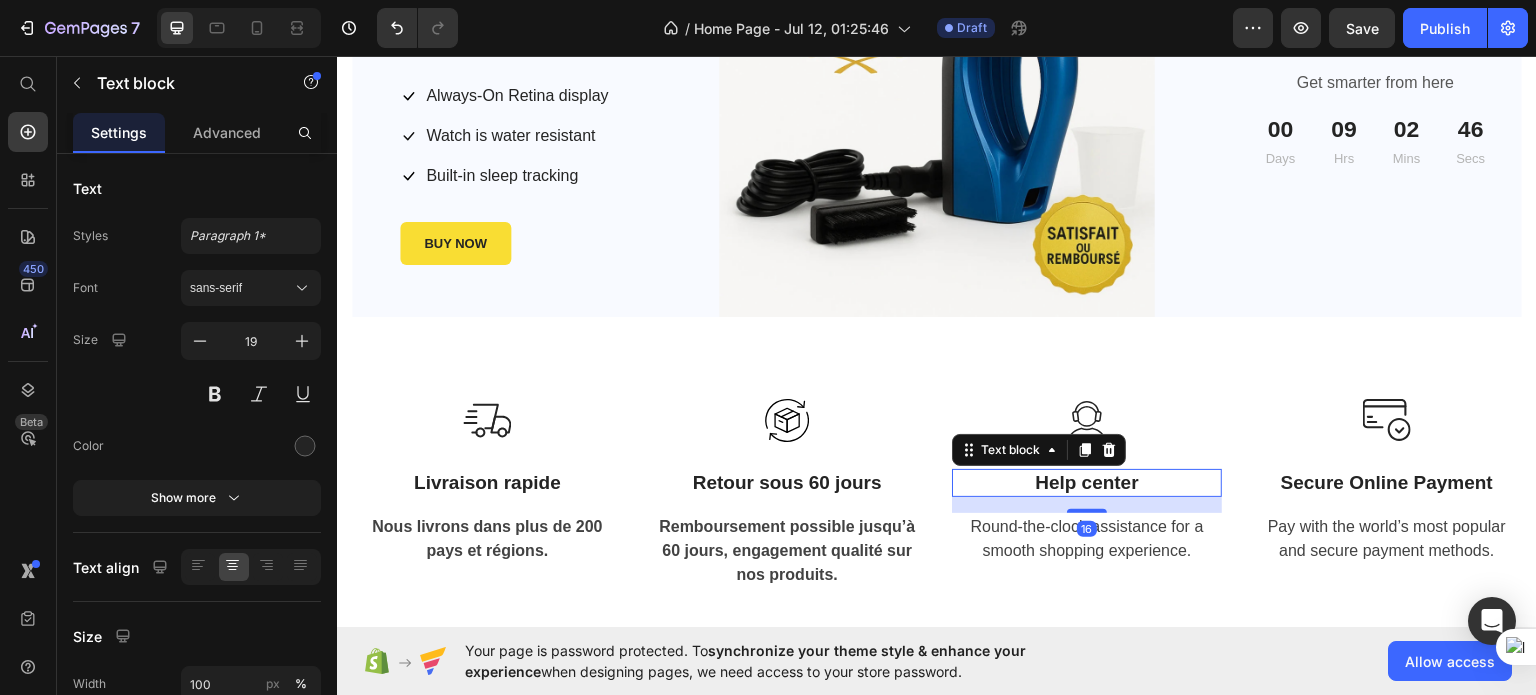 click on "Help center" at bounding box center (1087, 482) 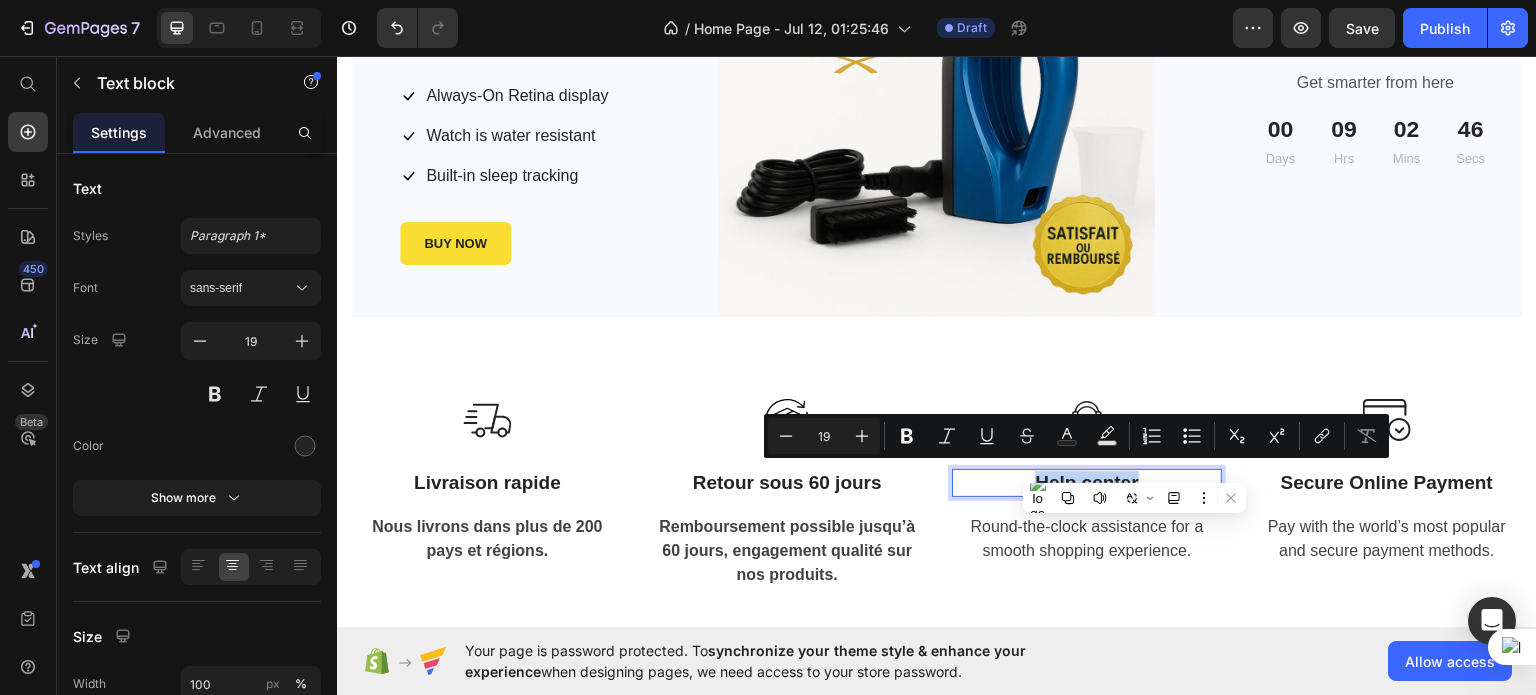 copy on "Help center" 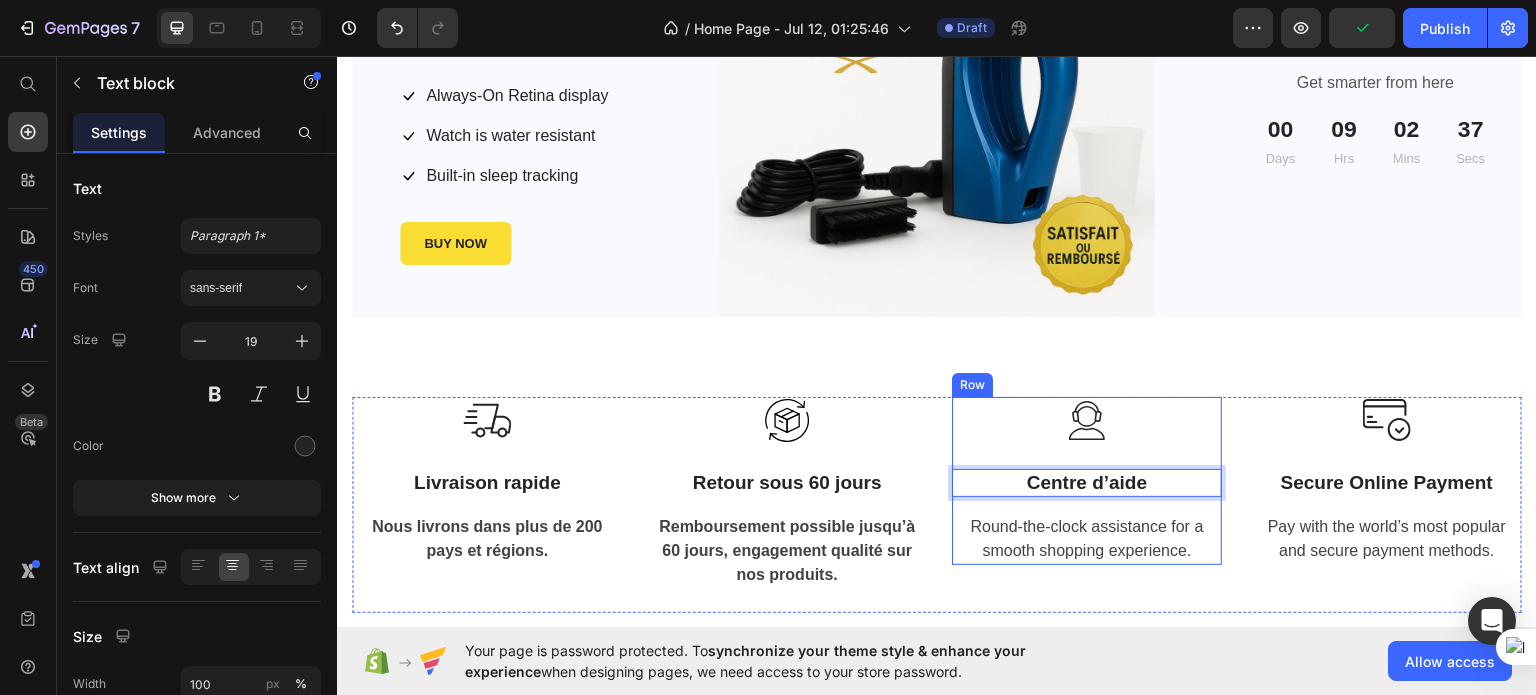 click on "Round-the-clock assistance for a smooth shopping experience." at bounding box center (1087, 538) 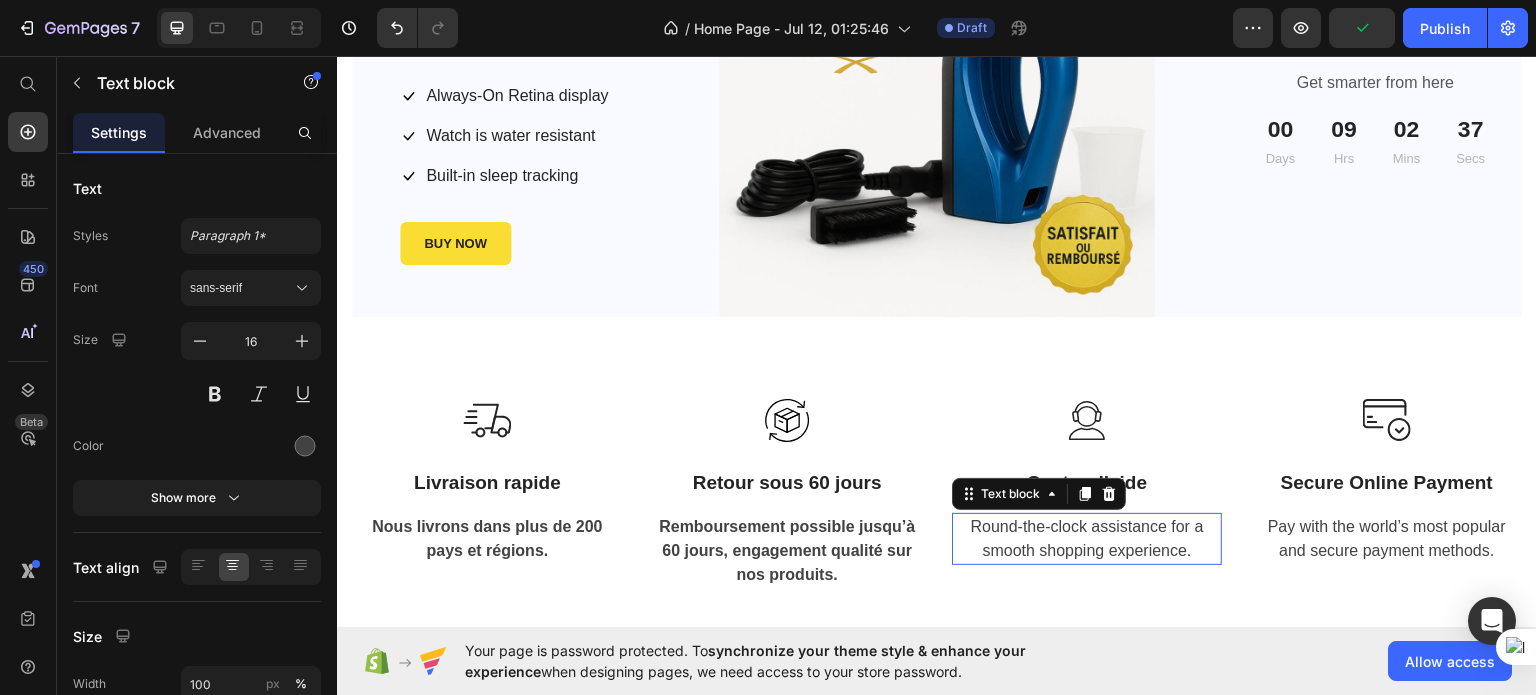 click on "Round-the-clock assistance for a smooth shopping experience." at bounding box center [1087, 538] 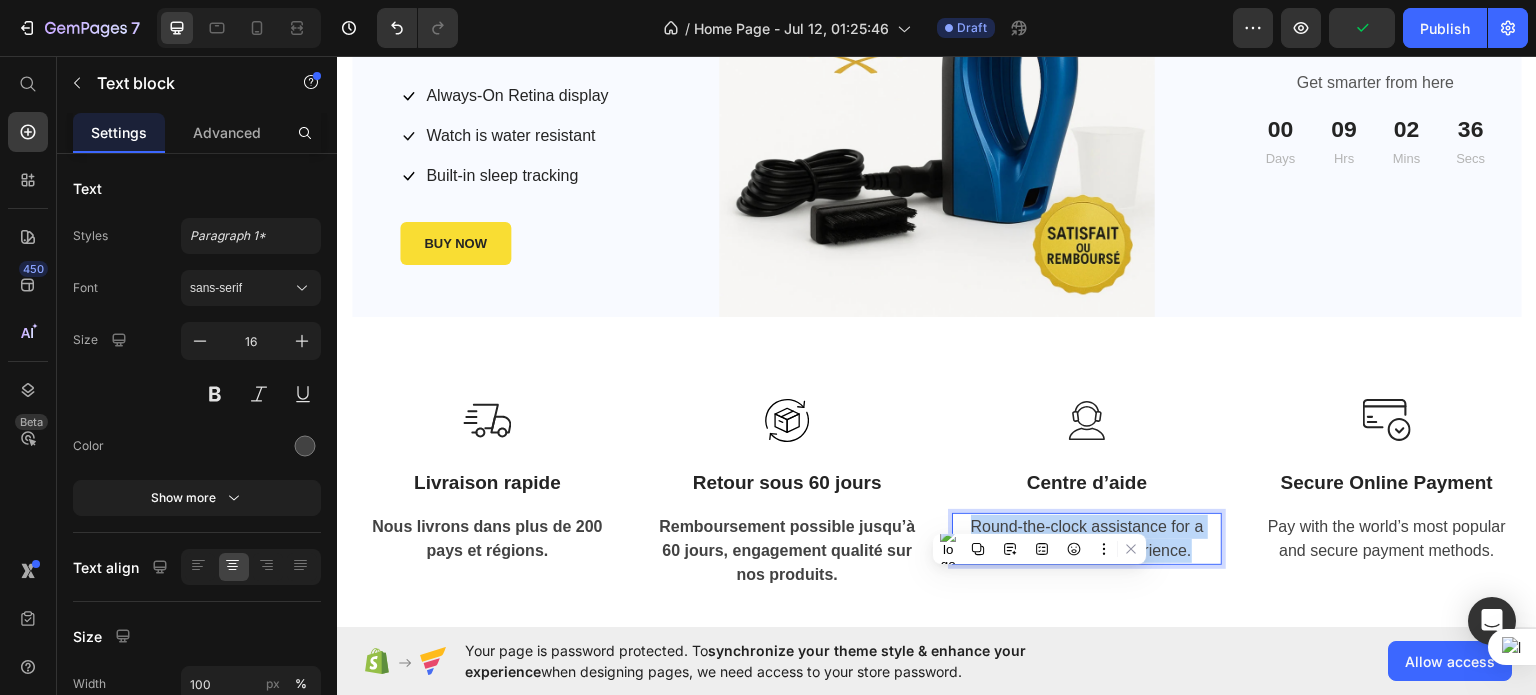 click on "Round-the-clock assistance for a smooth shopping experience." at bounding box center (1087, 538) 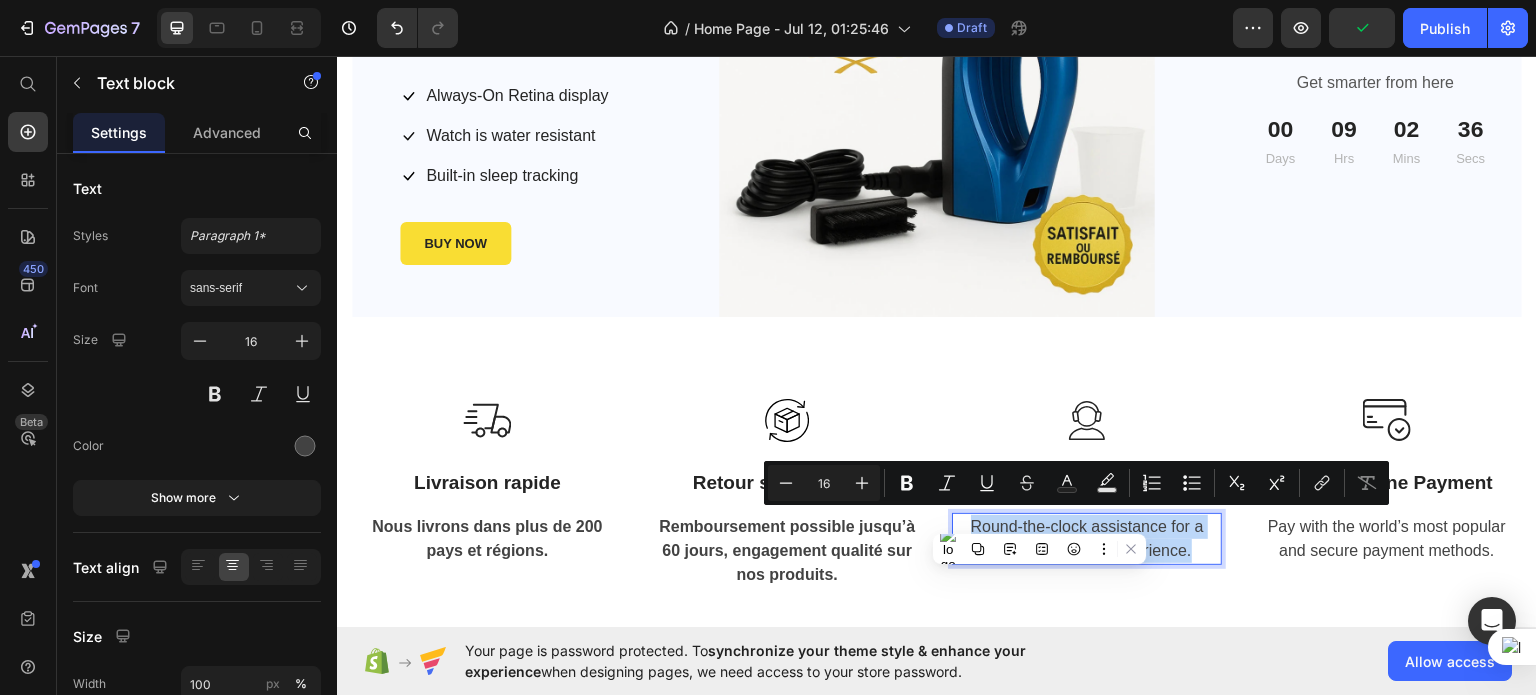 copy on "Round-the-clock assistance for a smooth shopping experience." 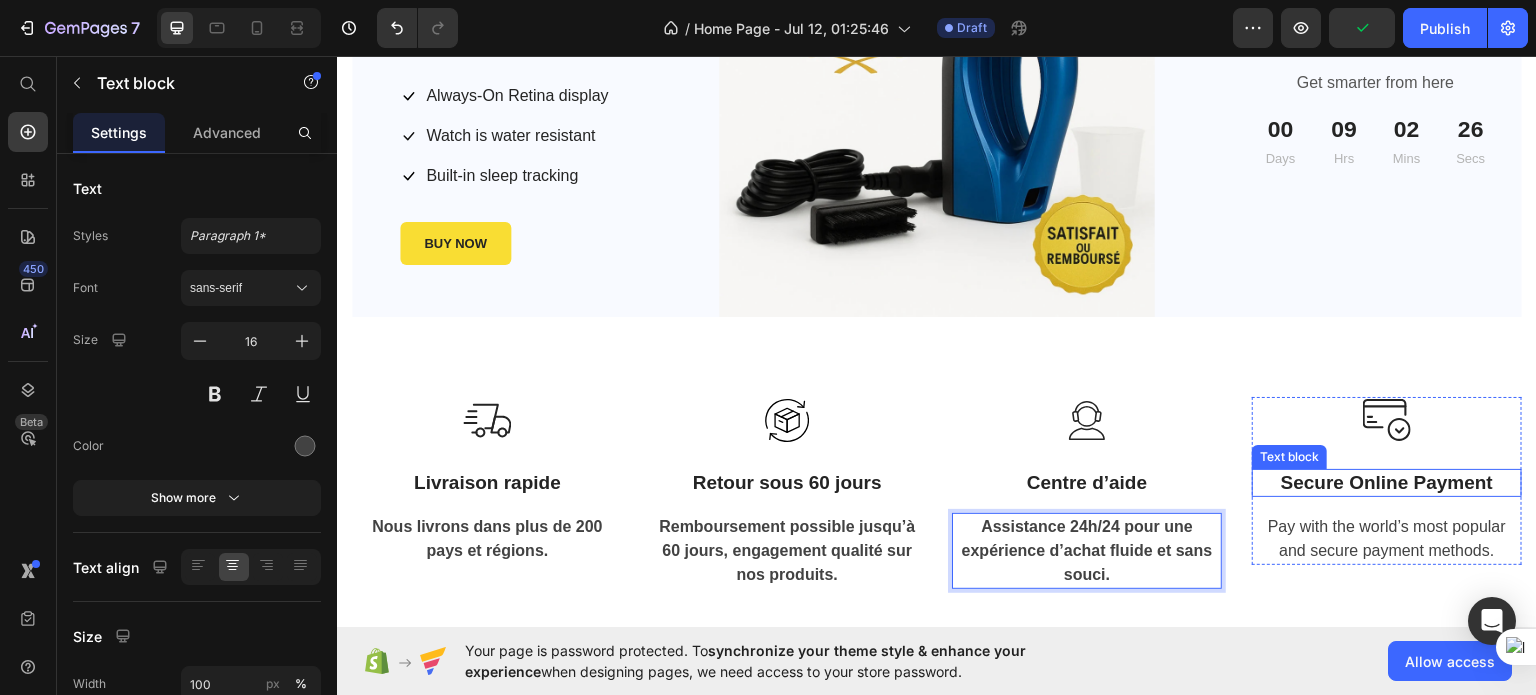 click on "Secure Online Payment" at bounding box center (1387, 482) 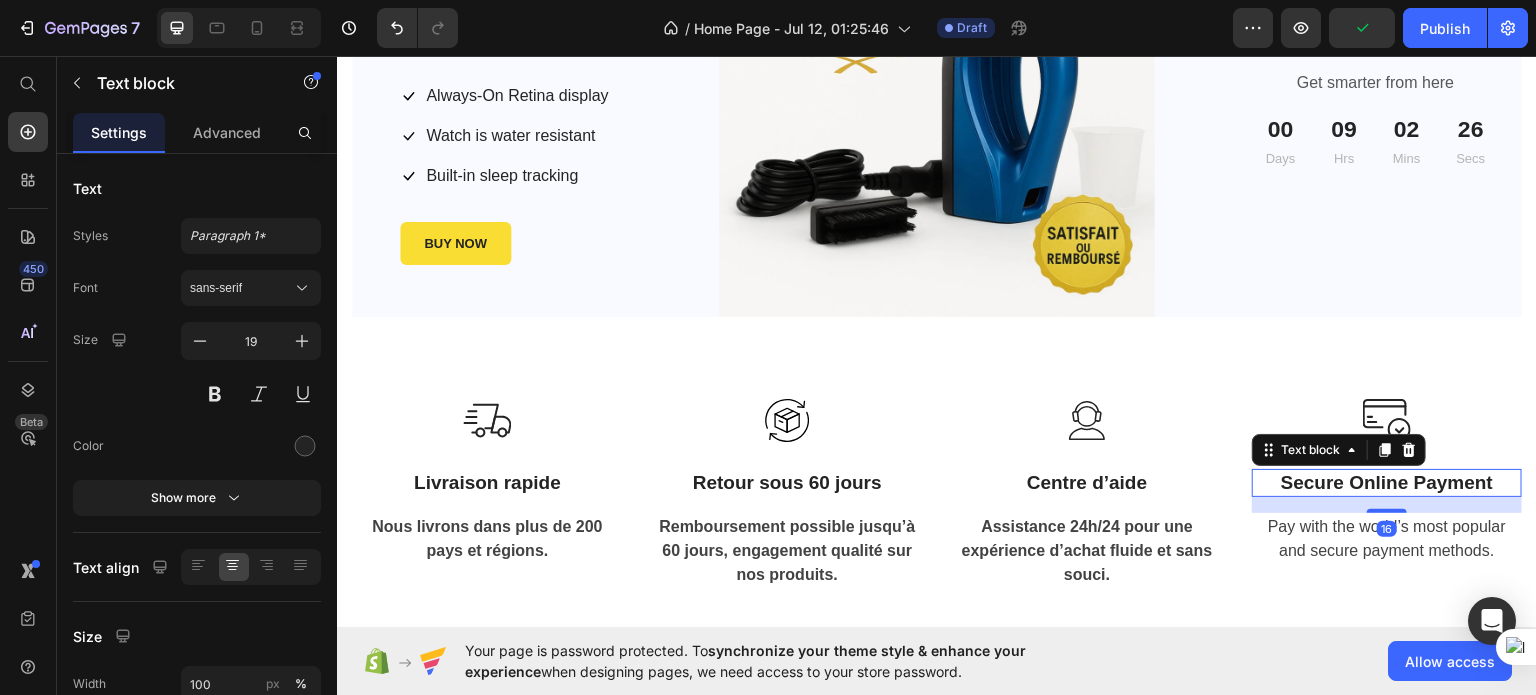 click on "Secure Online Payment" at bounding box center [1387, 482] 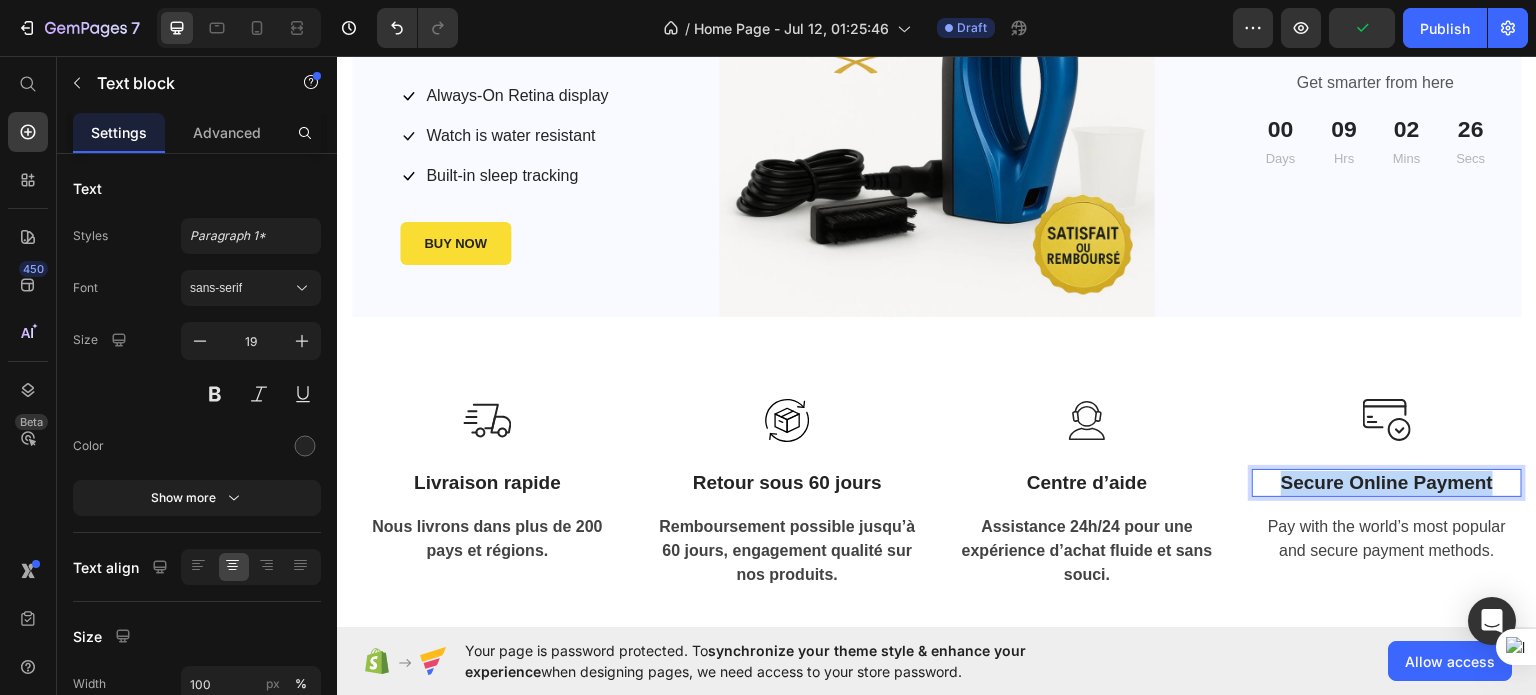 click on "Secure Online Payment" at bounding box center (1387, 482) 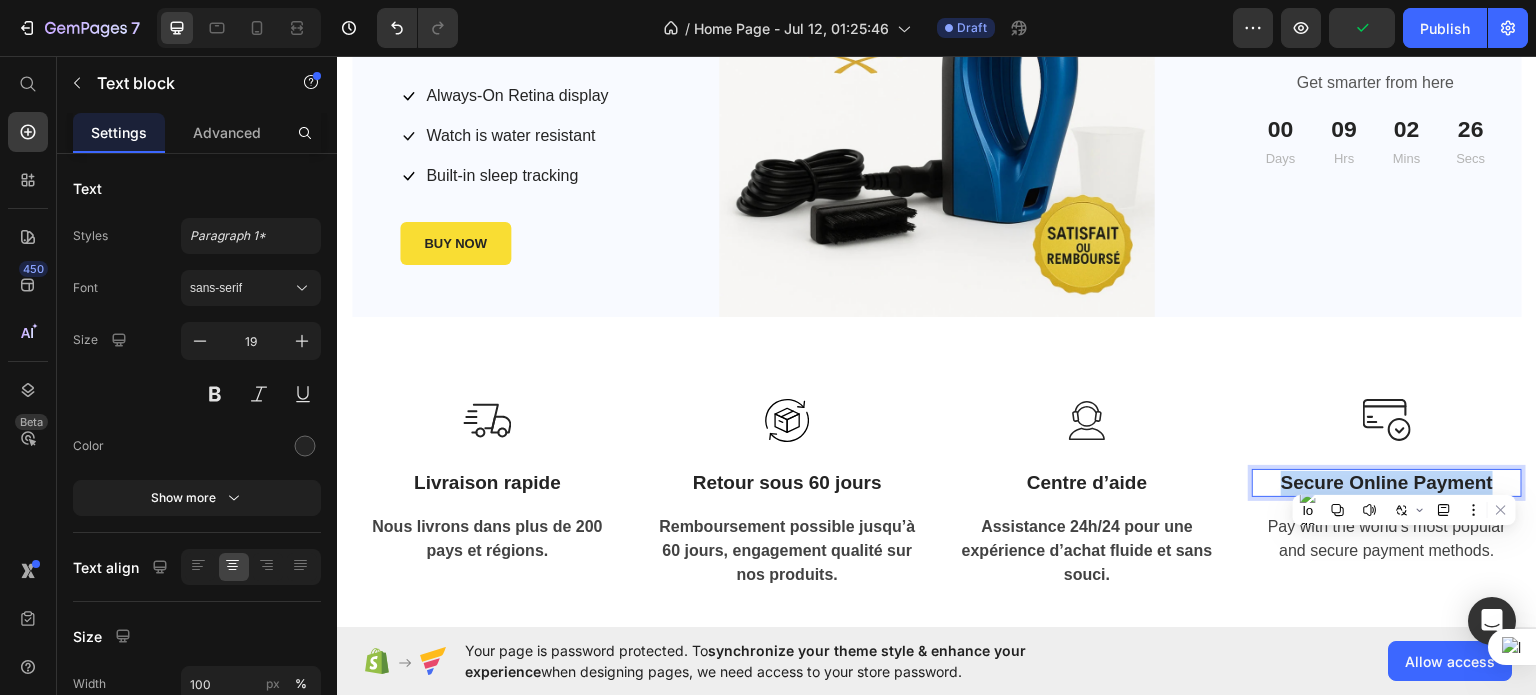 copy on "Secure Online Payment" 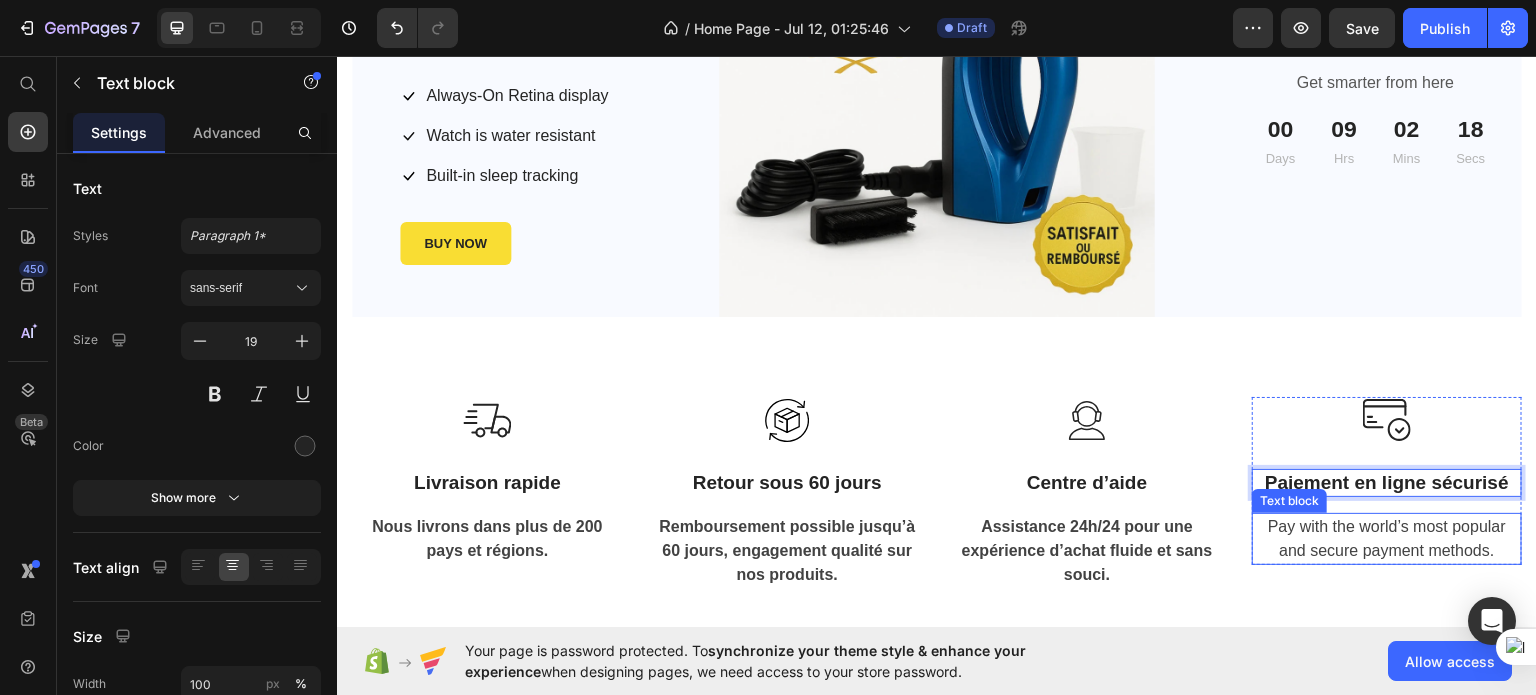 click on "Pay with the world’s most popular and secure payment methods." at bounding box center (1387, 538) 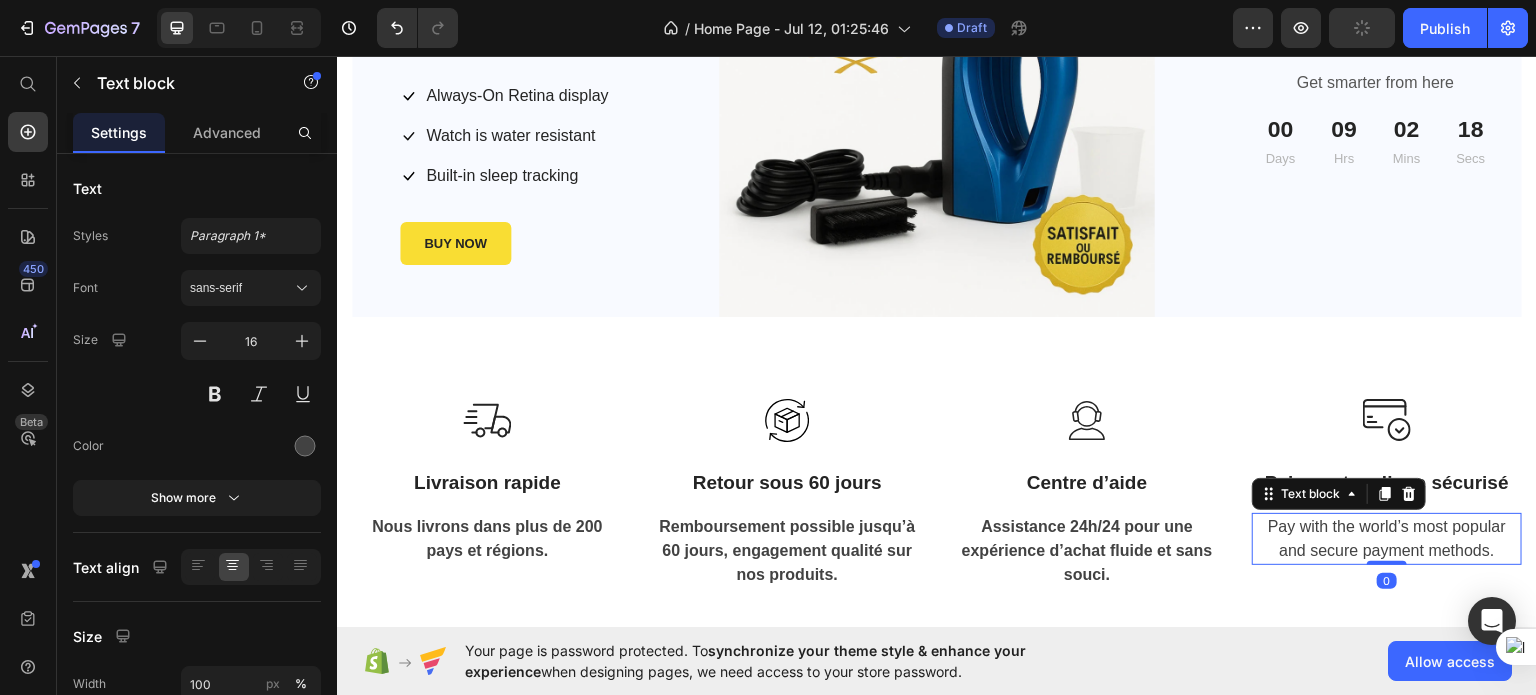 click on "Pay with the world’s most popular and secure payment methods." at bounding box center (1387, 538) 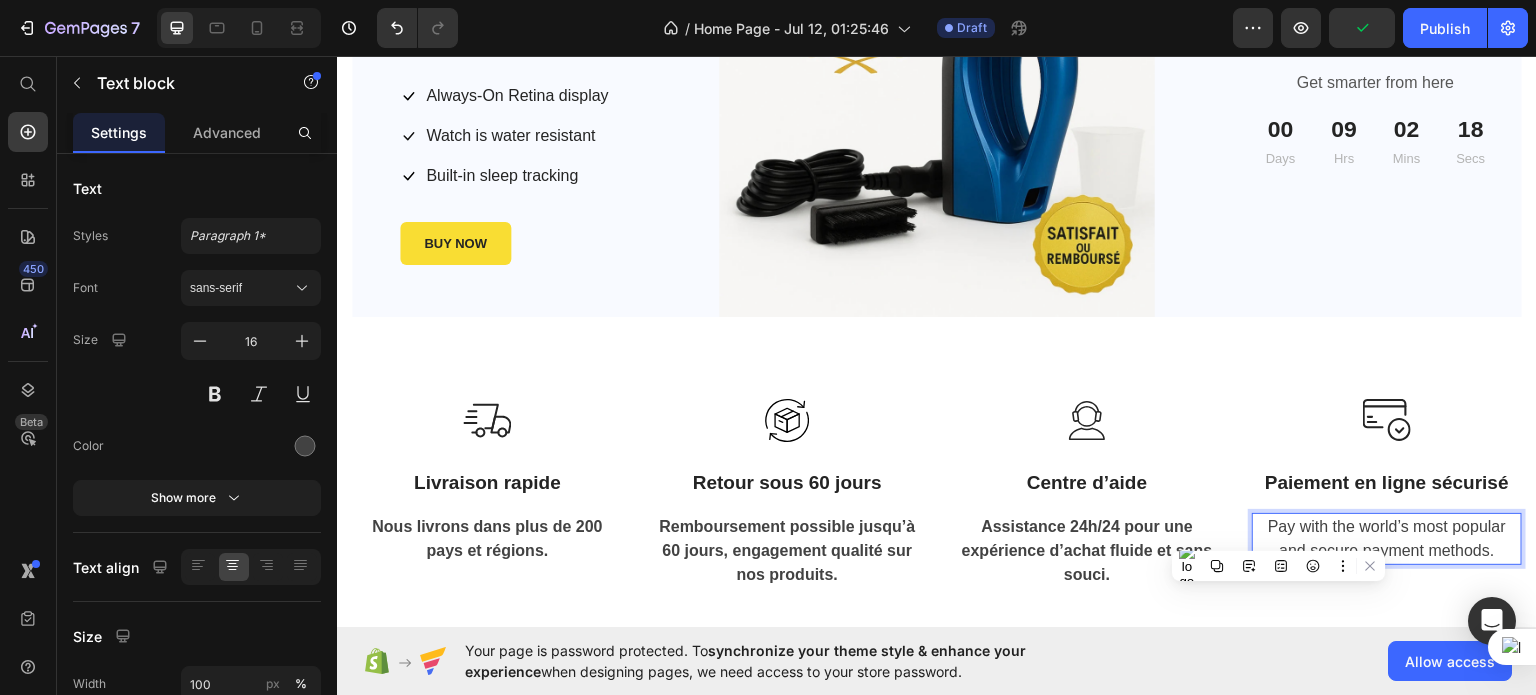 click on "Pay with the world’s most popular and secure payment methods." at bounding box center [1387, 538] 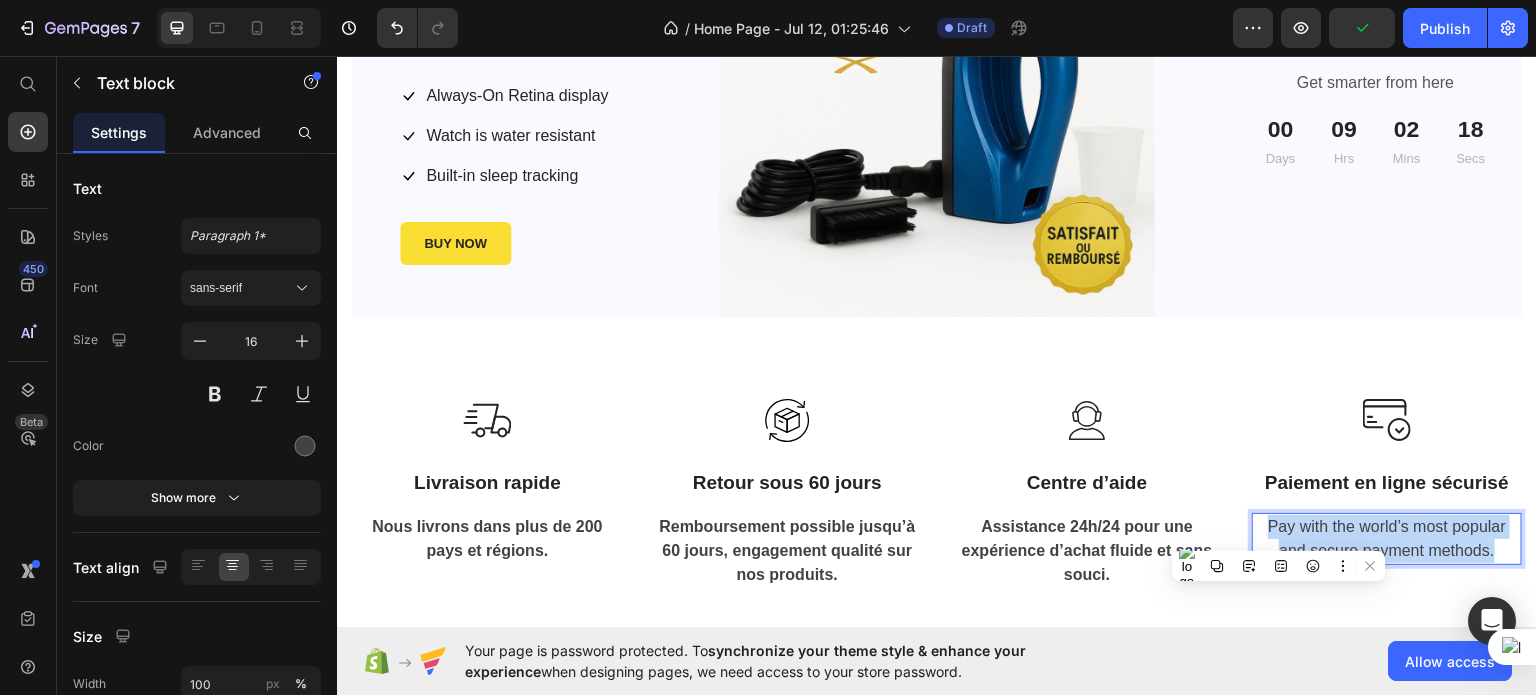 copy on "Pay with the world’s most popular and secure payment methods." 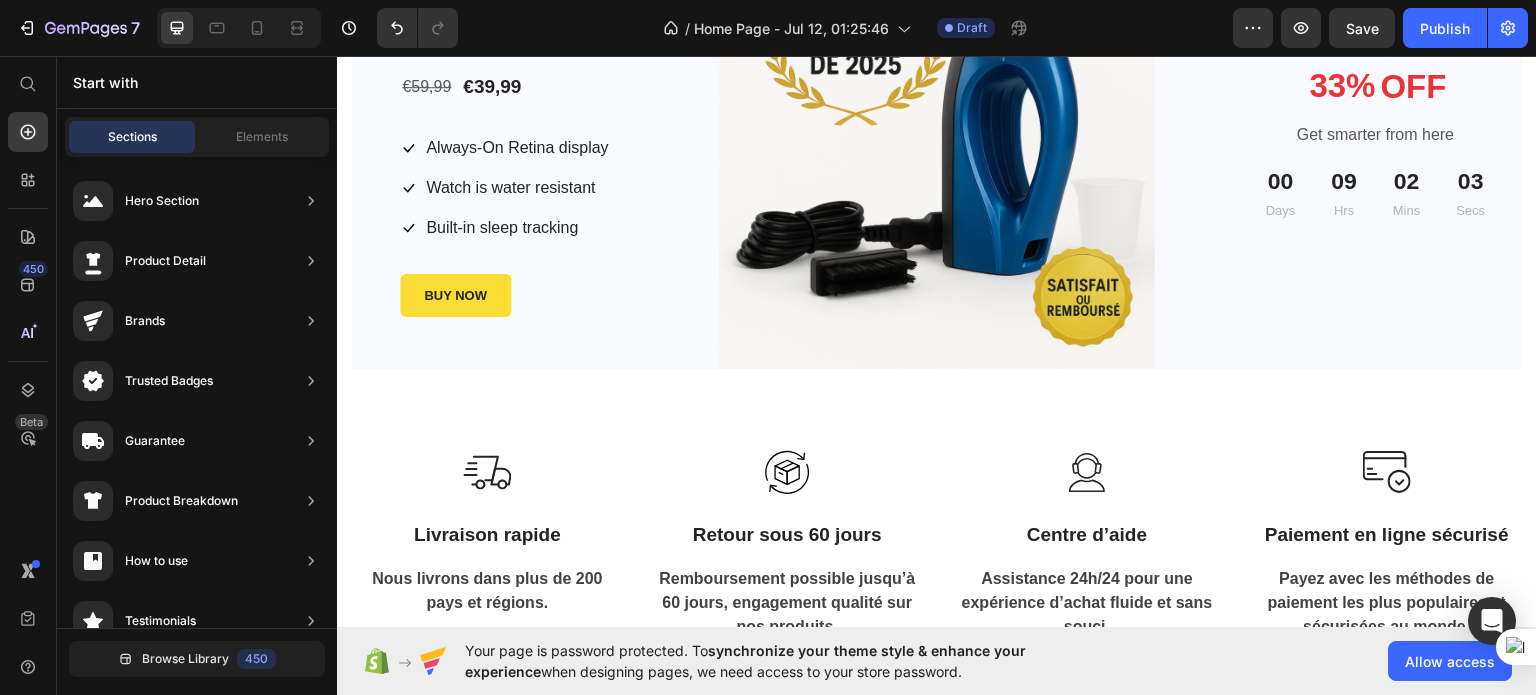 scroll, scrollTop: 3408, scrollLeft: 0, axis: vertical 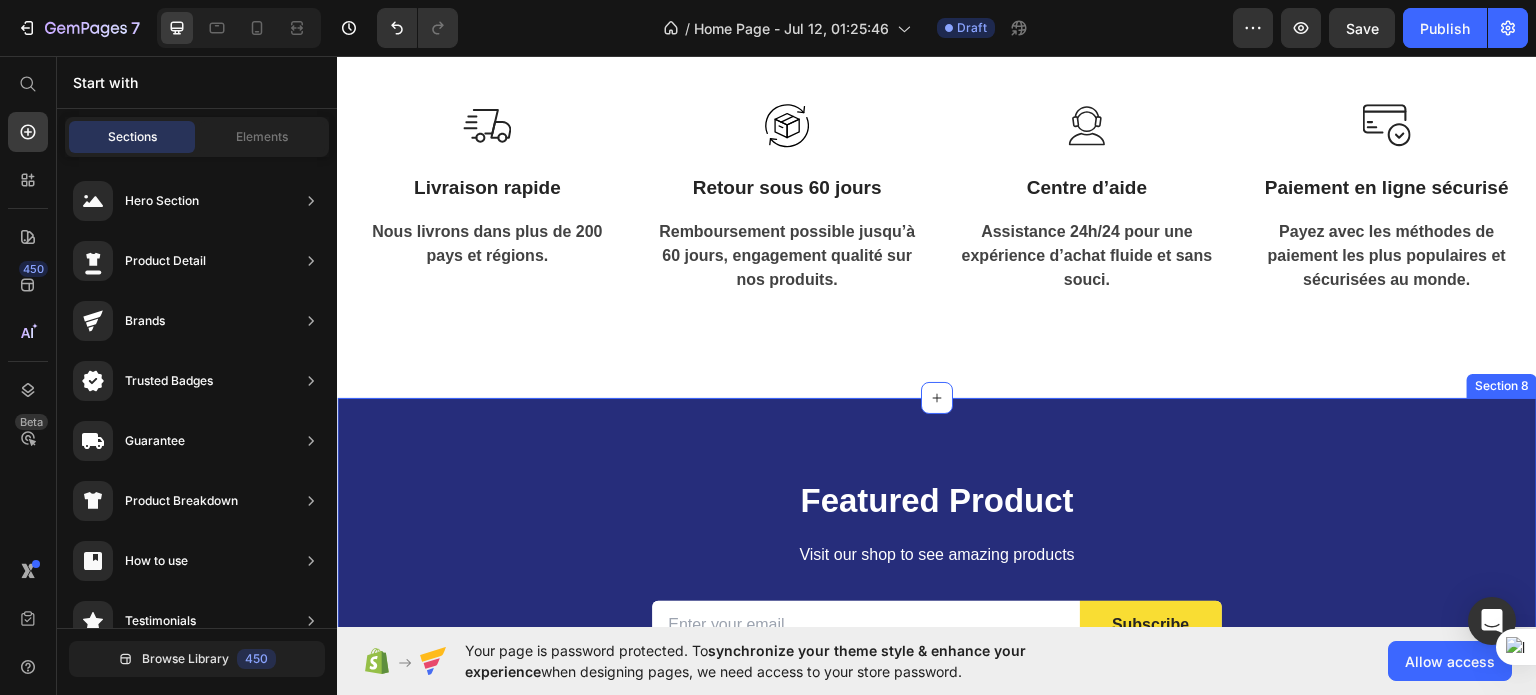 click on "Text block 261 NW 26th Street [CITY], [STATE] [ZIP] Text block [PHONE] Text block support@example.com Text block Image Image Image Image Icon List Hoz Row Copyright © 2022 GemThemes. All Rights Reserved. Text block Image Image Image Image Image Icon List Hoz Row Row Section 8" at bounding box center (937, 704) 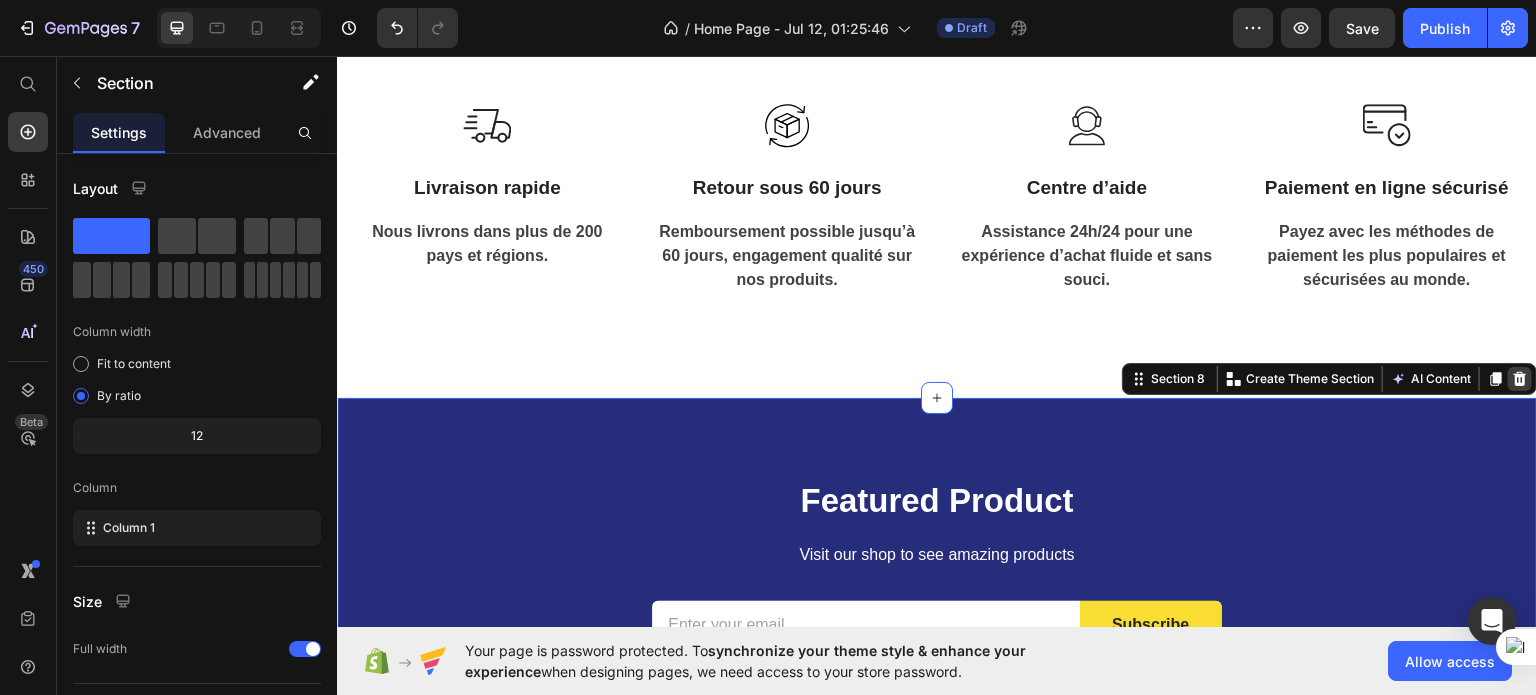 click 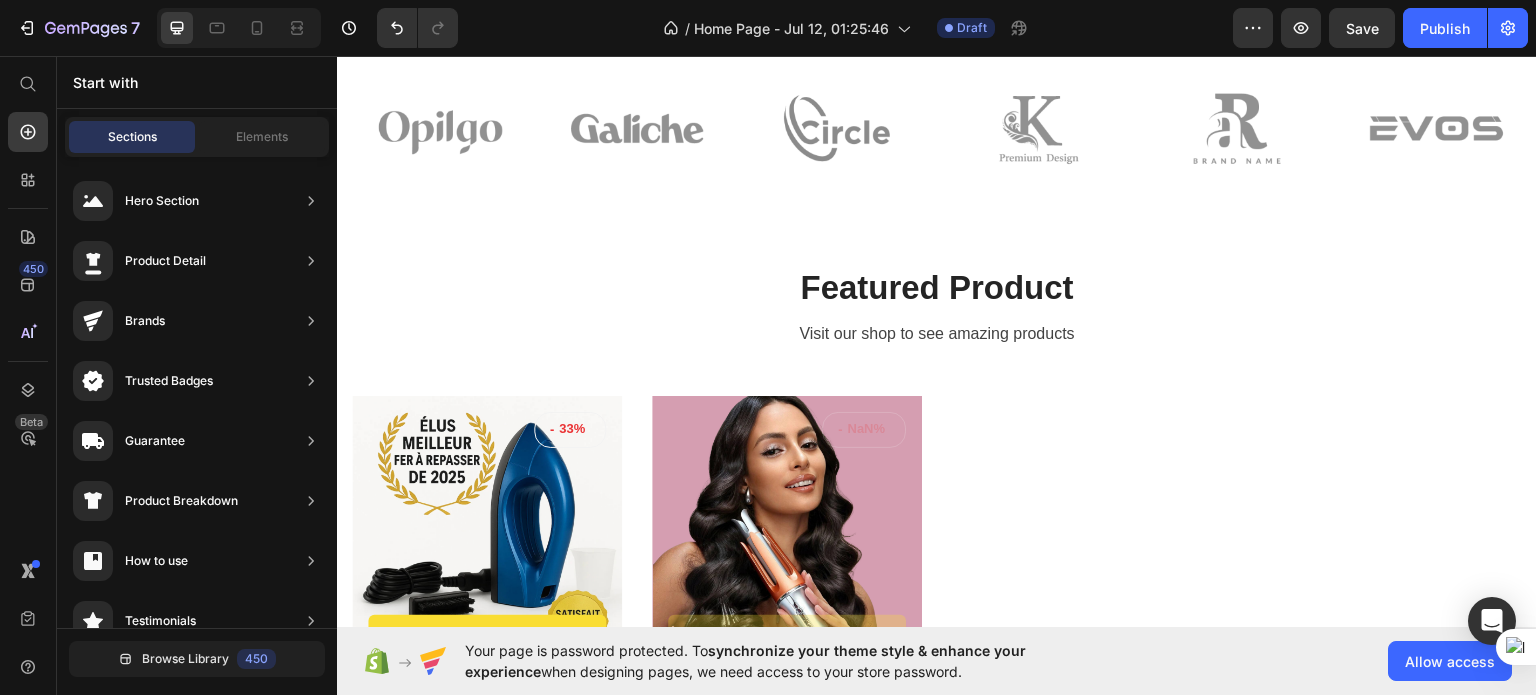 scroll, scrollTop: 2102, scrollLeft: 0, axis: vertical 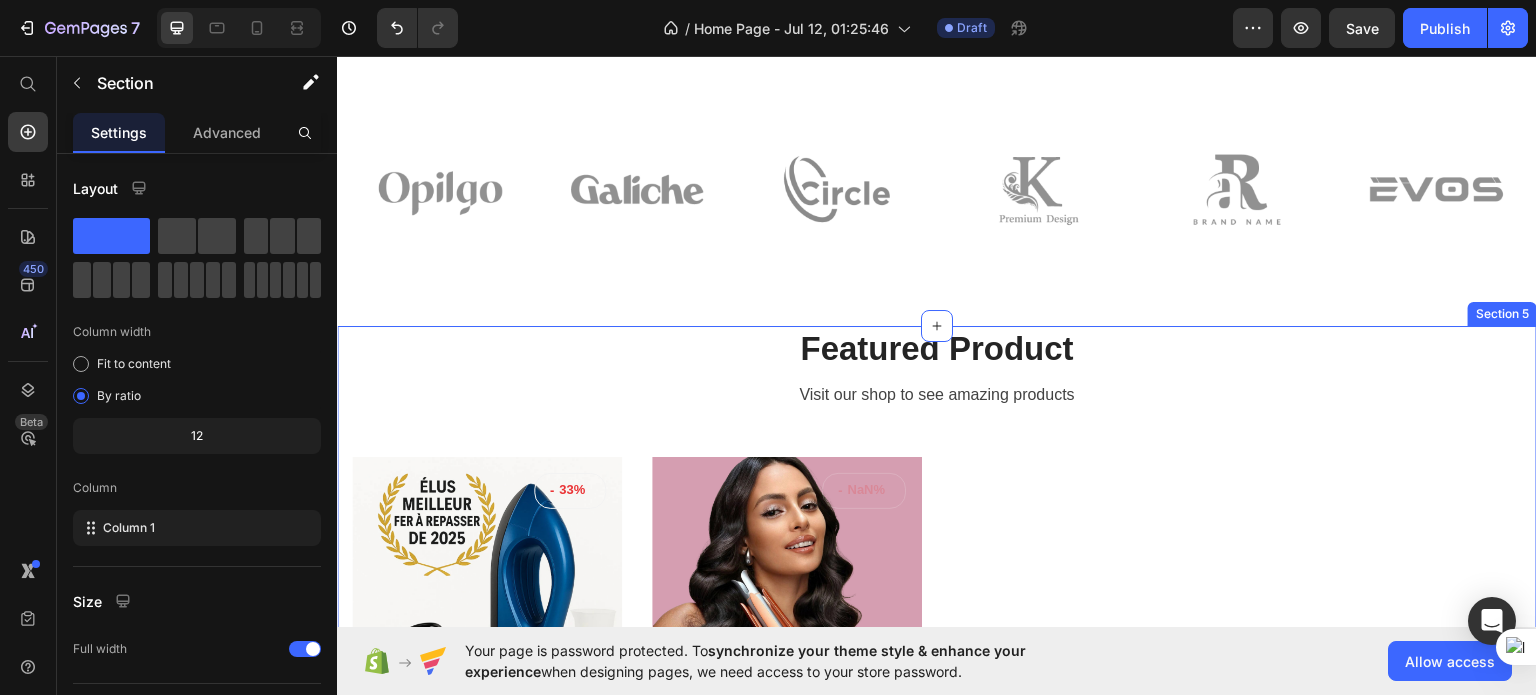 click on "Featured Product Heading Visit our shop to see amazing products Text block - 33% Product Tag Product Images & Gallery add to cart Product Cart Button Row Row Fer à repasser révolutionnaire Product Title €39,99 Product Price €59,99 Product Price Row Icon Icon Icon Icon Icon Icon Icon List Hoz Row - NaN% Product Tag Product Images & Gallery out of stock Product Cart Button Row Row Élané WavePro™ Product Title €0,00 Product Price €0,00 Product Price Row Icon Icon Icon Icon Icon Icon Icon List Hoz Row Product List Row Section 5" at bounding box center [937, 613] 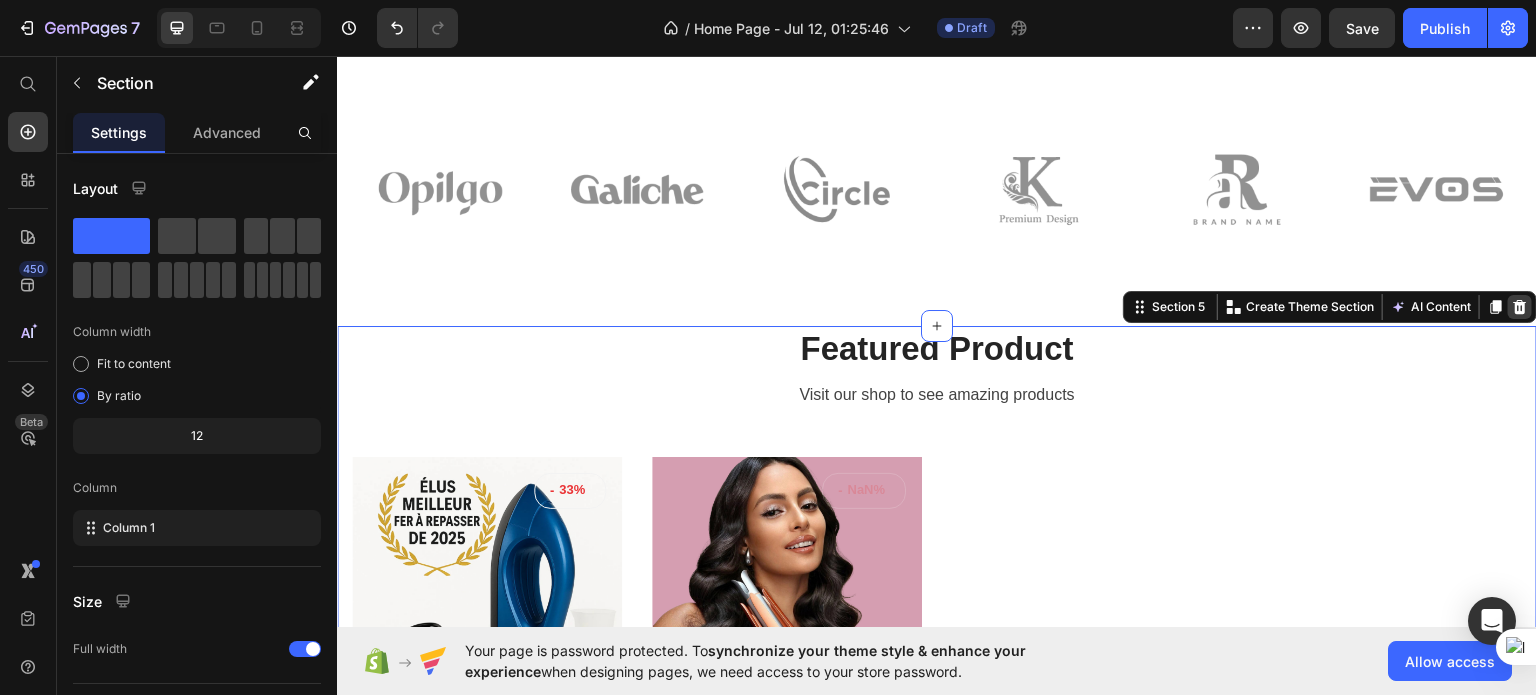 click 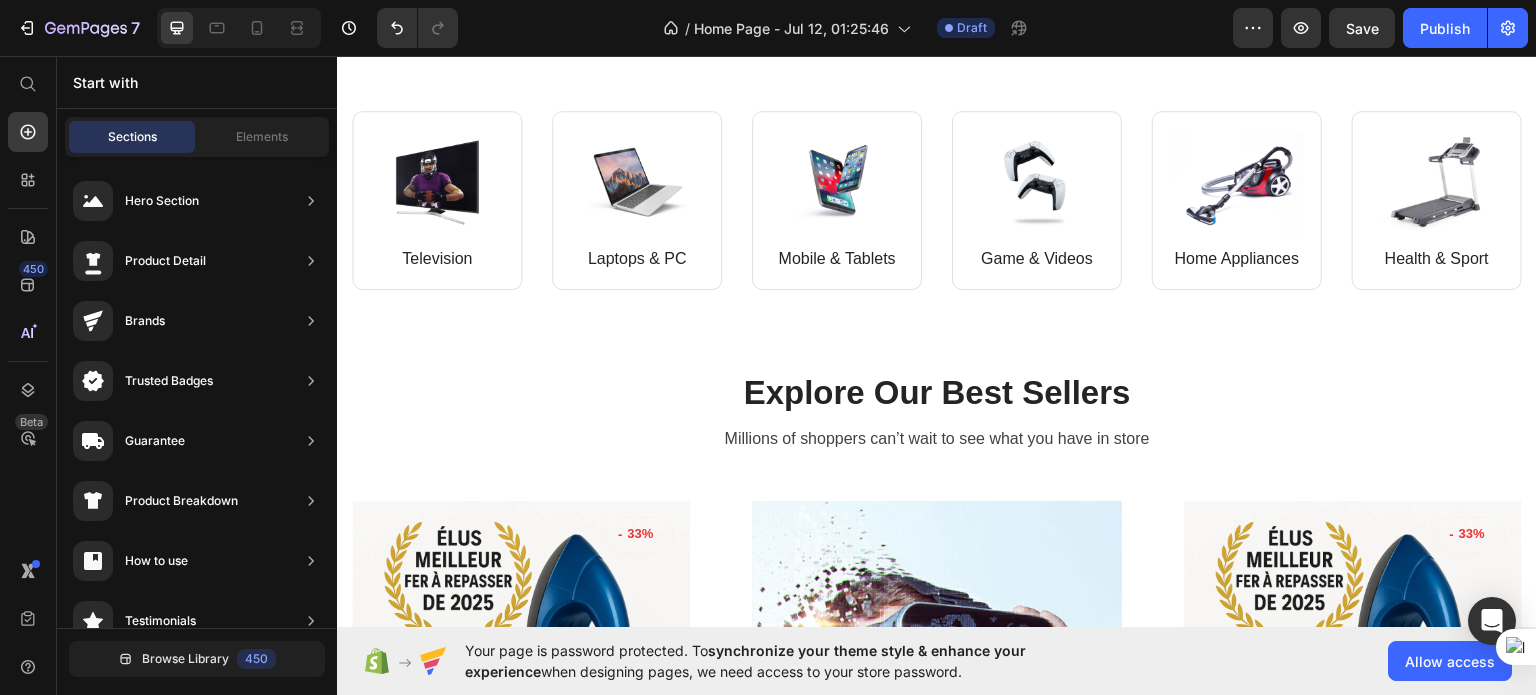 scroll, scrollTop: 440, scrollLeft: 0, axis: vertical 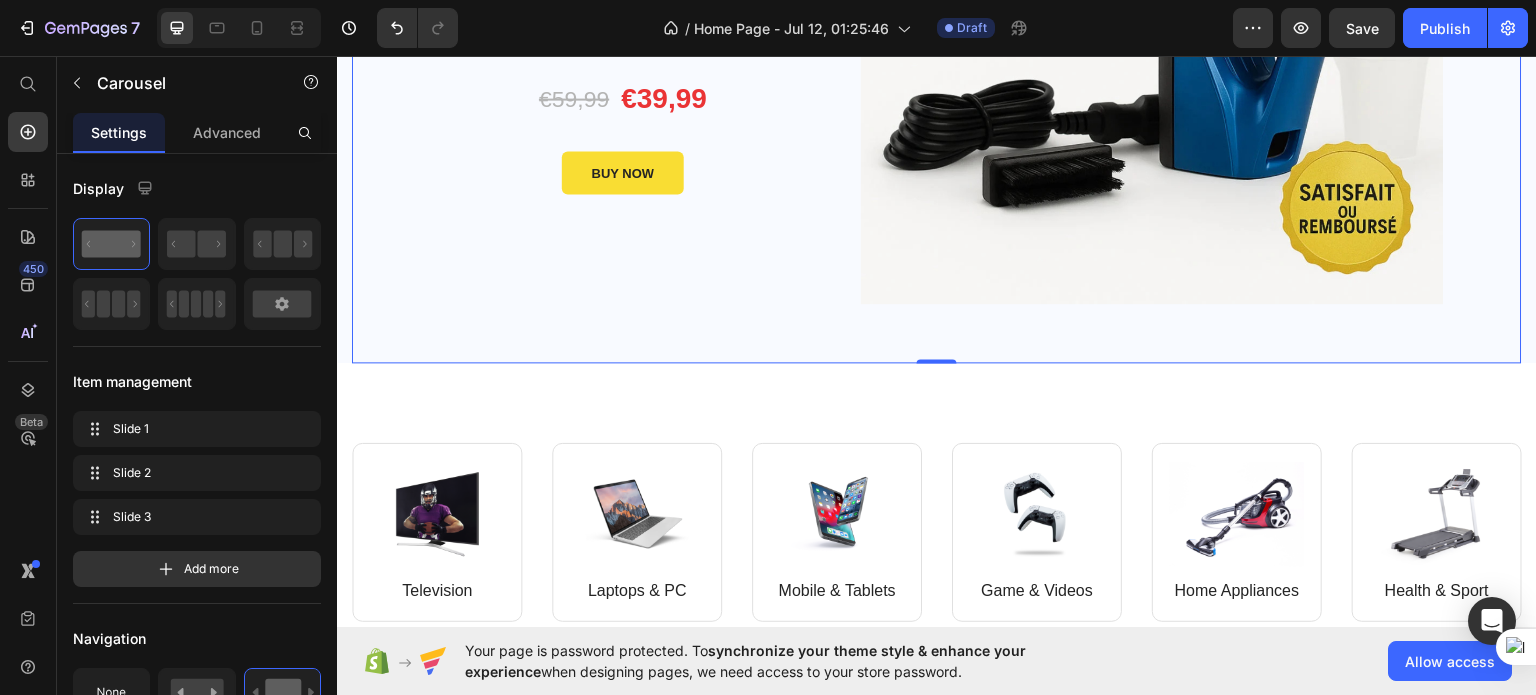 drag, startPoint x: 1871, startPoint y: 237, endPoint x: 1521, endPoint y: 117, distance: 370 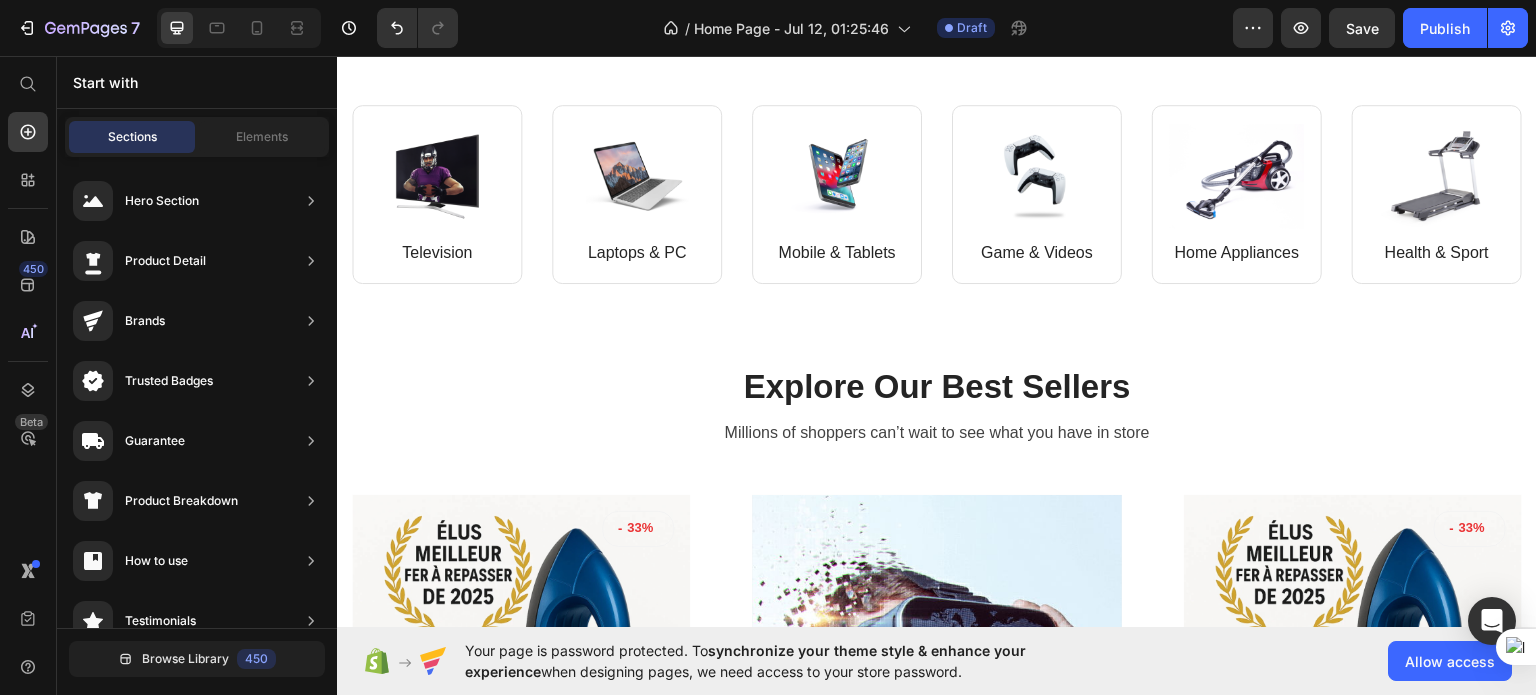 scroll, scrollTop: 799, scrollLeft: 0, axis: vertical 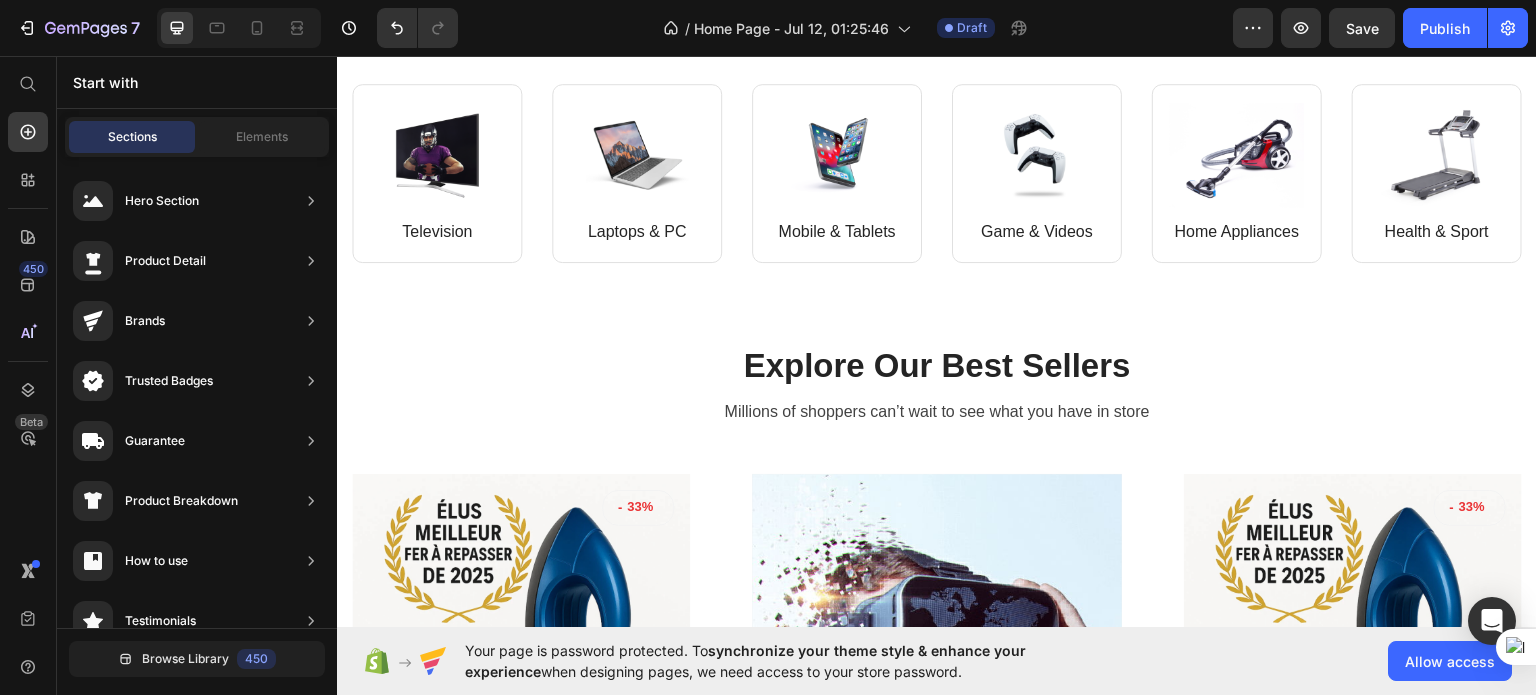 click 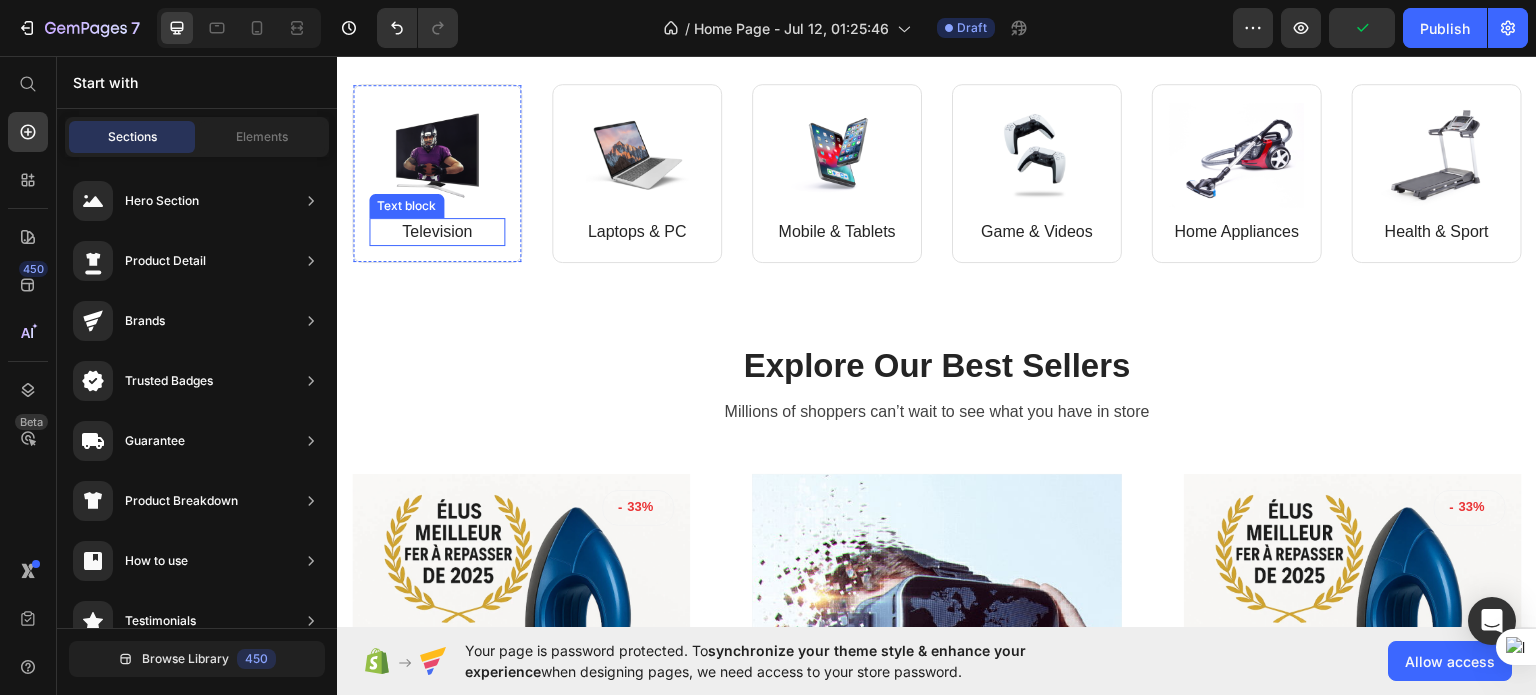 click on "Television" at bounding box center (437, 231) 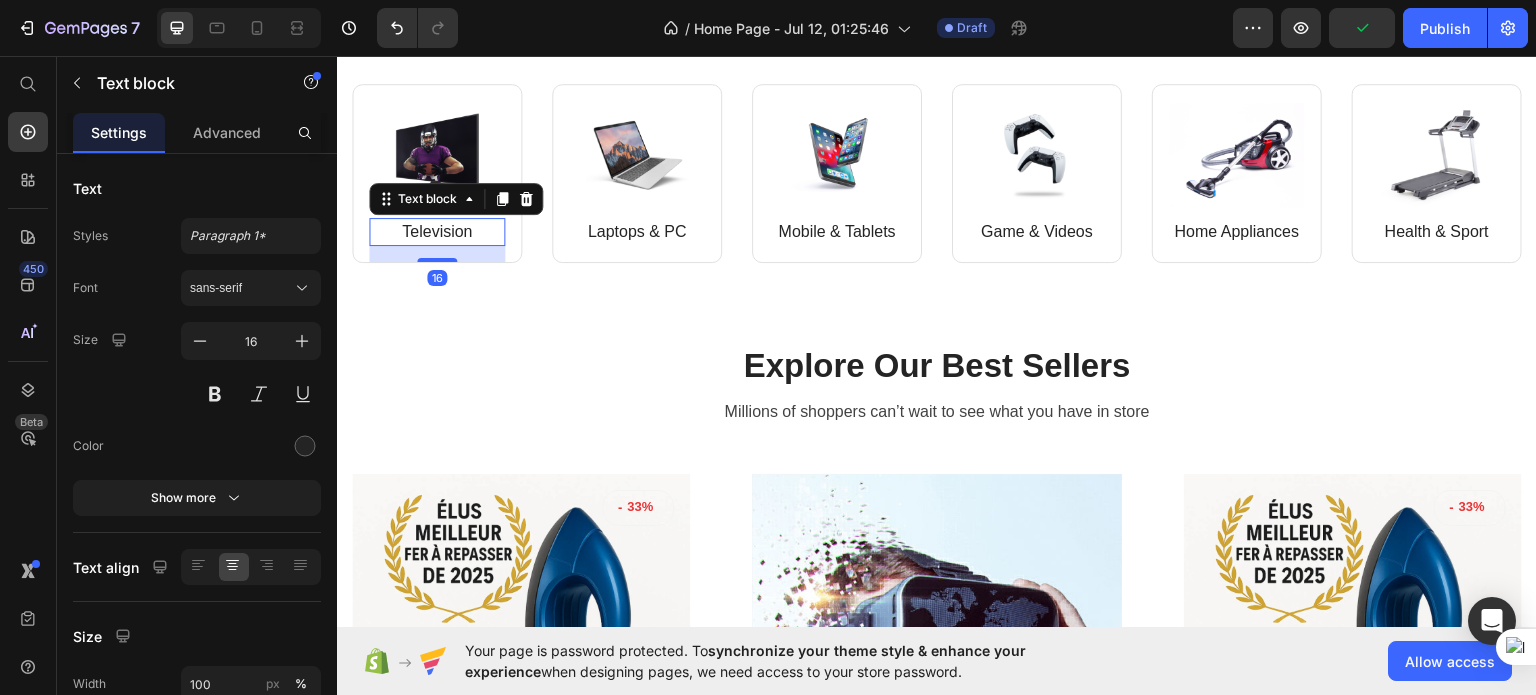 click on "Television" at bounding box center (437, 231) 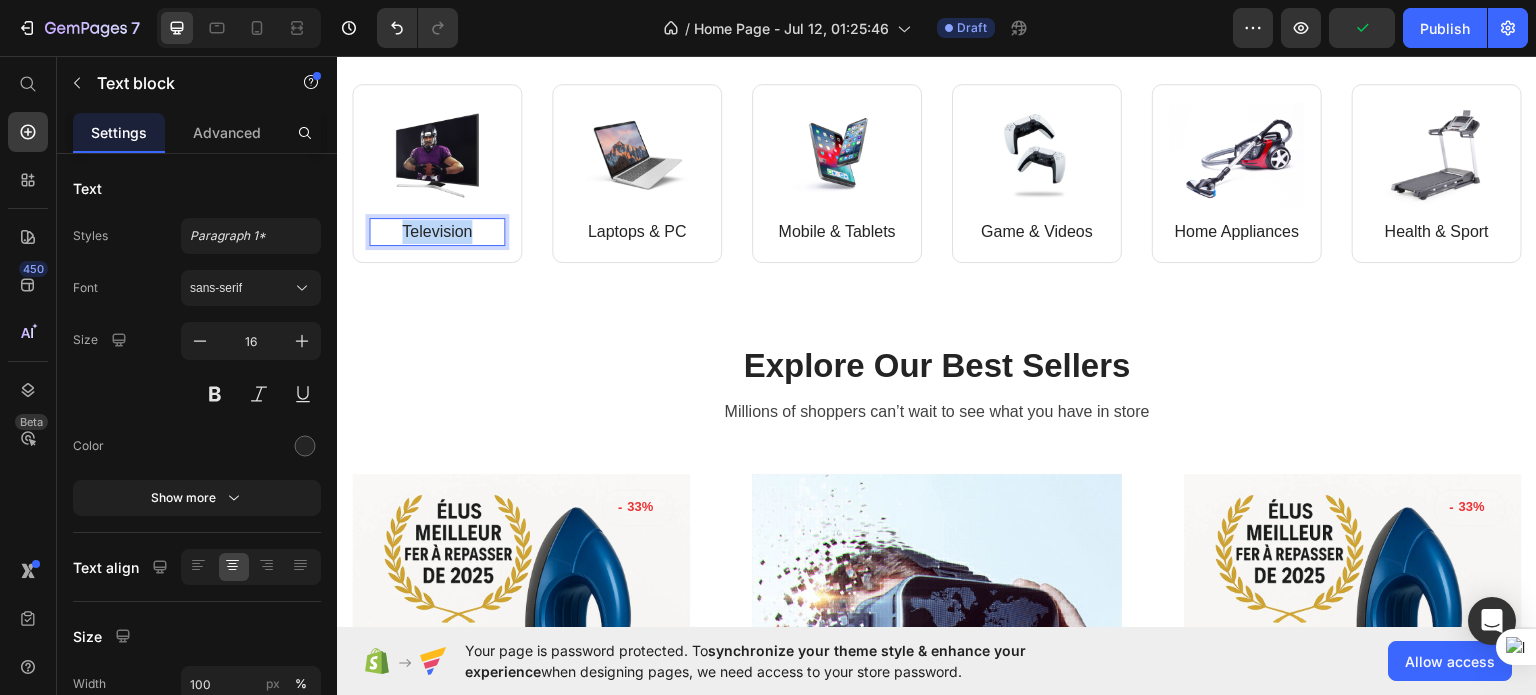 click on "Television" at bounding box center [437, 231] 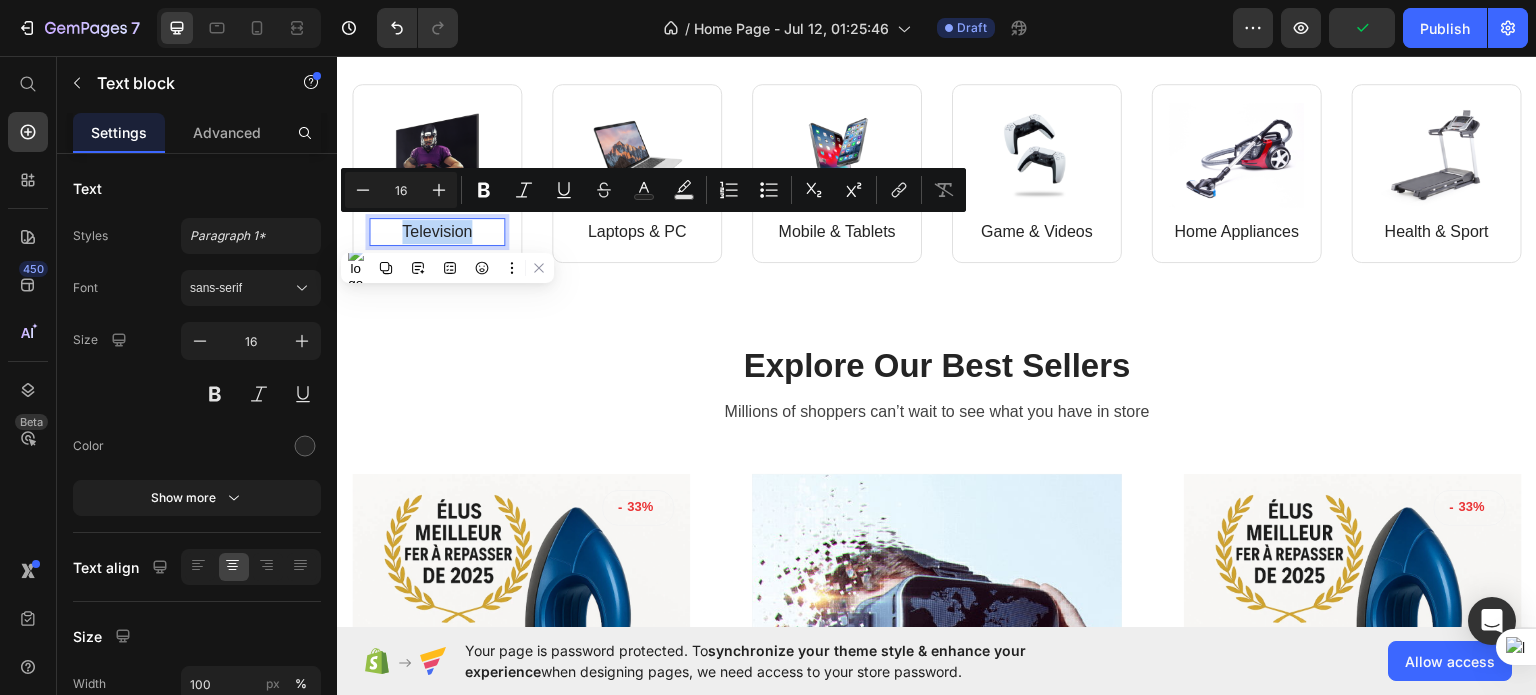 copy on "Television" 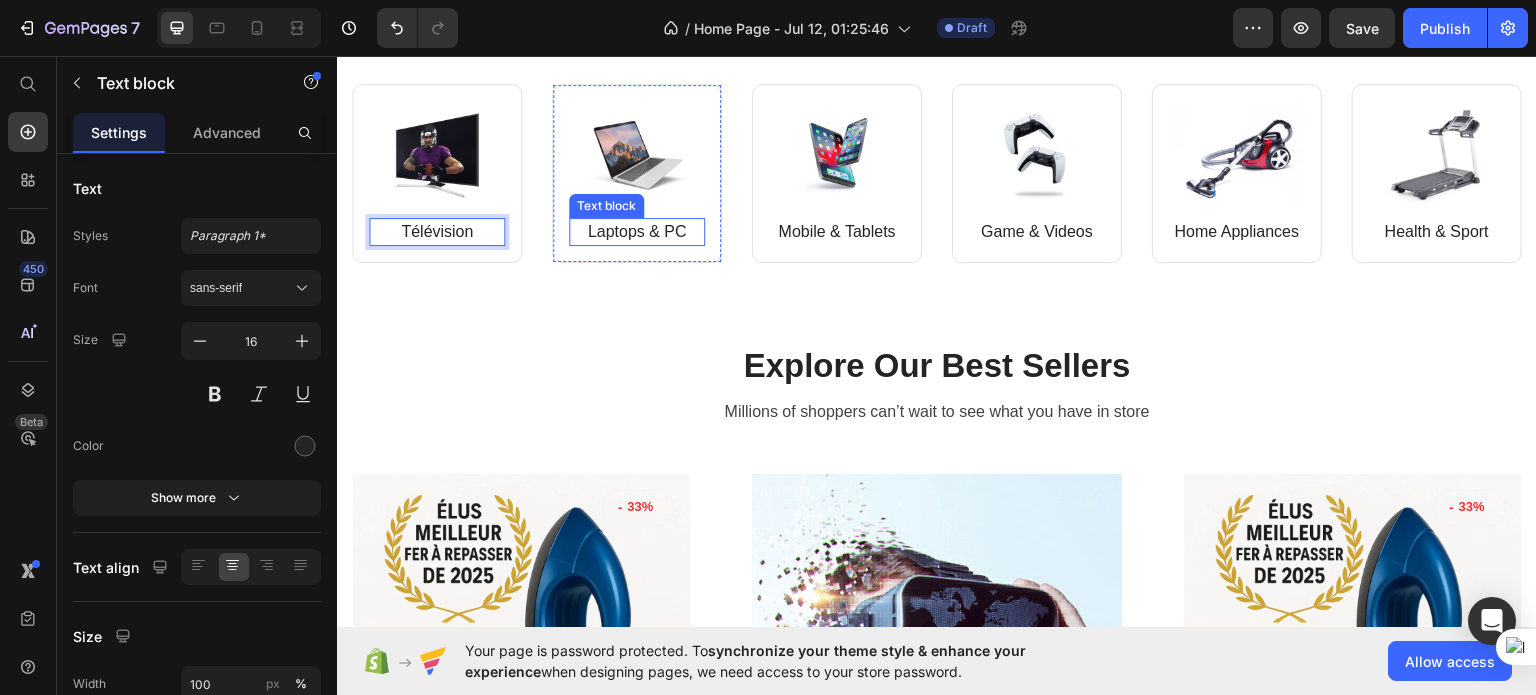 click on "Laptops & PC" at bounding box center (637, 231) 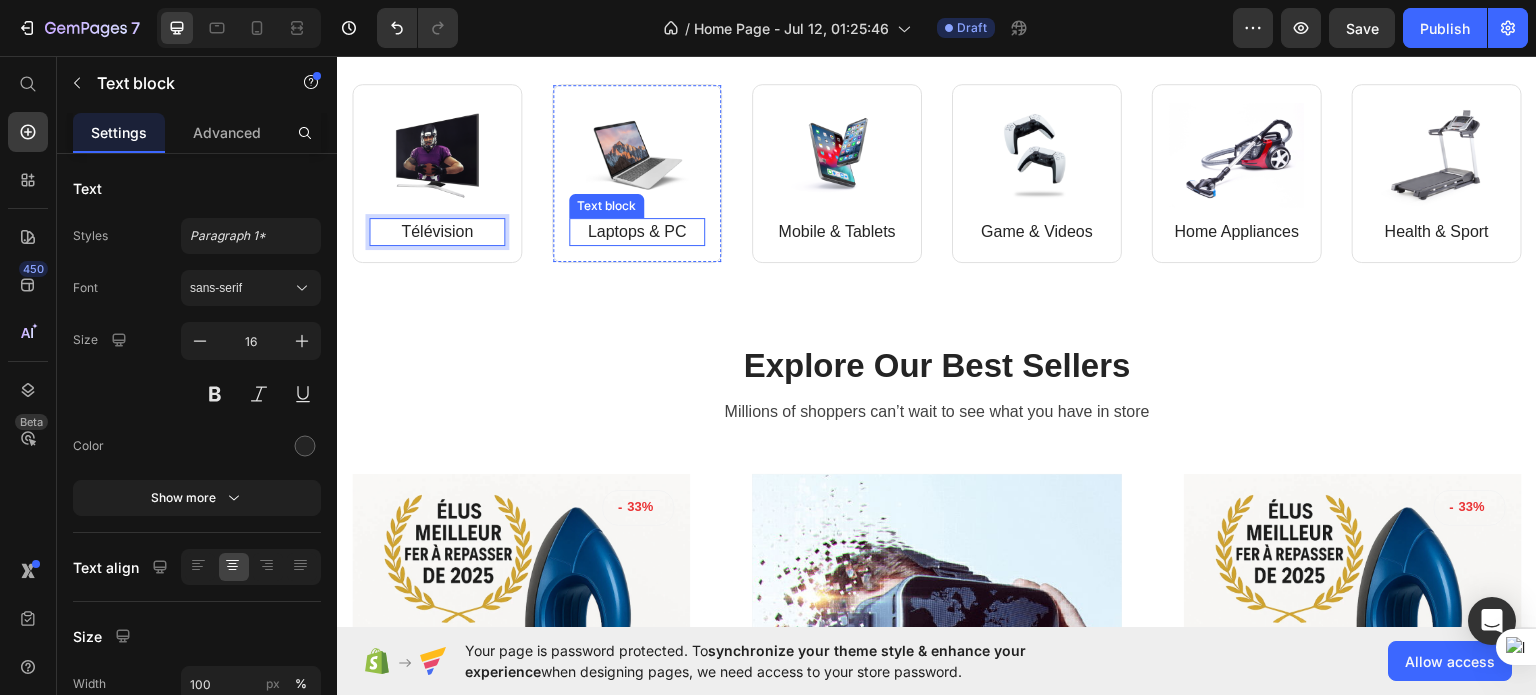 click on "Laptops & PC" at bounding box center (637, 231) 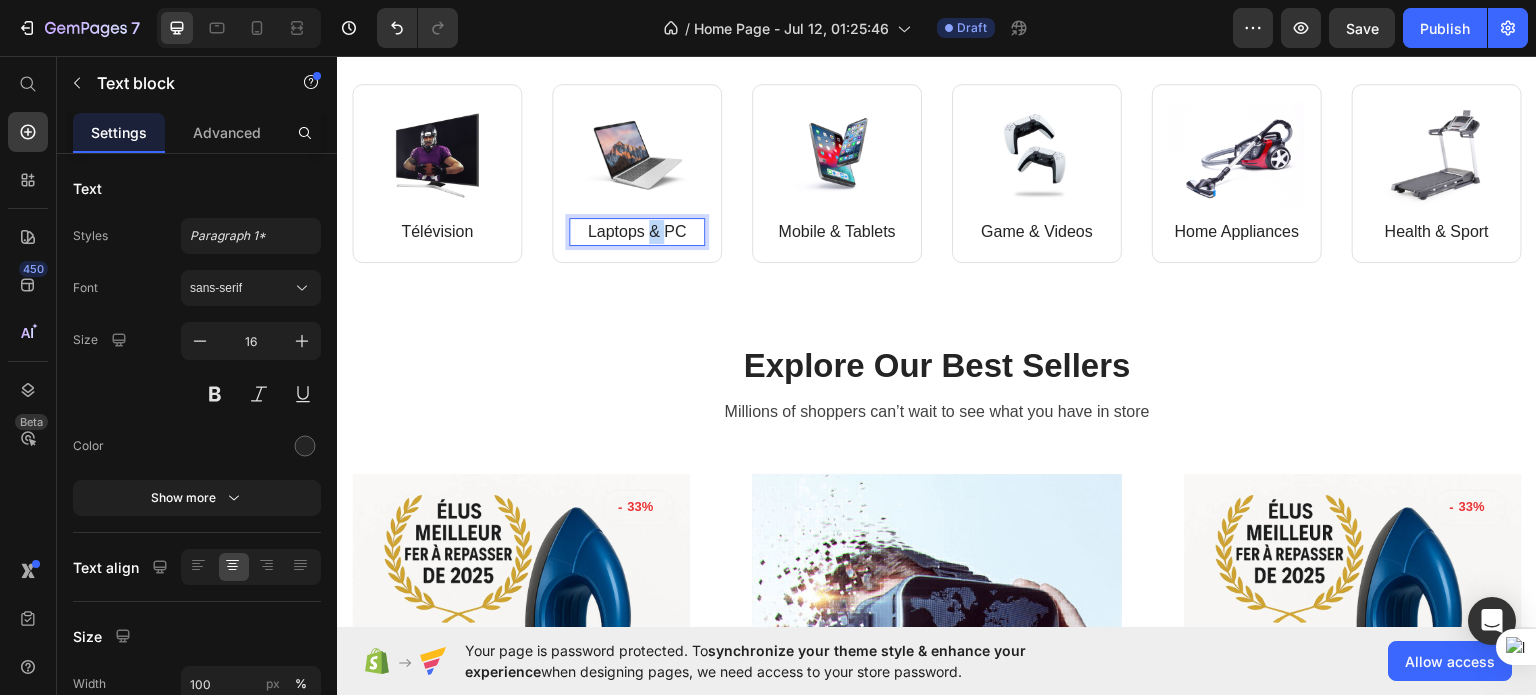click on "Laptops & PC" at bounding box center [637, 231] 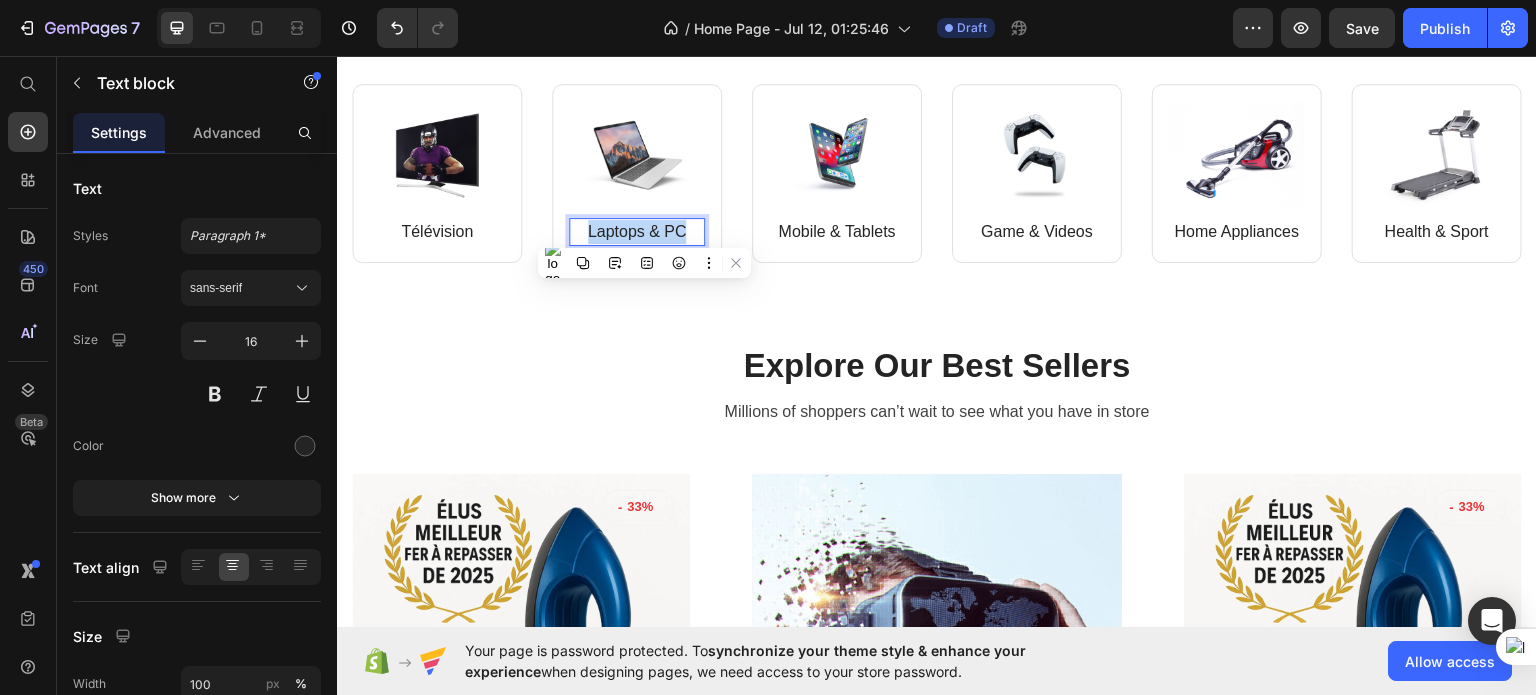 copy on "Laptops & PC" 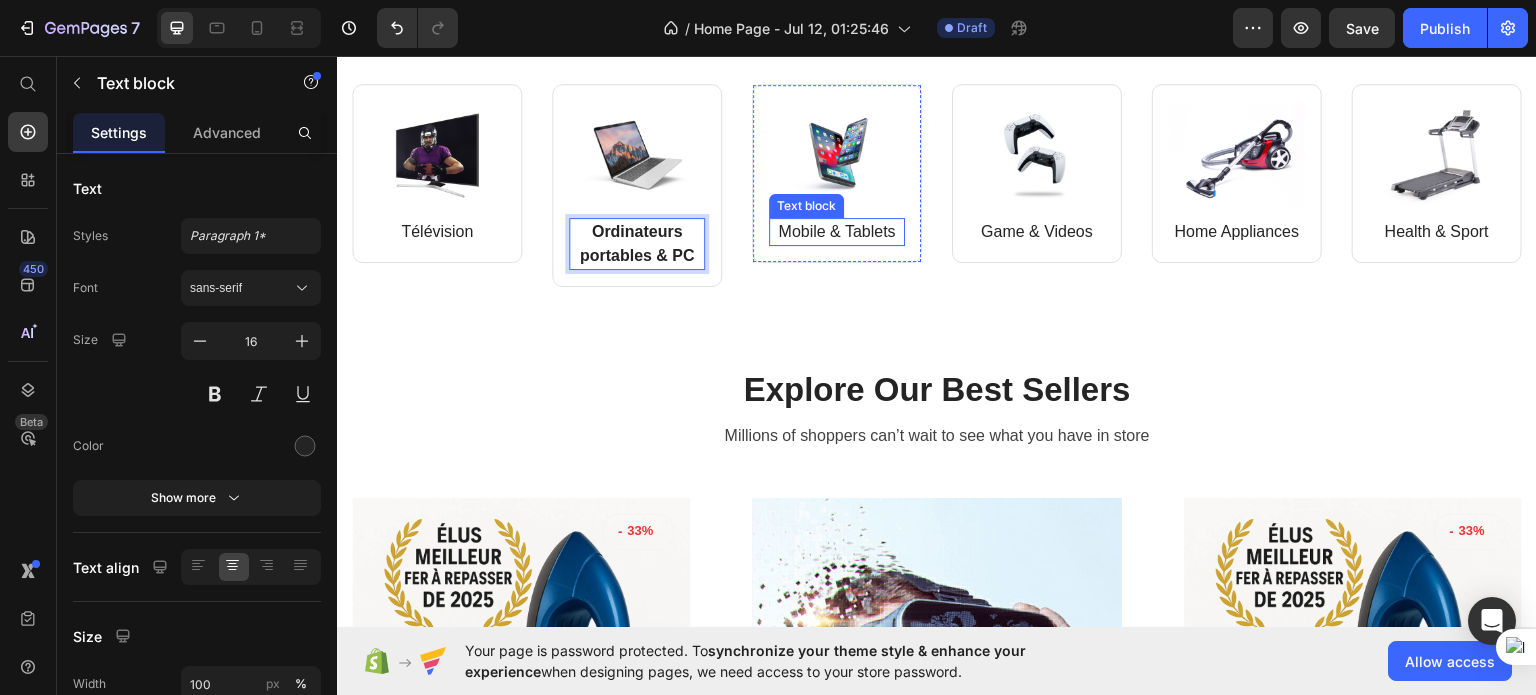 click on "Mobile & Tablets" at bounding box center (837, 231) 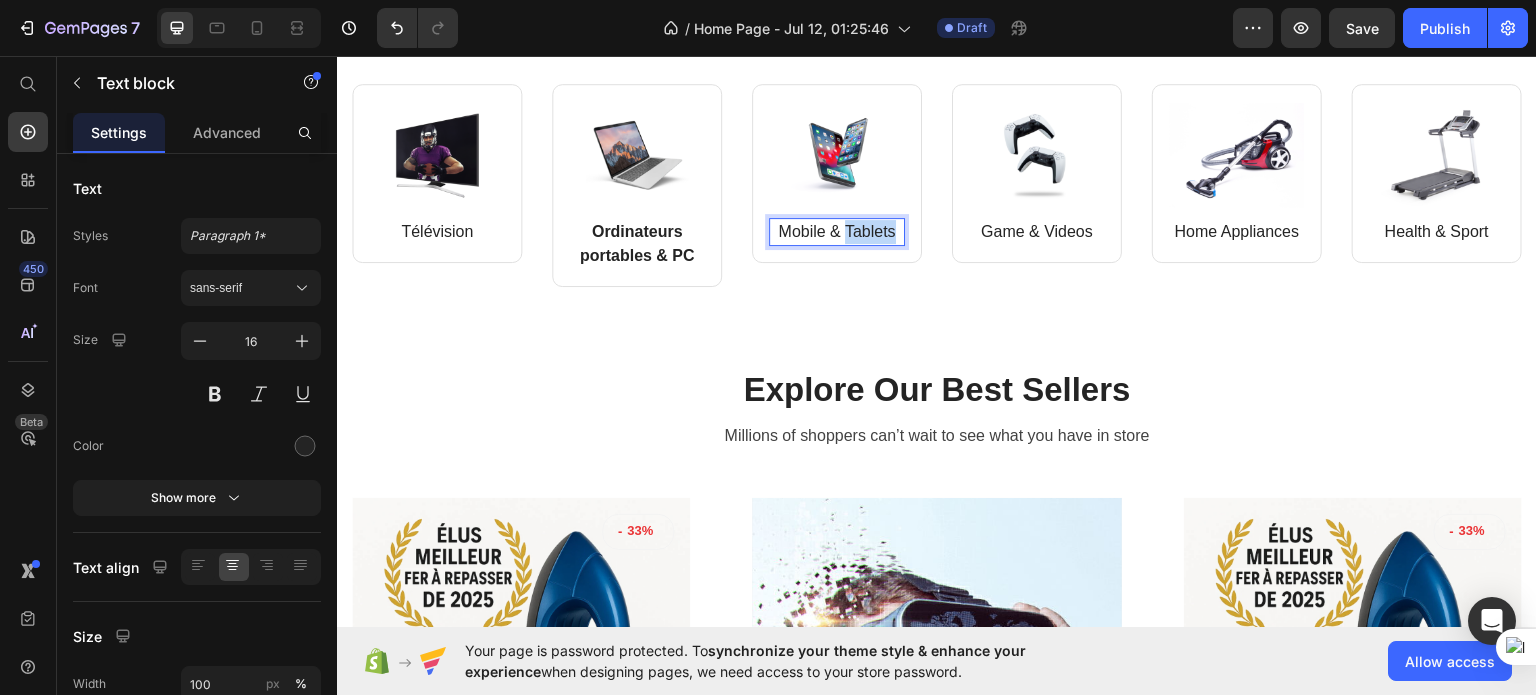 click on "Mobile & Tablets" at bounding box center [837, 231] 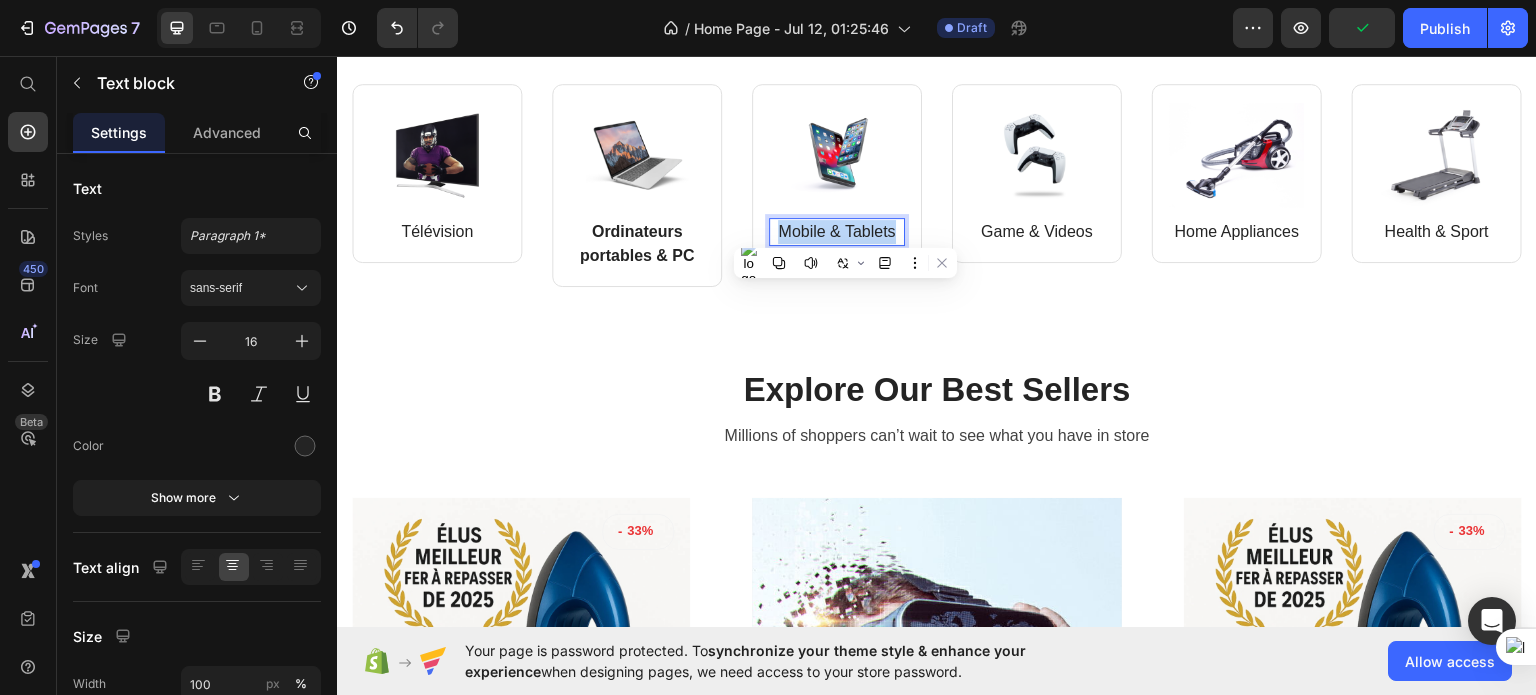 click on "Mobile & Tablets" at bounding box center (837, 231) 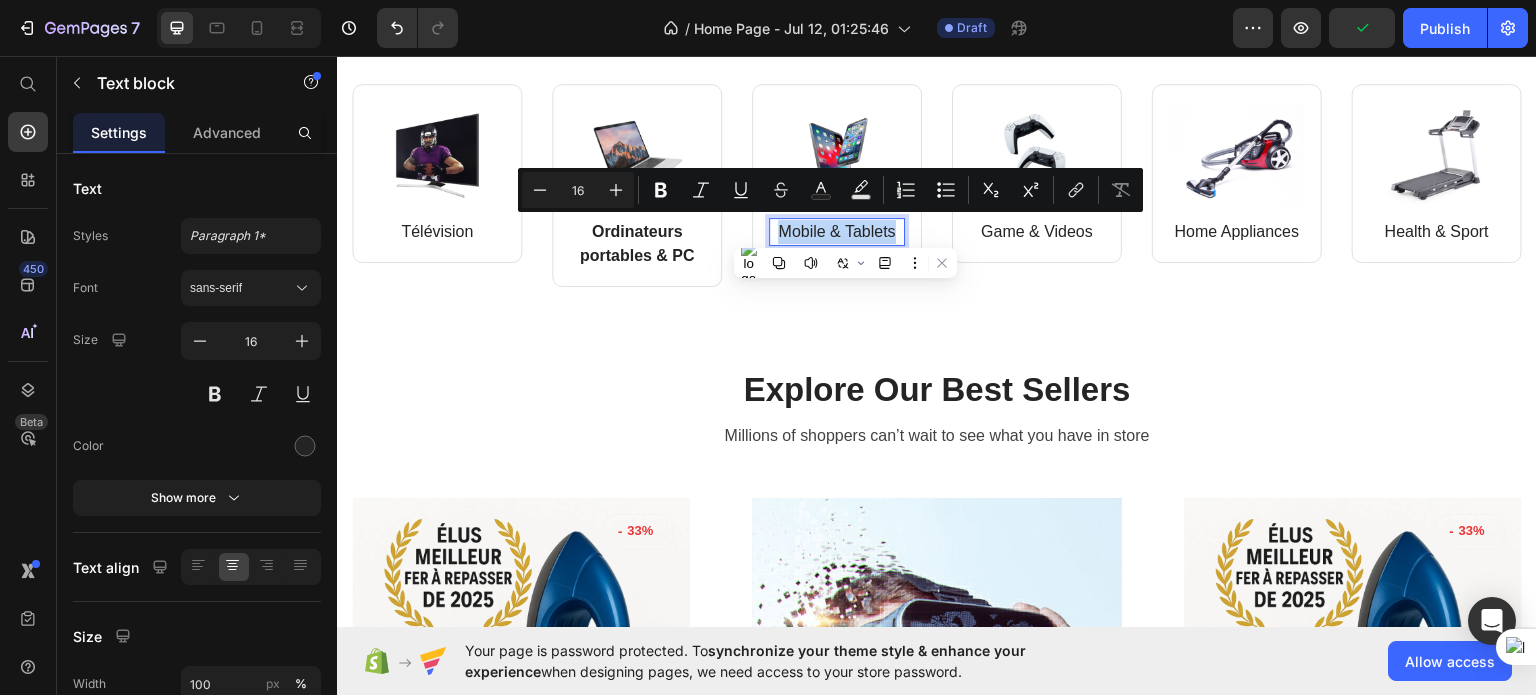 copy on "Mobile & Tablets" 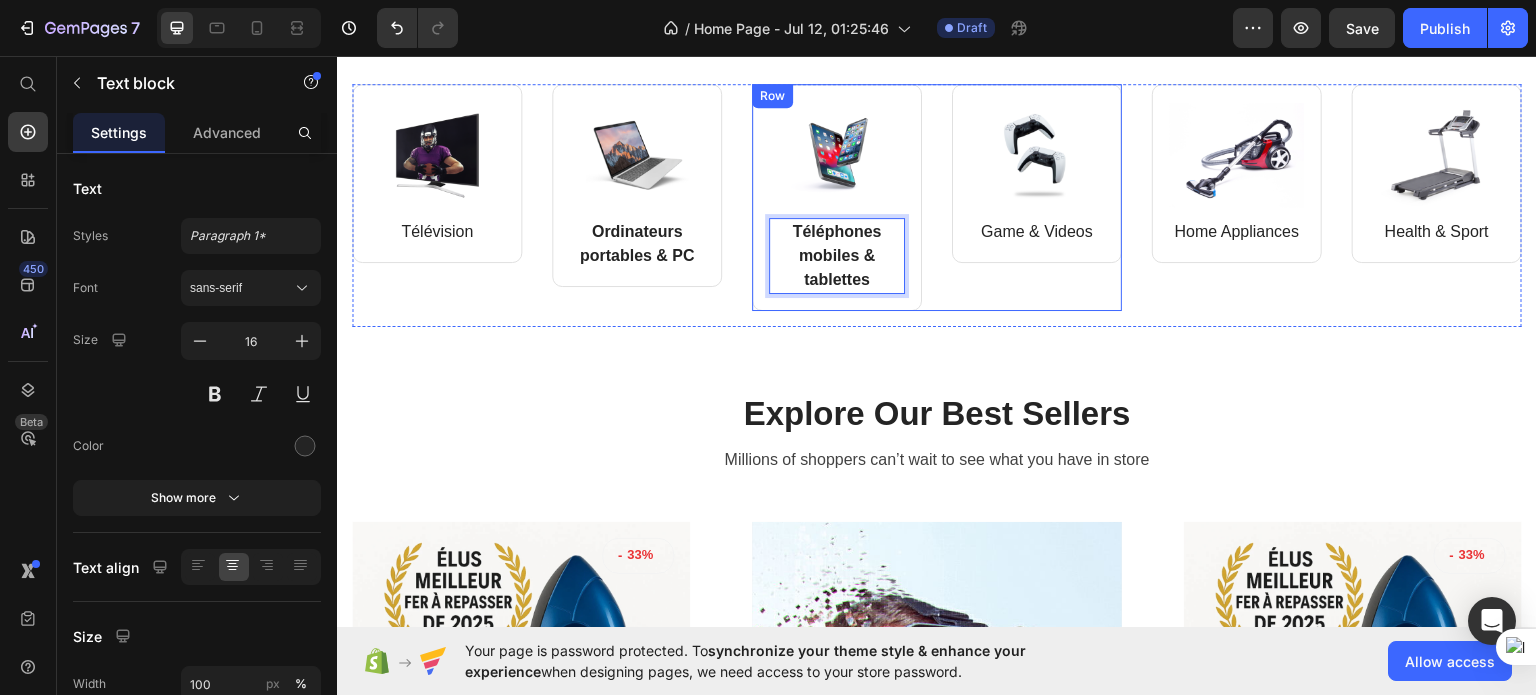 click on "Téléphones mobiles & tablettes" at bounding box center (837, 255) 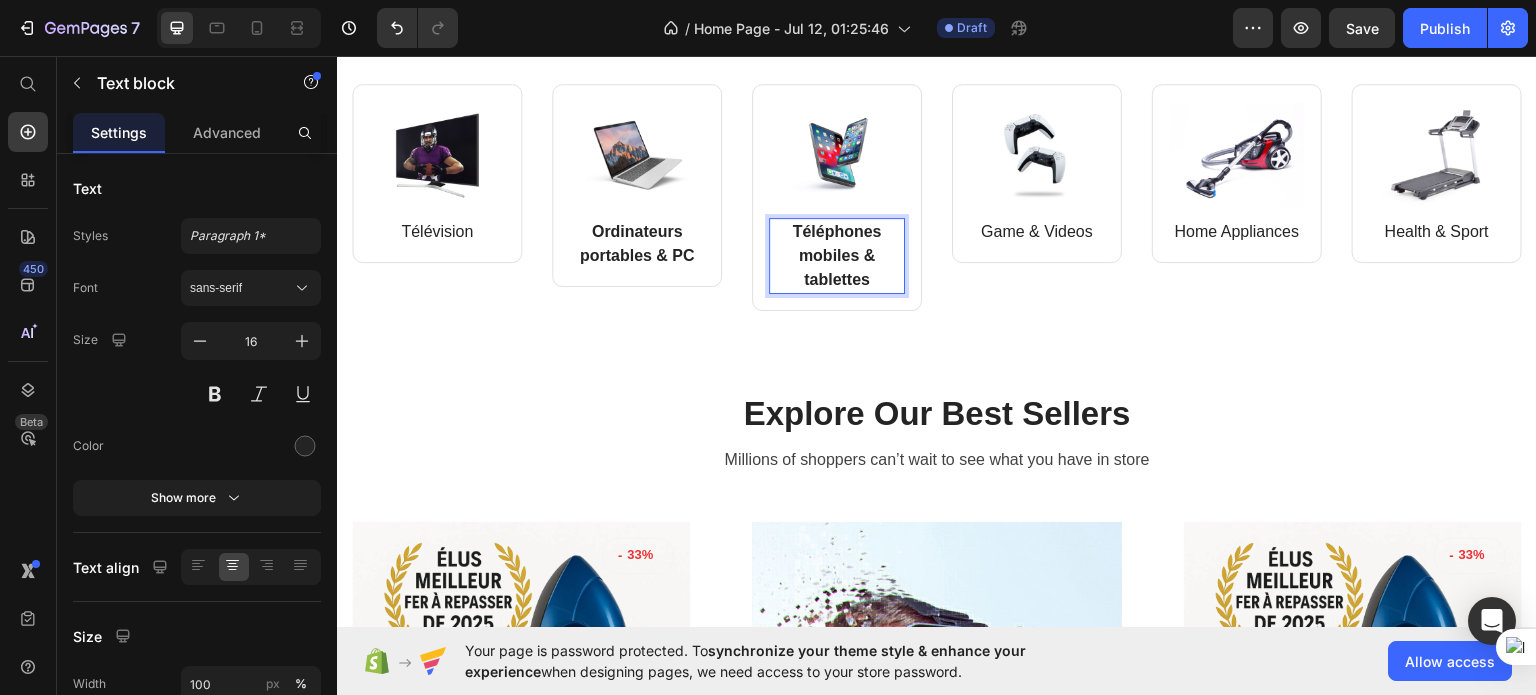 click on "Téléphones mobiles & tablettes" at bounding box center (837, 255) 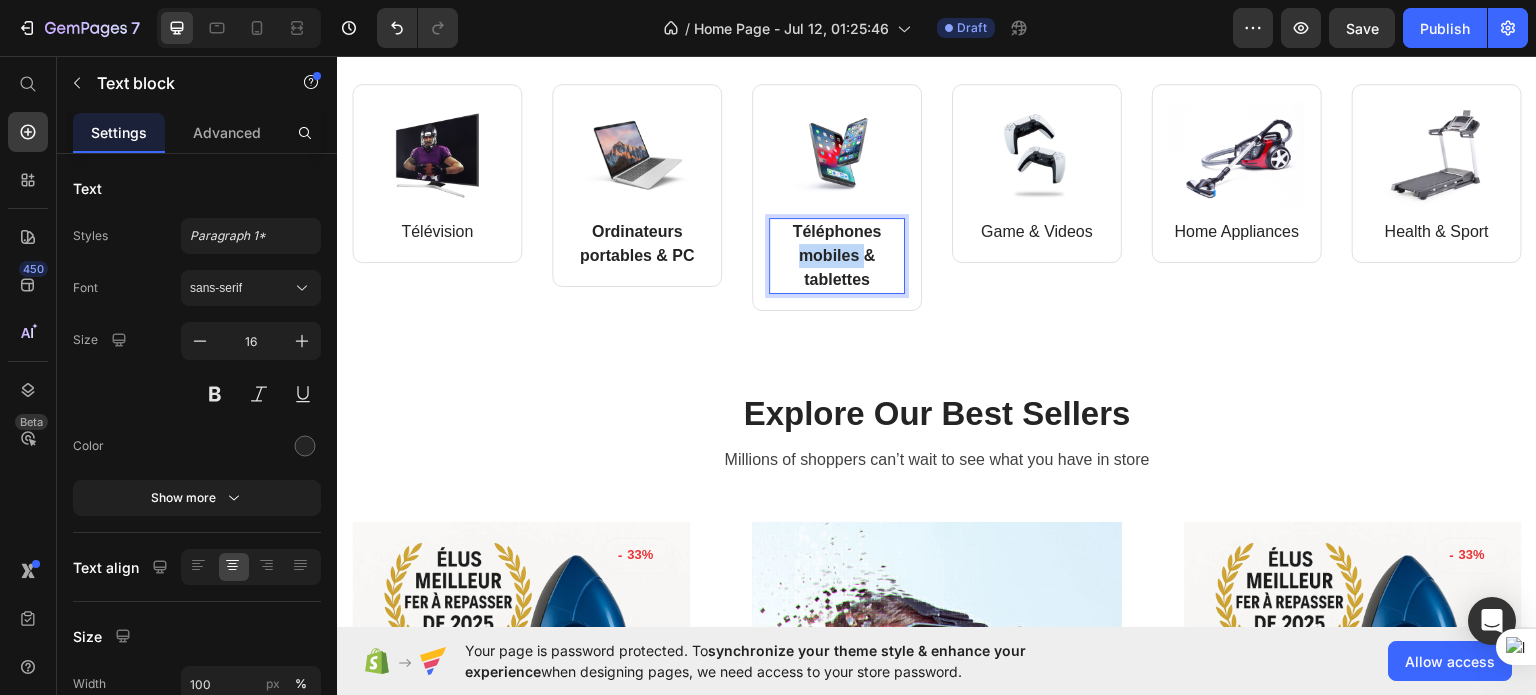 click on "Téléphones mobiles & tablettes" at bounding box center [837, 254] 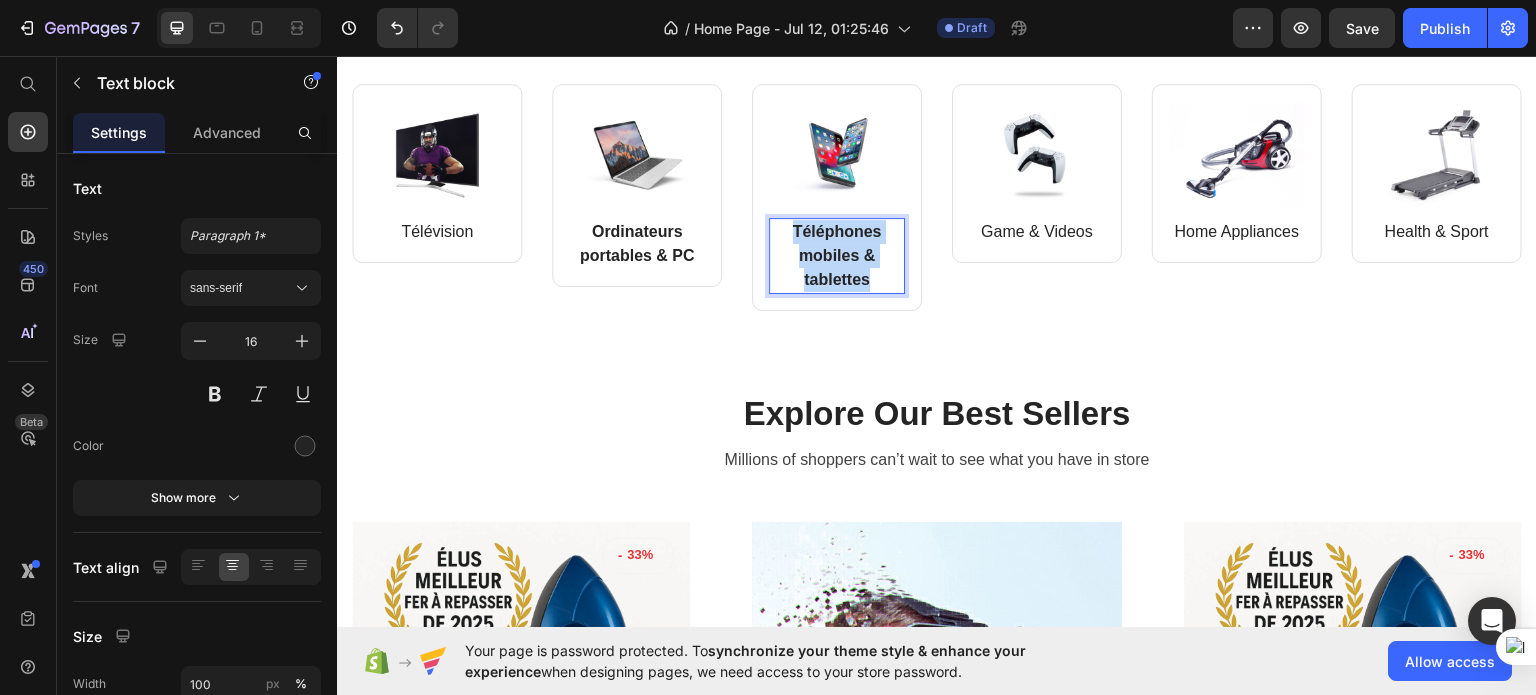 click on "Téléphones mobiles & tablettes" at bounding box center (837, 254) 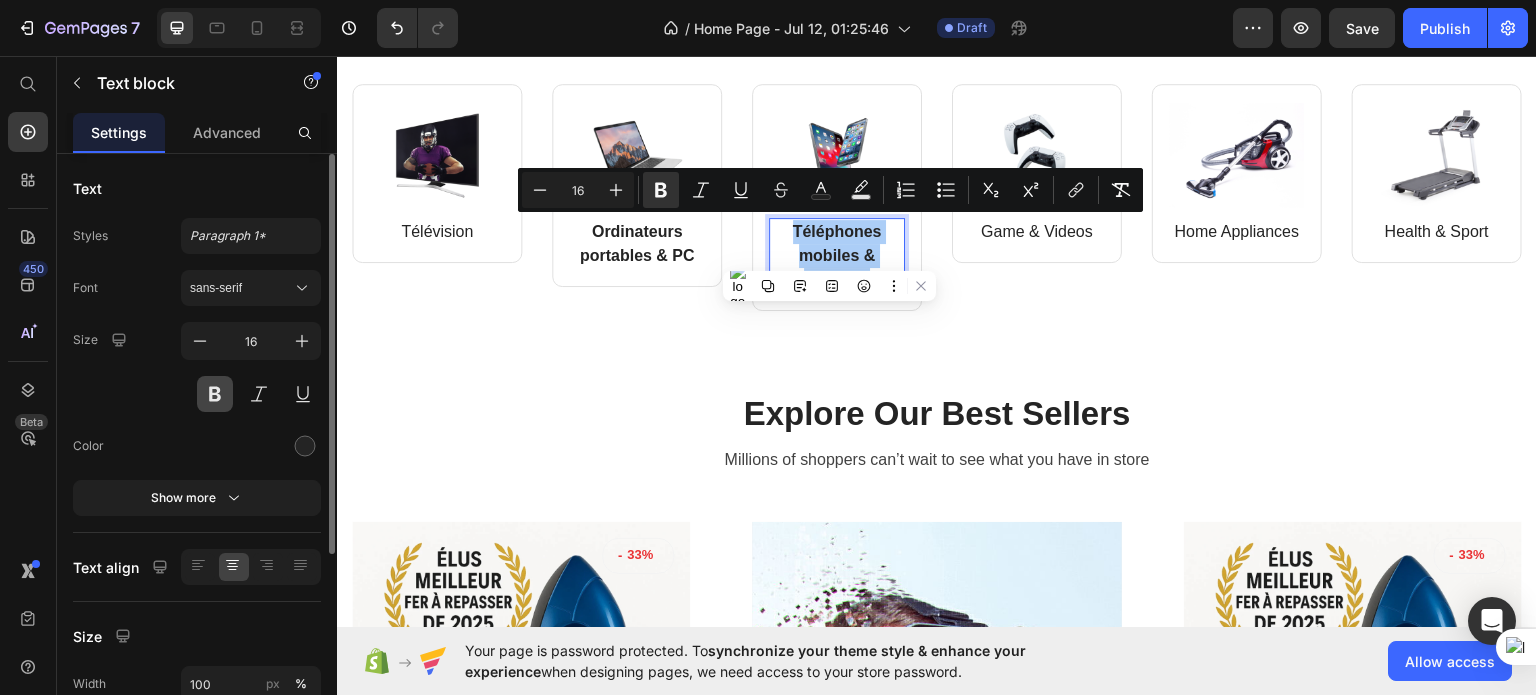 click at bounding box center [215, 394] 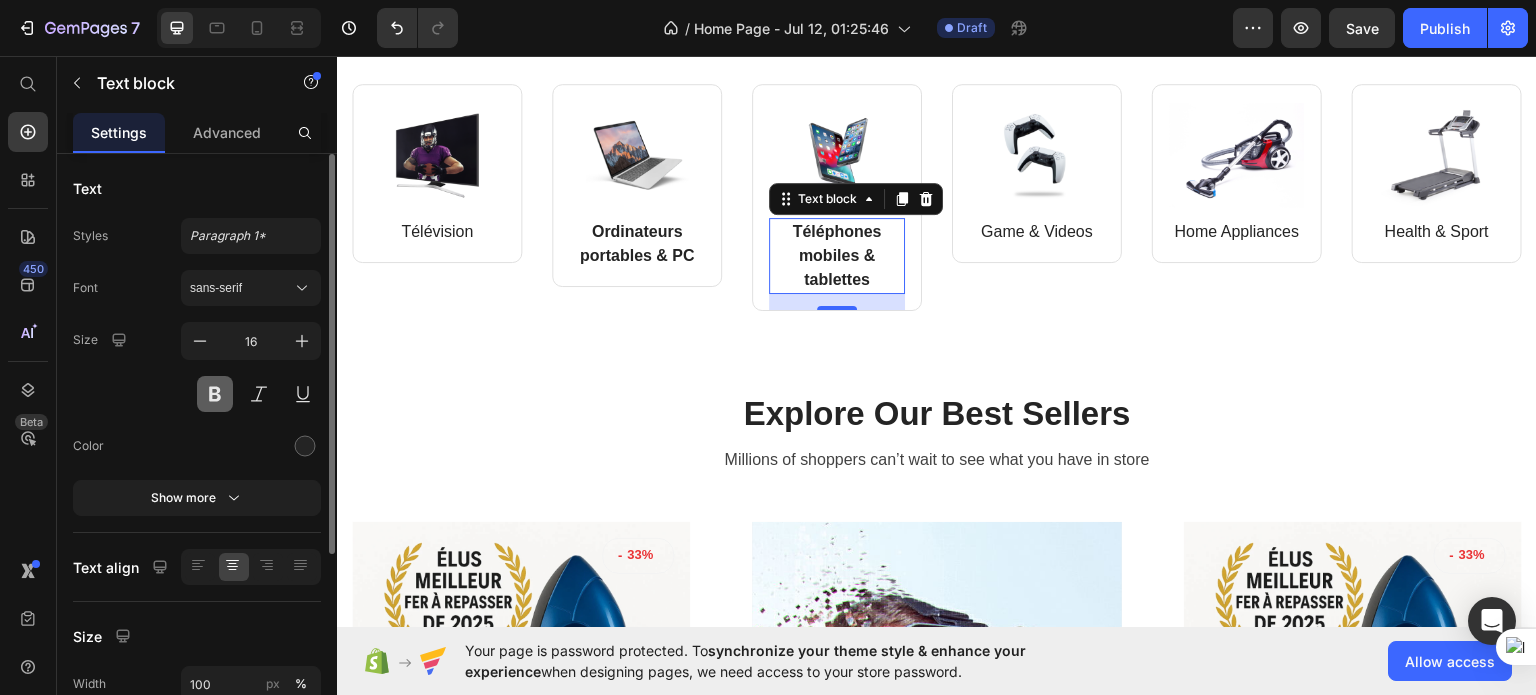 click at bounding box center (215, 394) 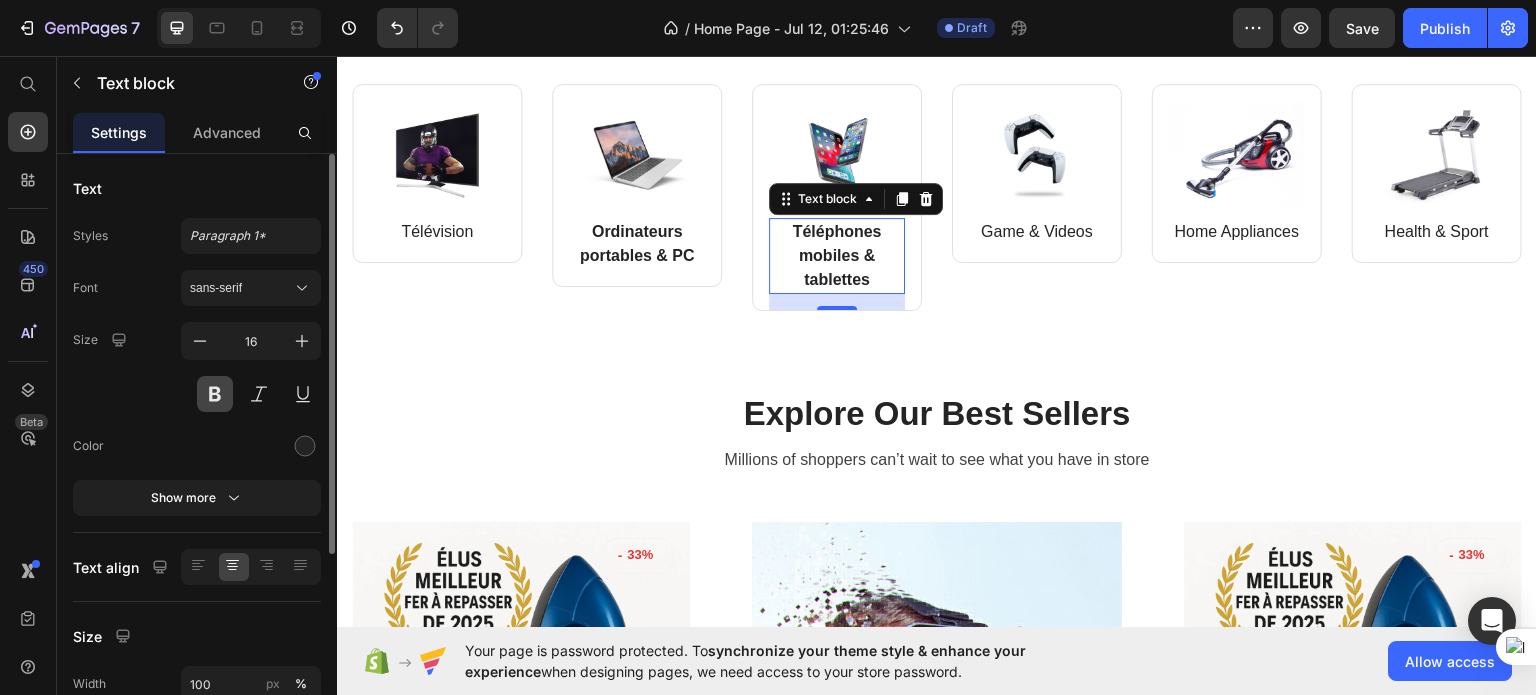click at bounding box center [215, 394] 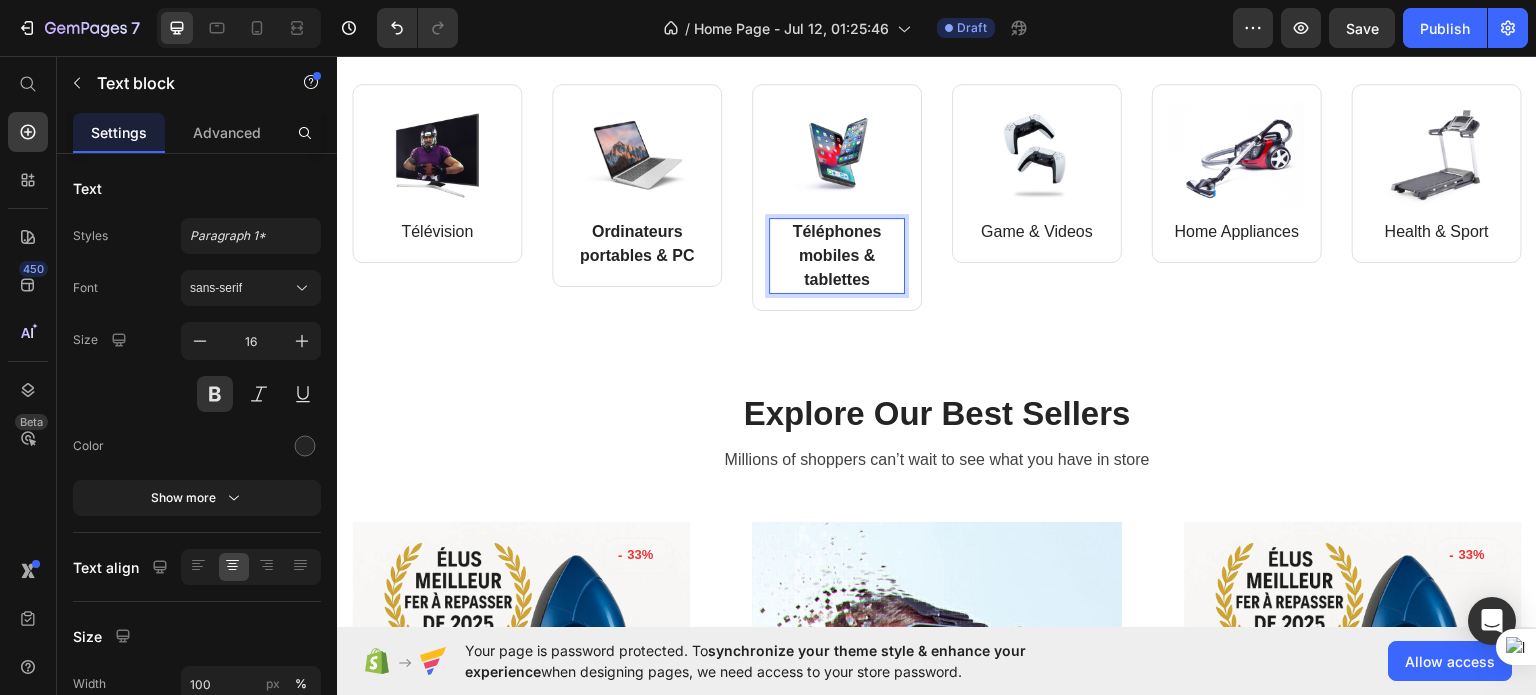 click on "Téléphones mobiles & tablettes" at bounding box center [837, 254] 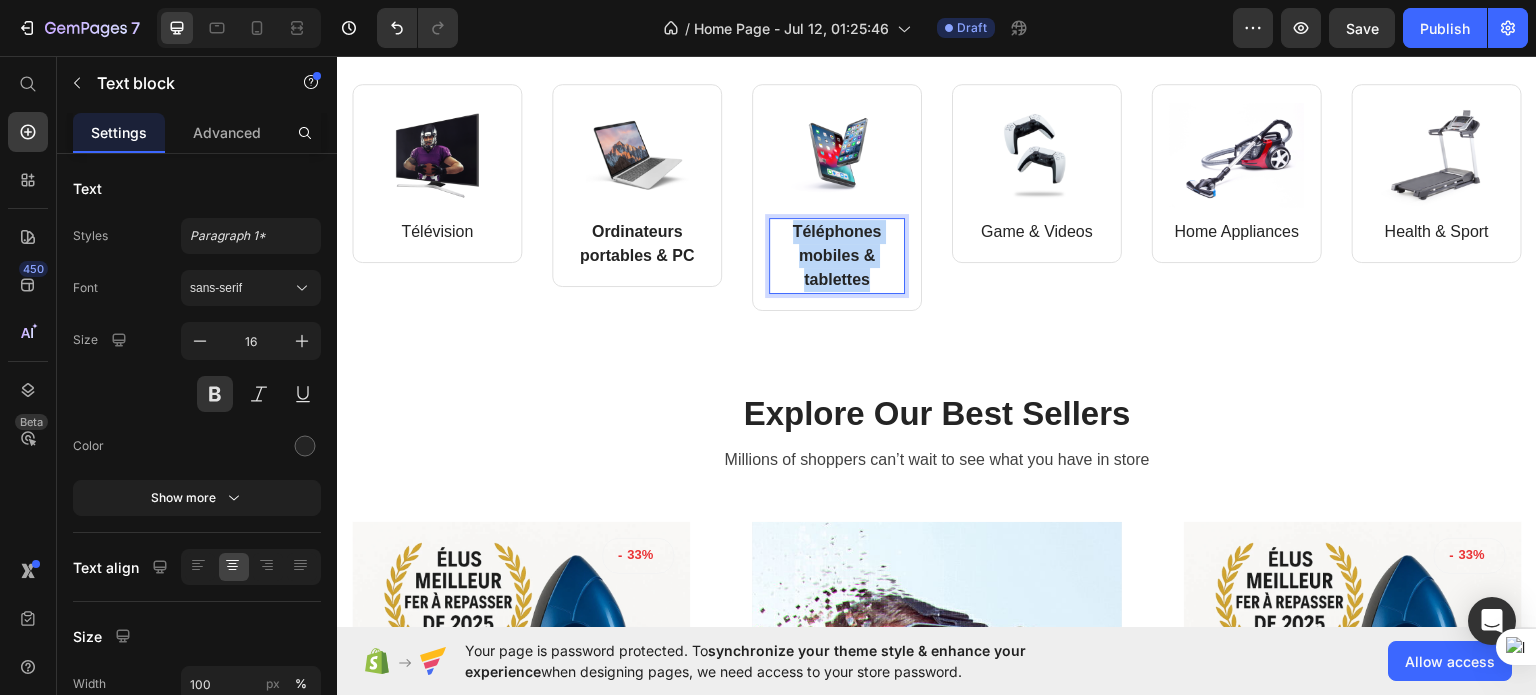 click on "Téléphones mobiles & tablettes" at bounding box center [837, 254] 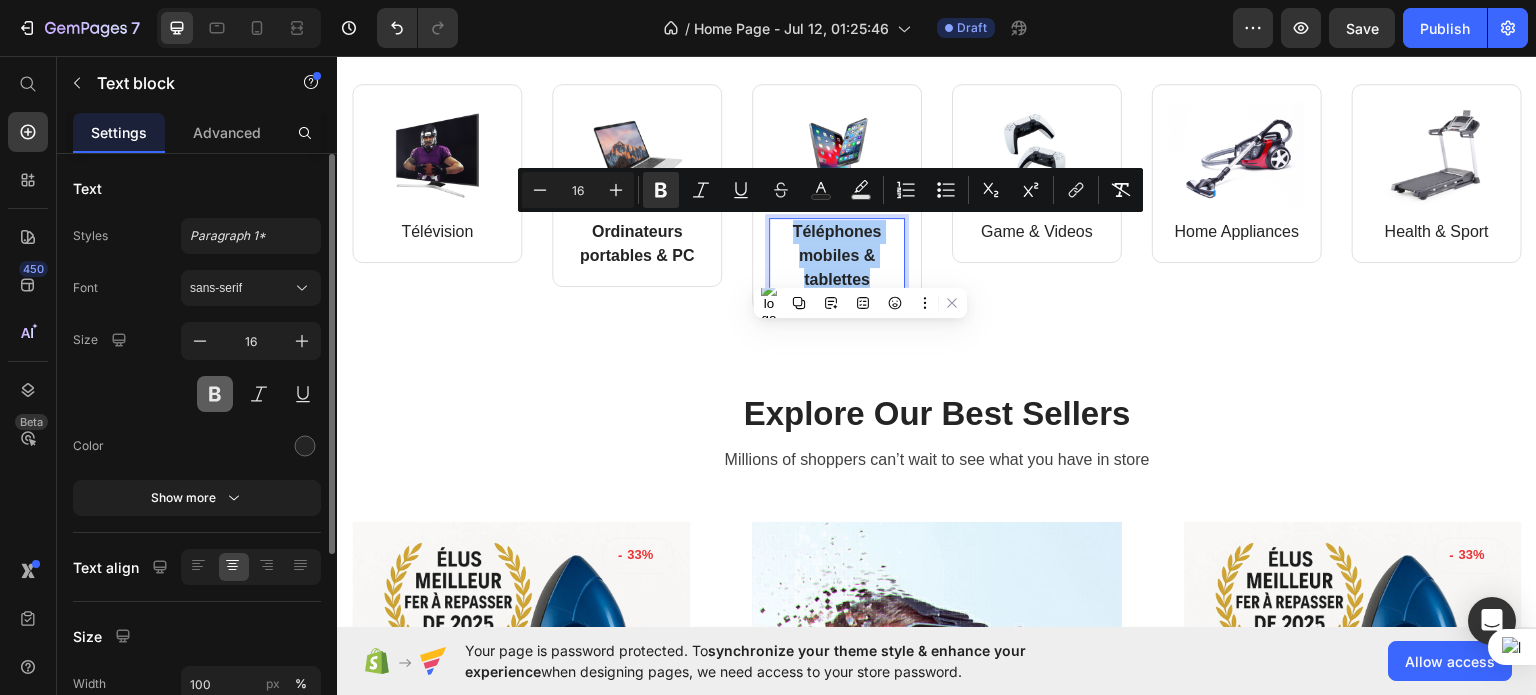 click at bounding box center [215, 394] 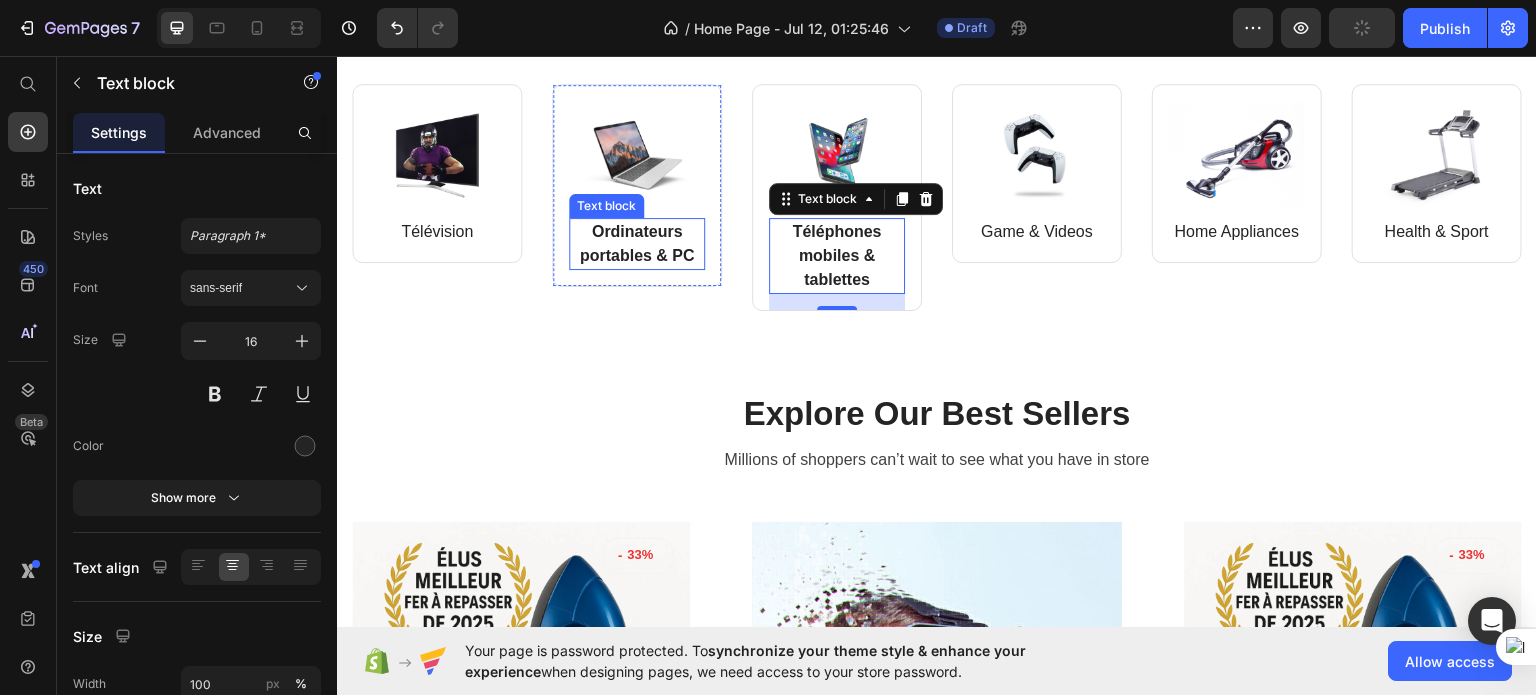 click on "Ordinateurs portables & PC" at bounding box center (637, 242) 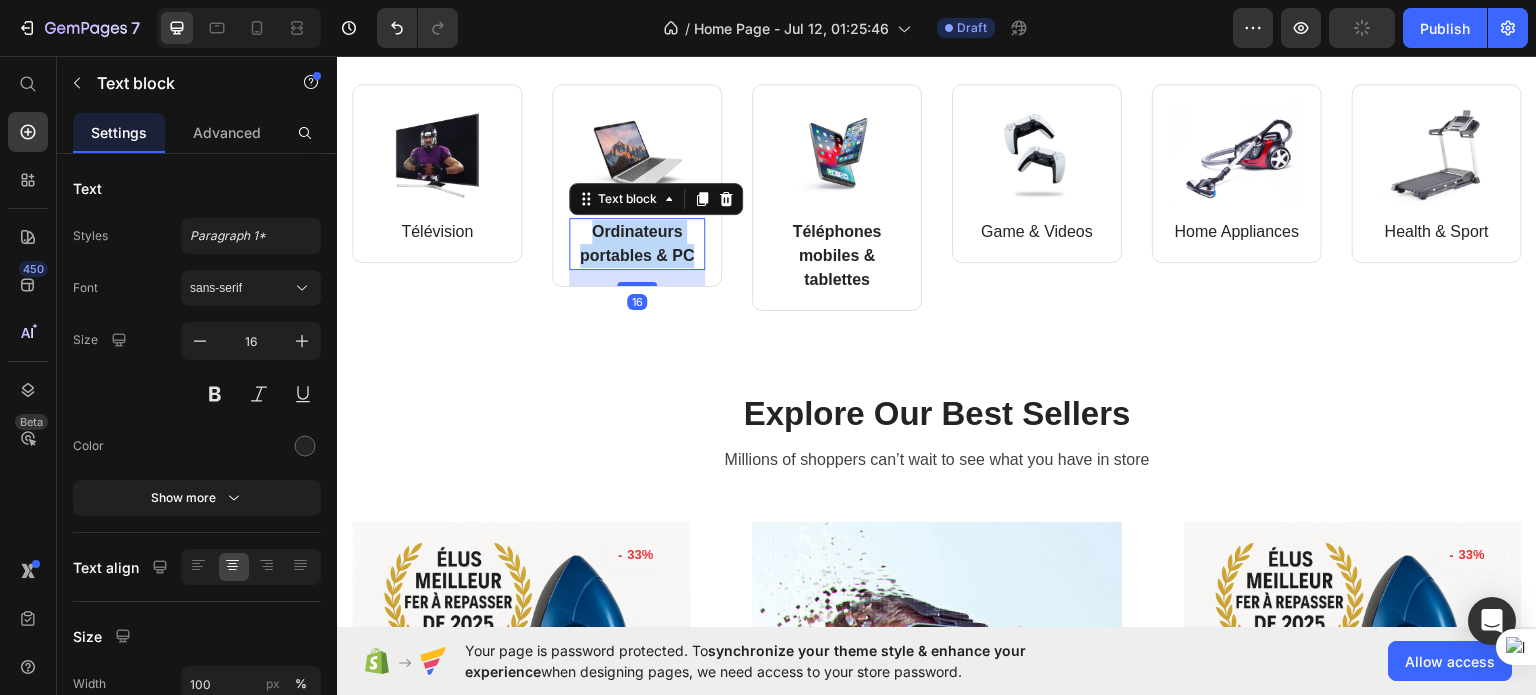 click on "Ordinateurs portables & PC" at bounding box center (637, 242) 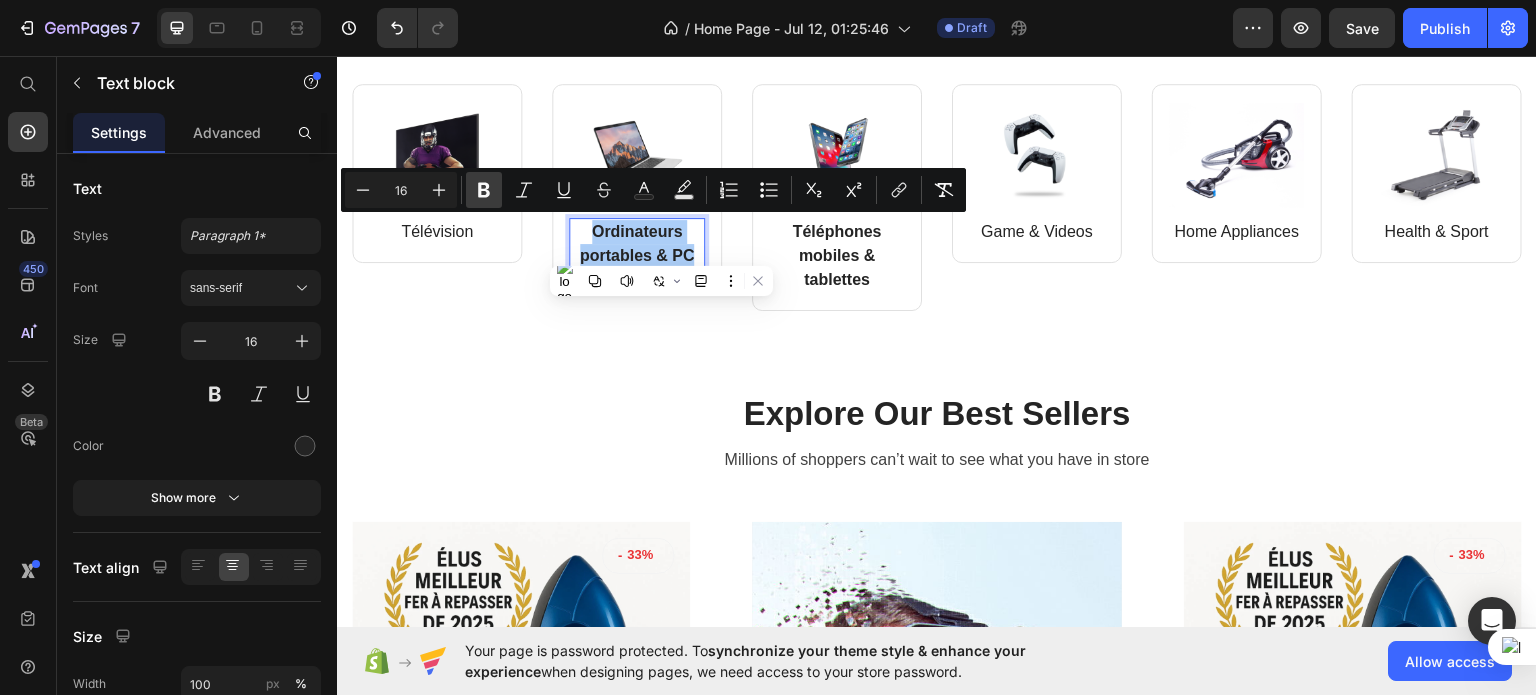 click 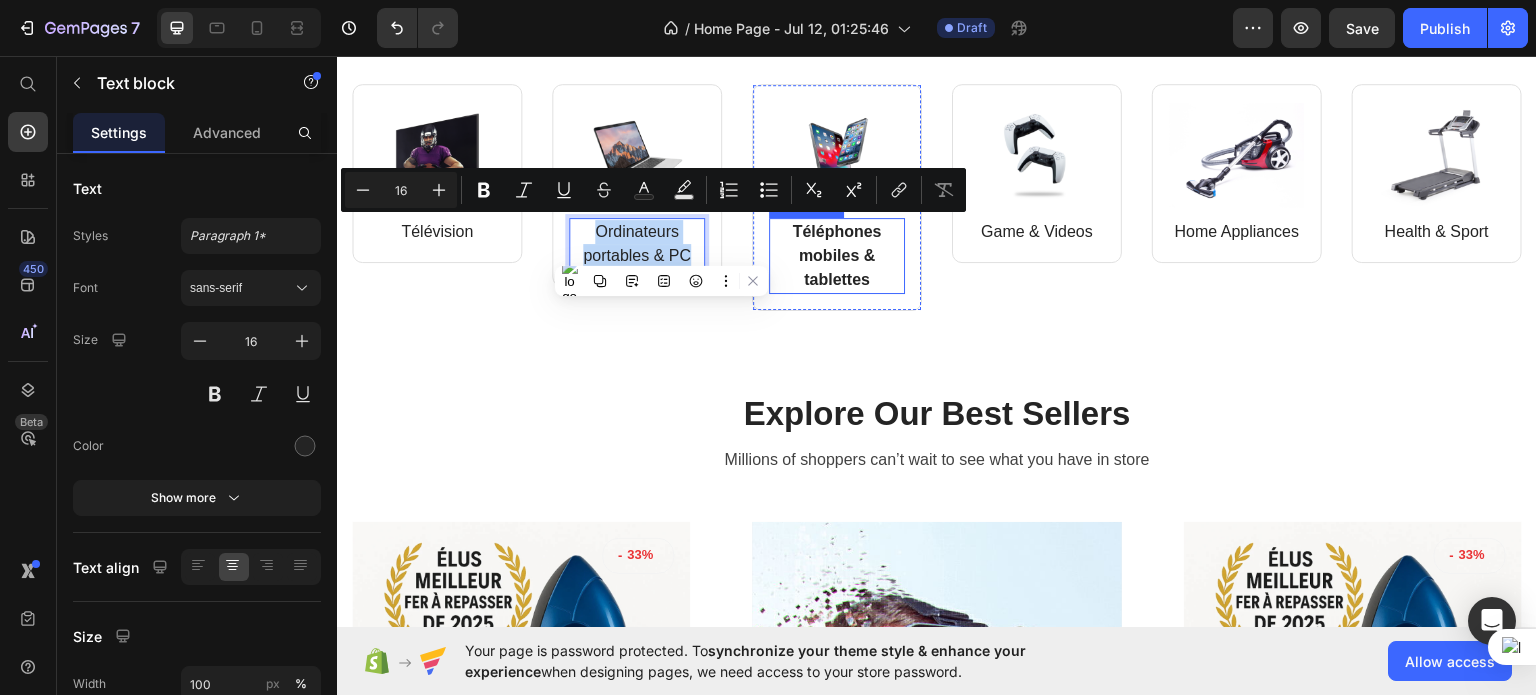 click on "Téléphones mobiles & tablettes" at bounding box center [837, 254] 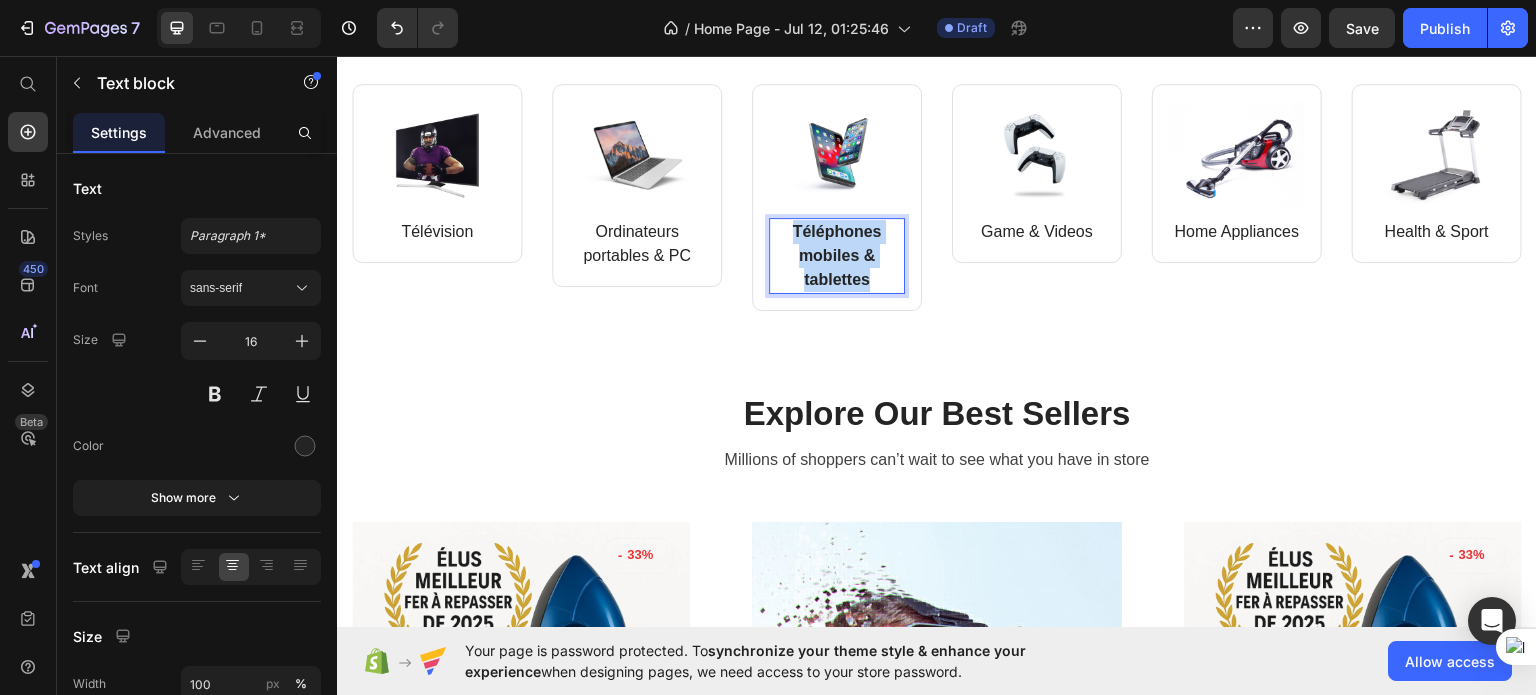 click on "Téléphones mobiles & tablettes" at bounding box center (837, 254) 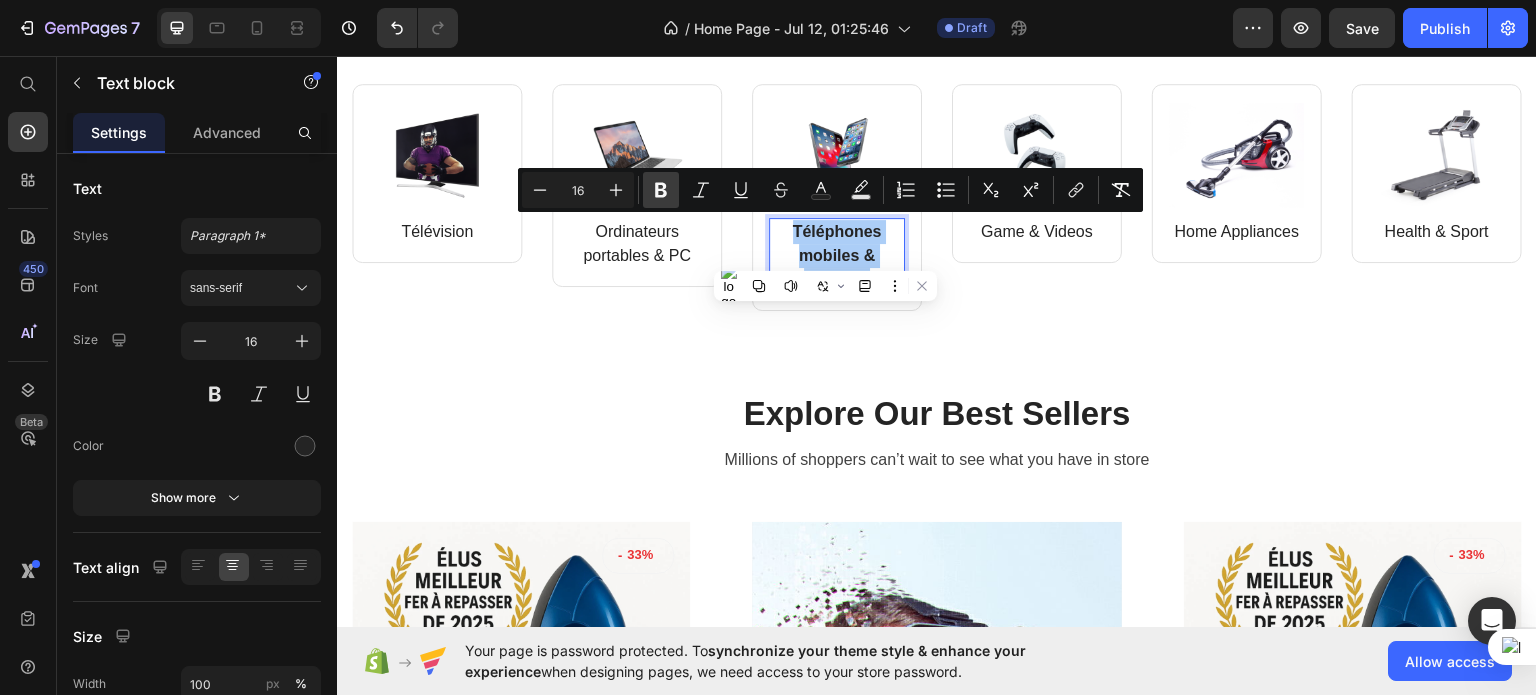 click 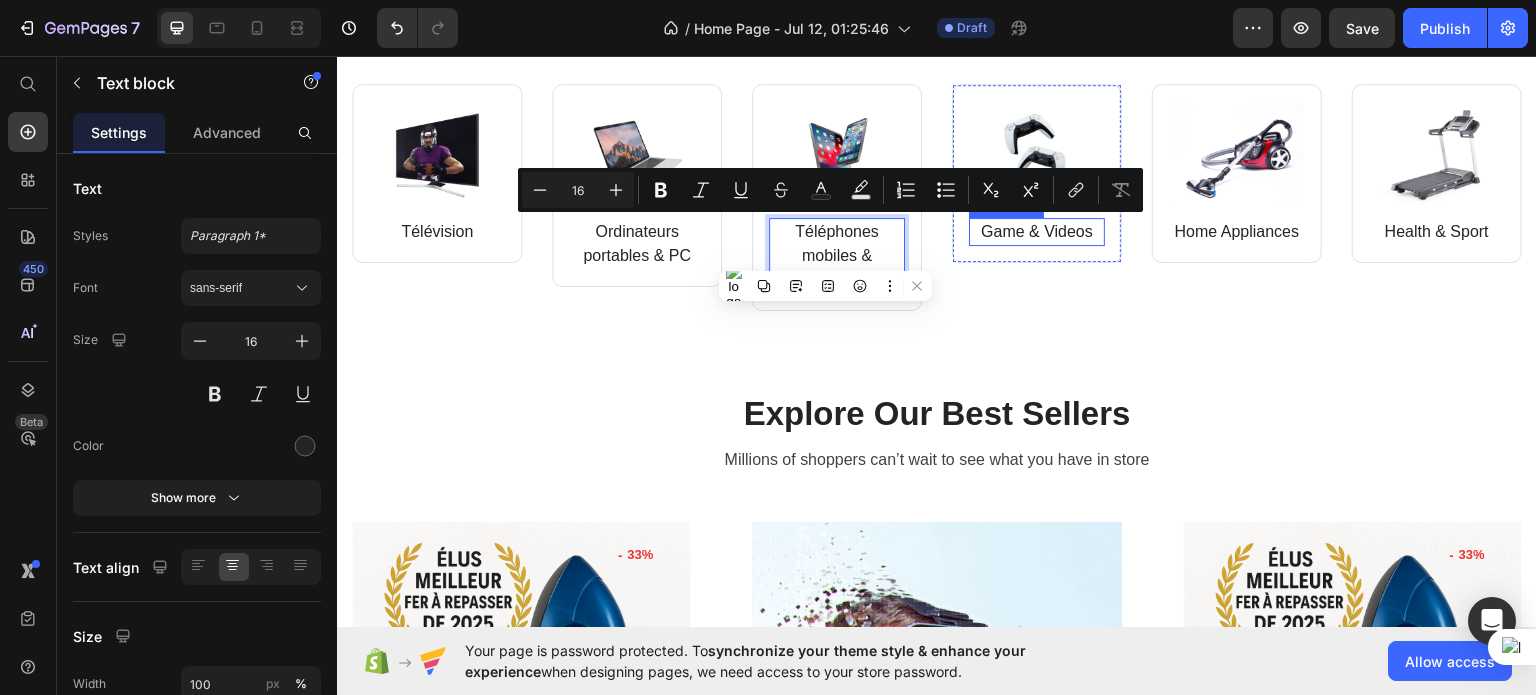 click on "Game & Videos" at bounding box center [1037, 231] 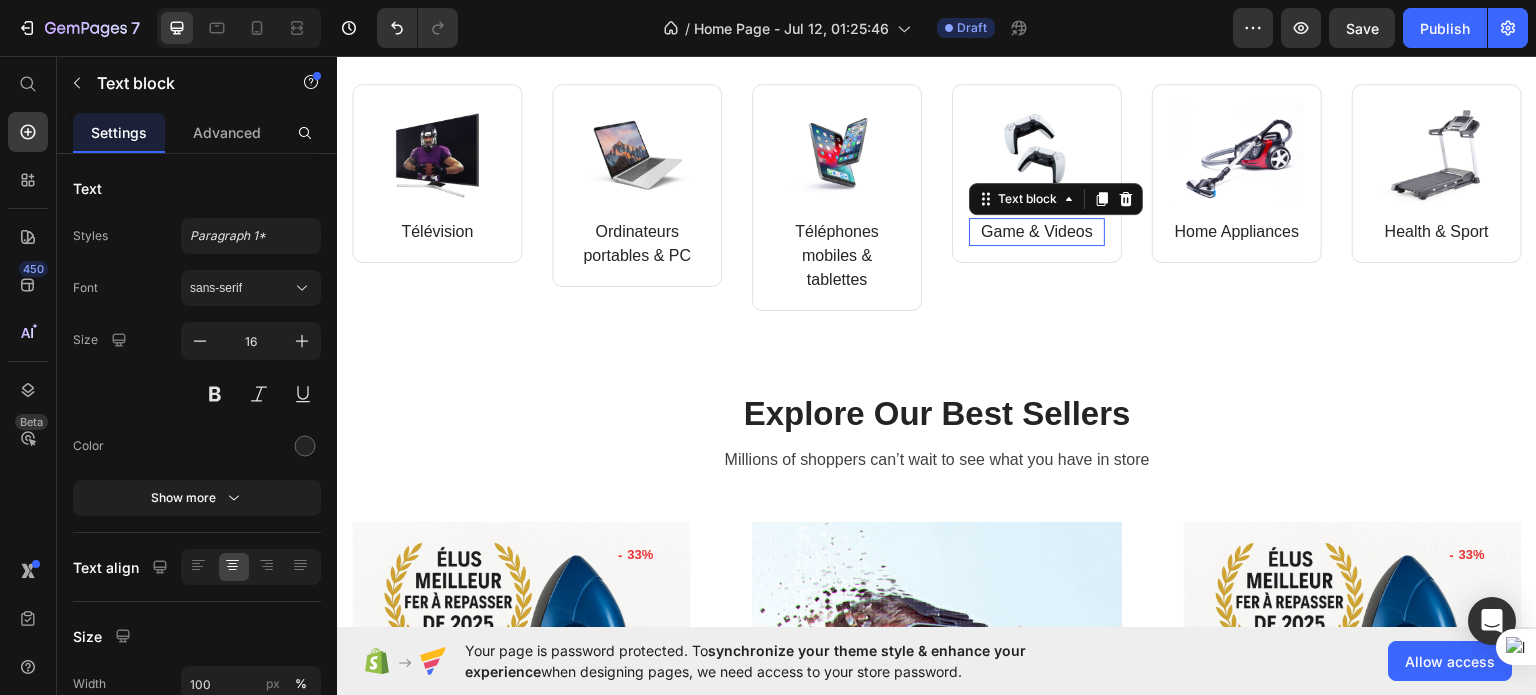 click on "Game & Videos" at bounding box center (1037, 231) 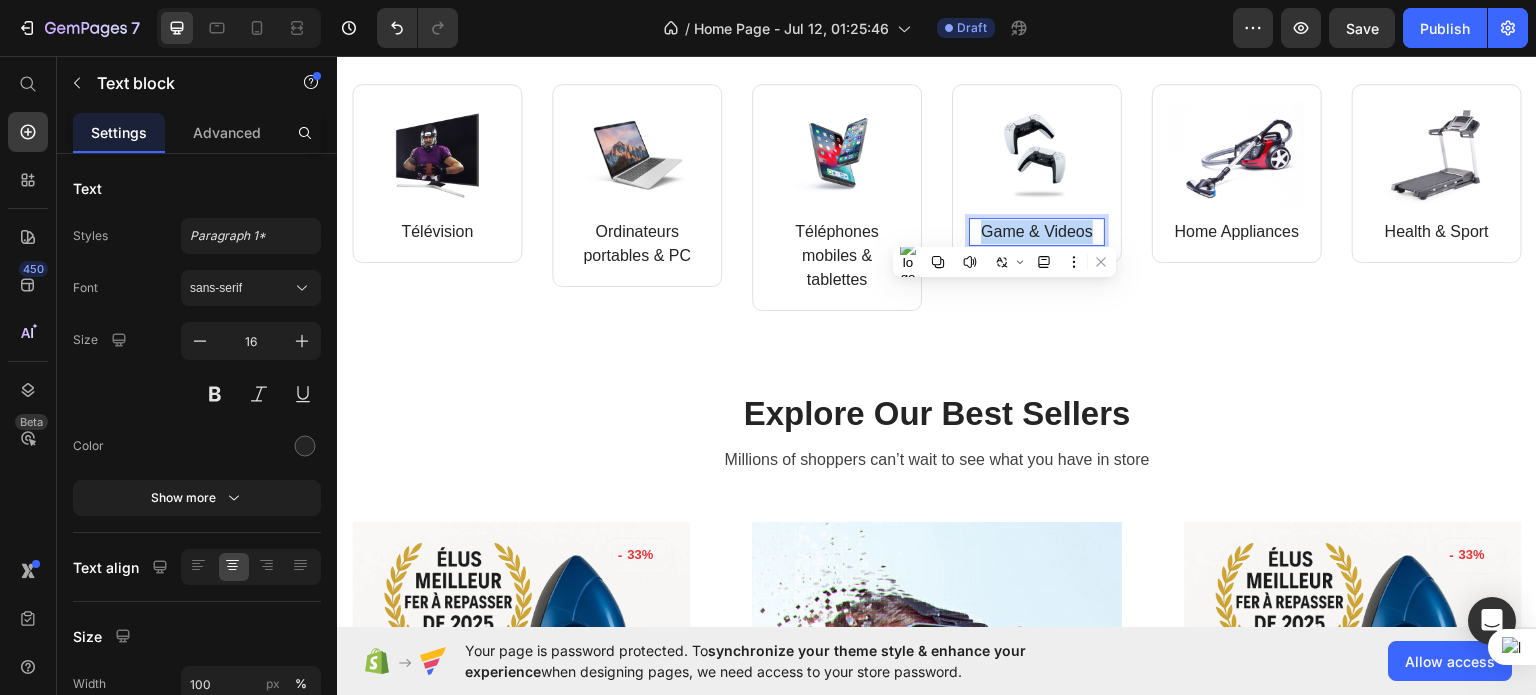 click on "Game & Videos" at bounding box center (1037, 231) 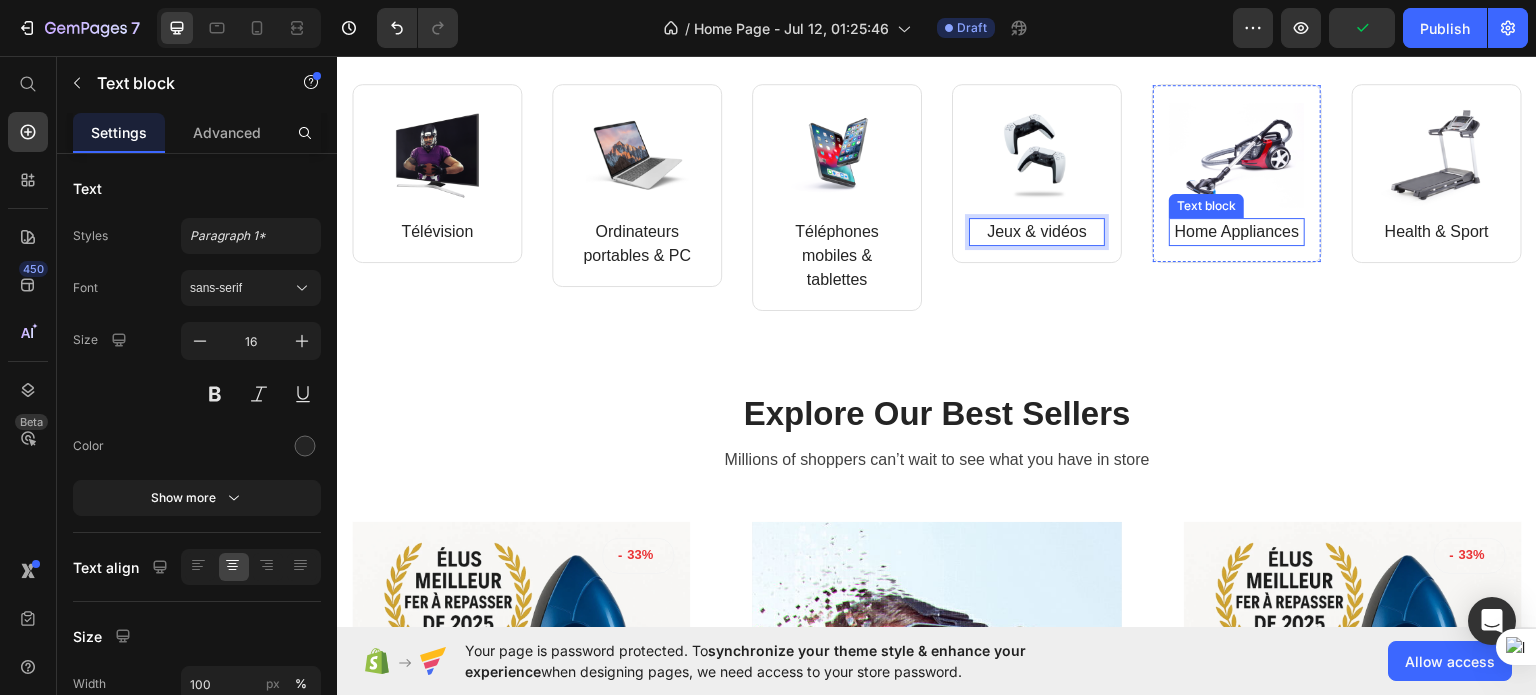 click on "Home Appliances" at bounding box center (1237, 231) 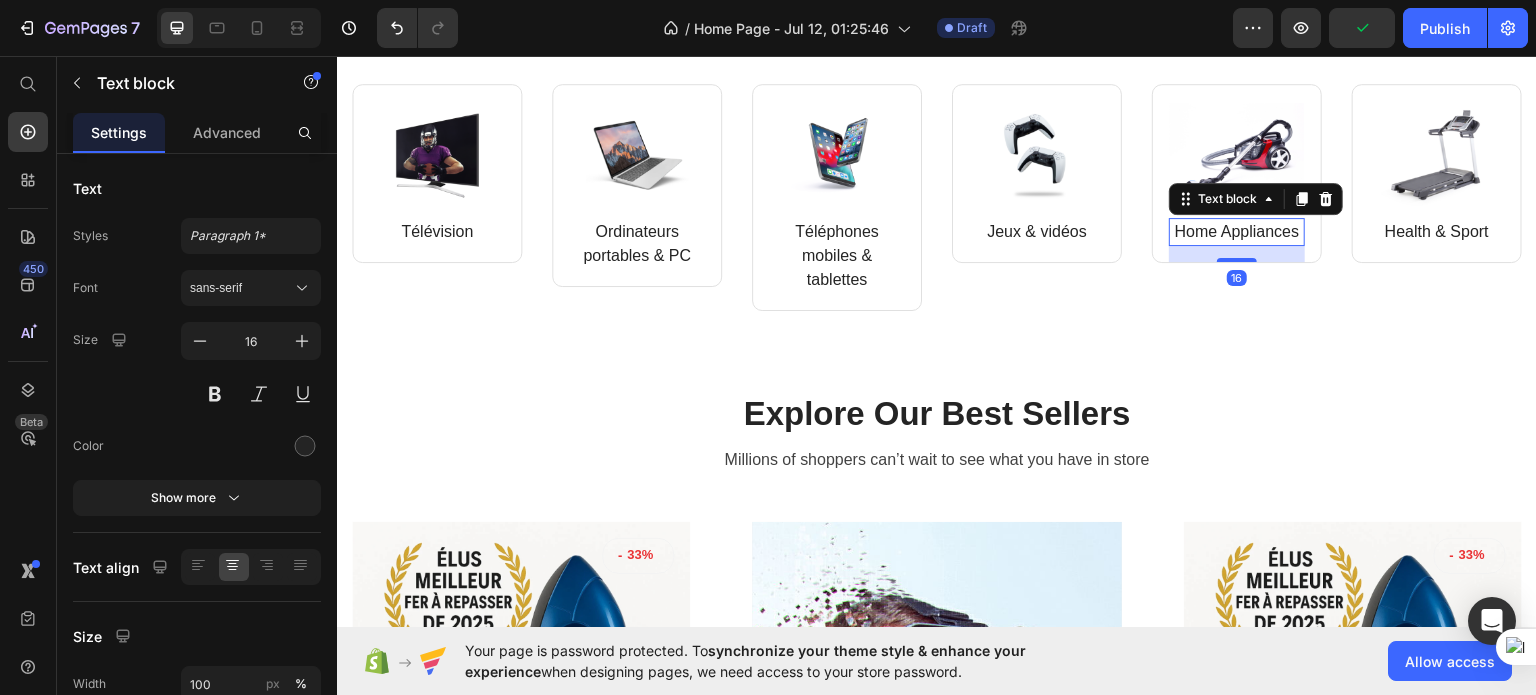 click on "Home Appliances" at bounding box center [1237, 231] 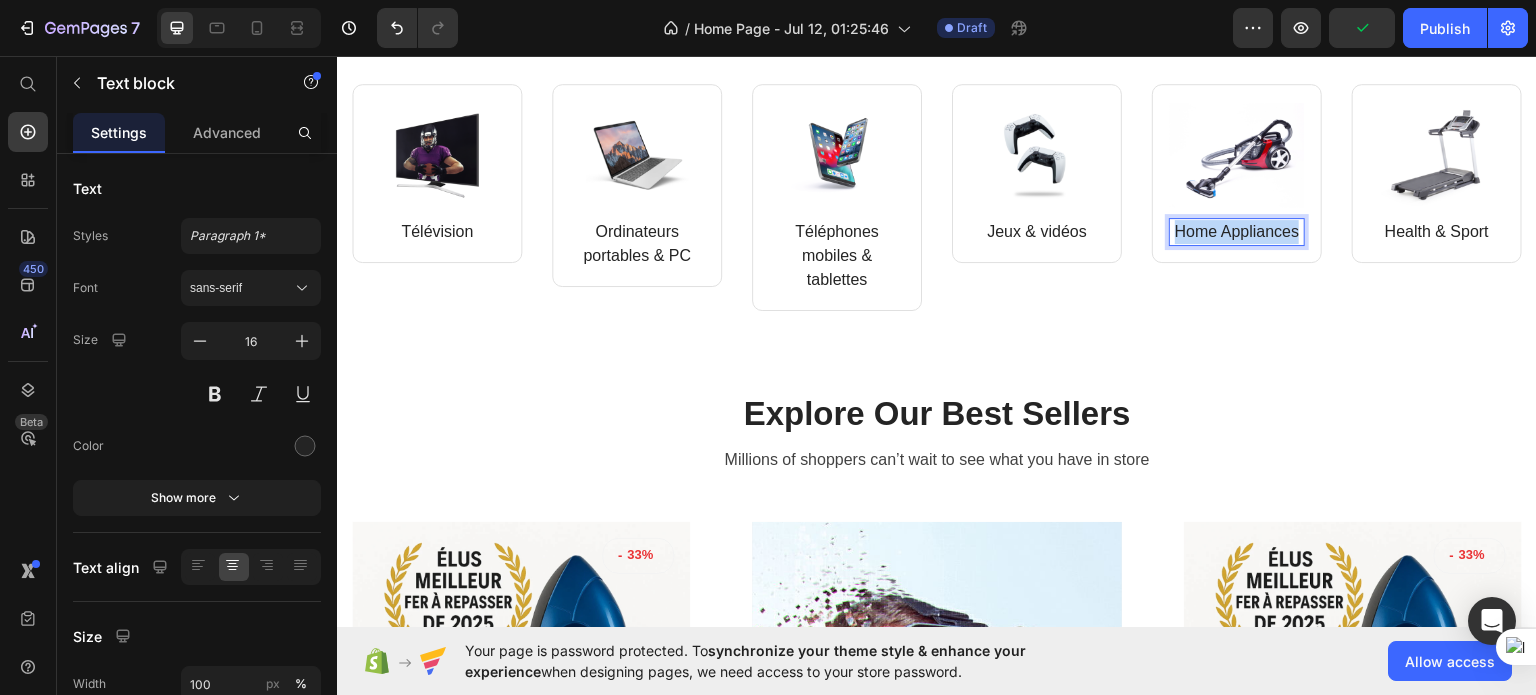 click on "Home Appliances" at bounding box center (1237, 231) 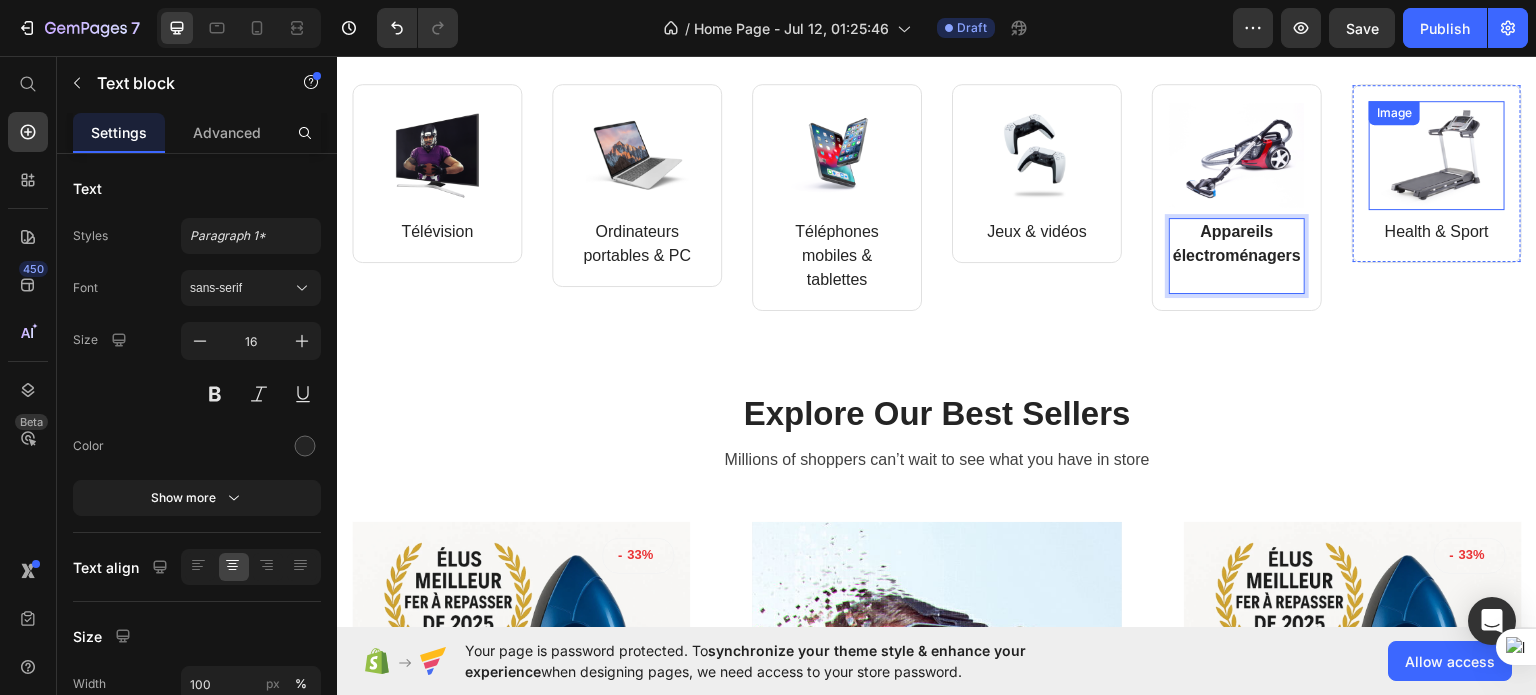 click on "Health & Sport" at bounding box center [1437, 231] 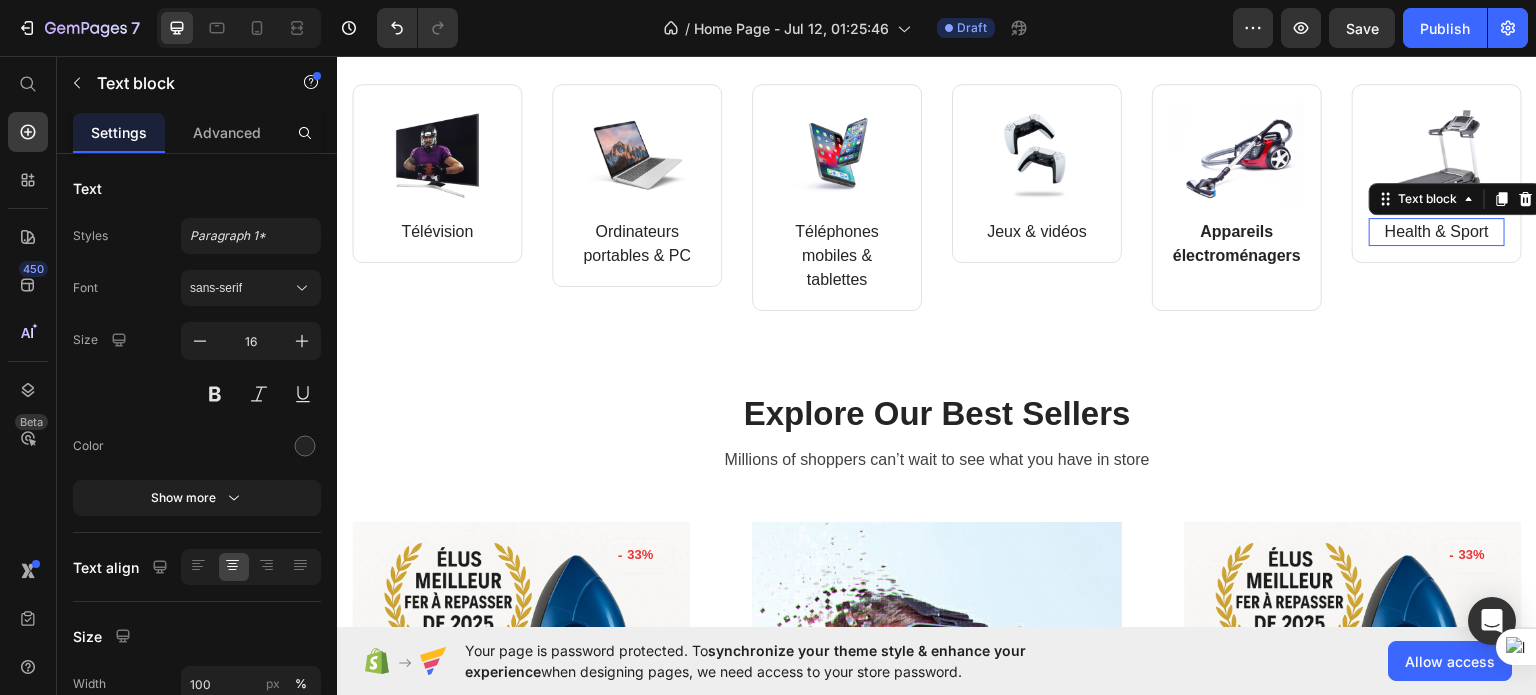 click on "Health & Sport" at bounding box center [1437, 231] 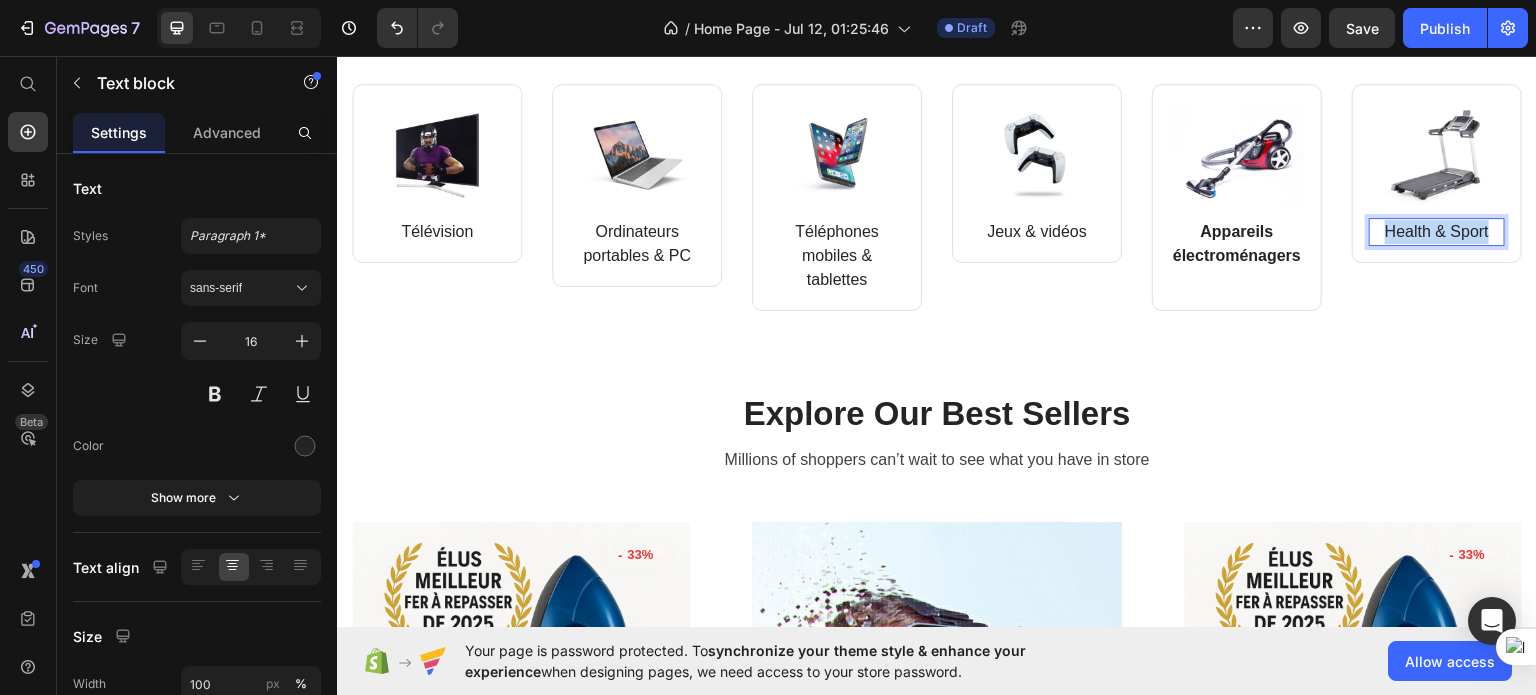 click on "Health & Sport" at bounding box center (1437, 231) 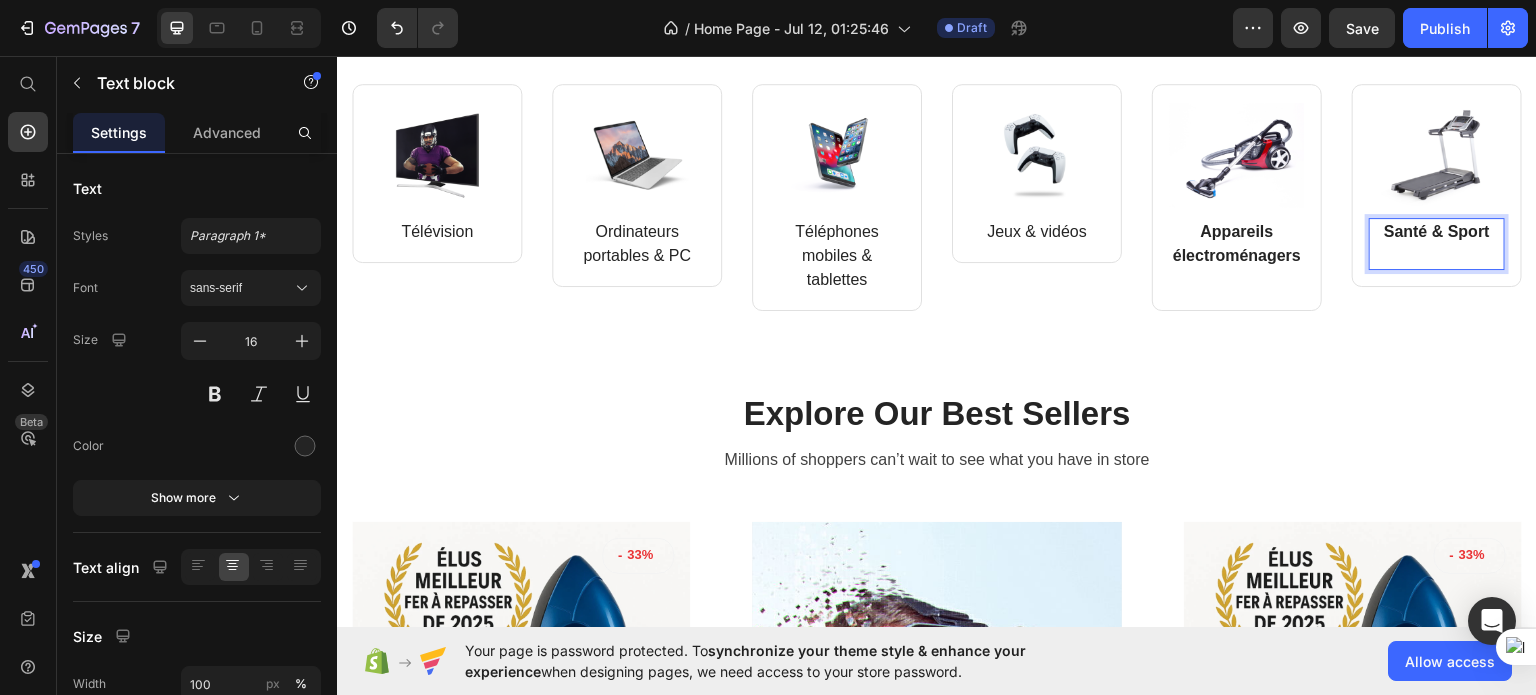 click on "Santé & Sport" at bounding box center (1437, 230) 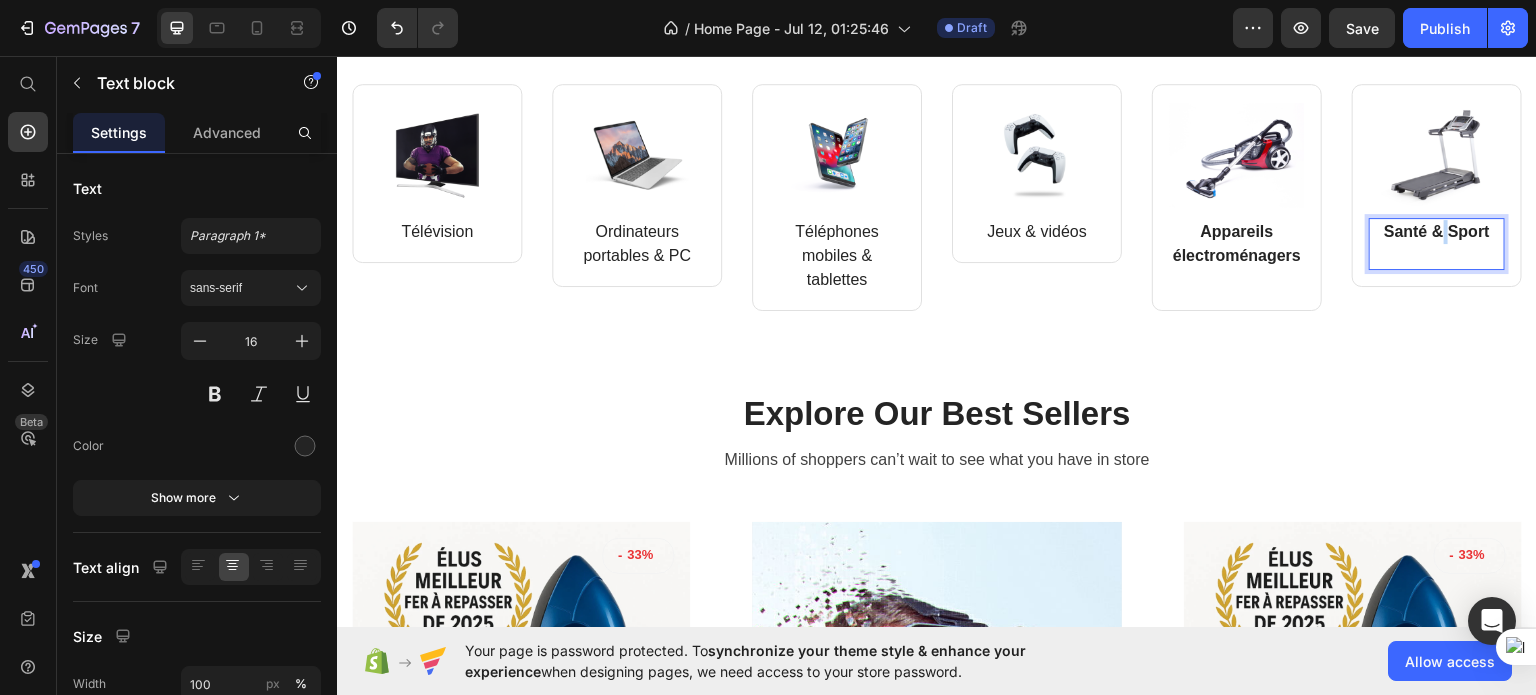 click on "Santé & Sport" at bounding box center (1437, 230) 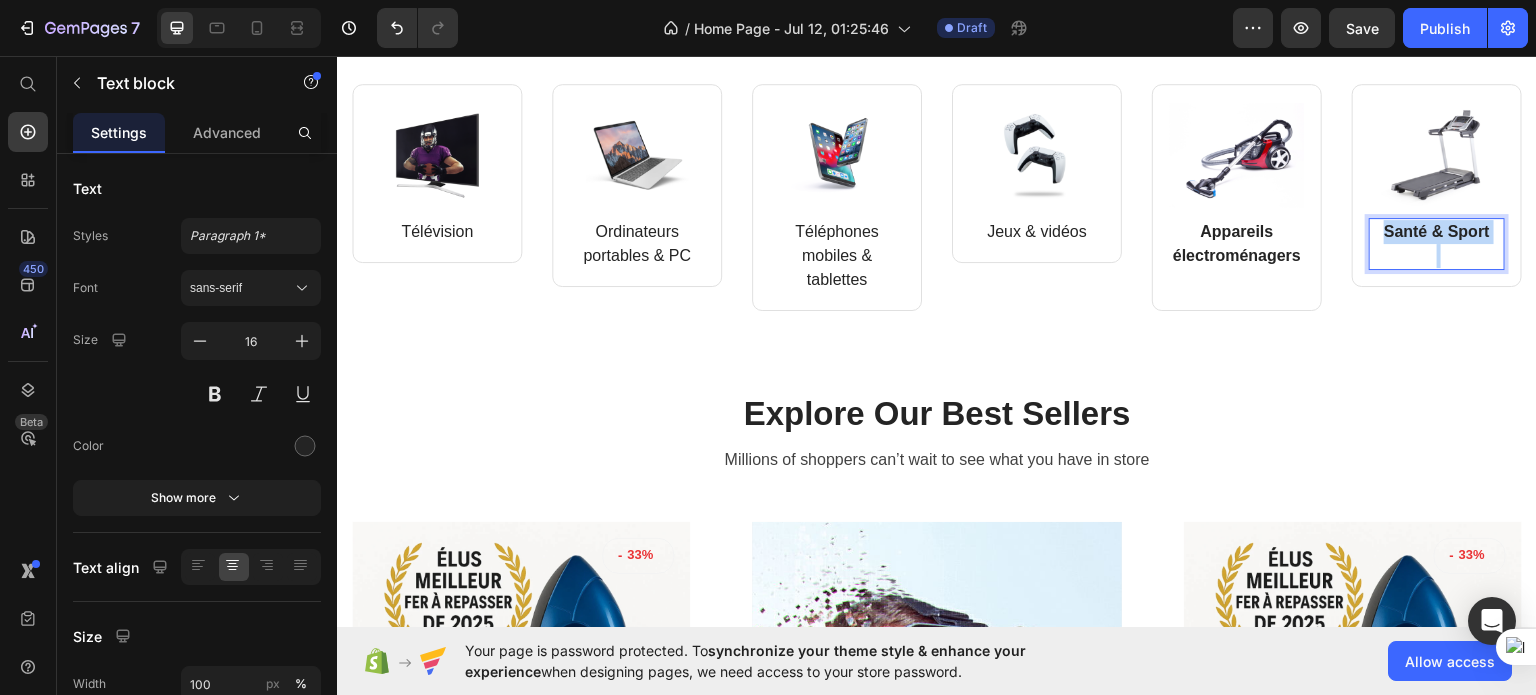 click on "Santé & Sport" at bounding box center (1437, 230) 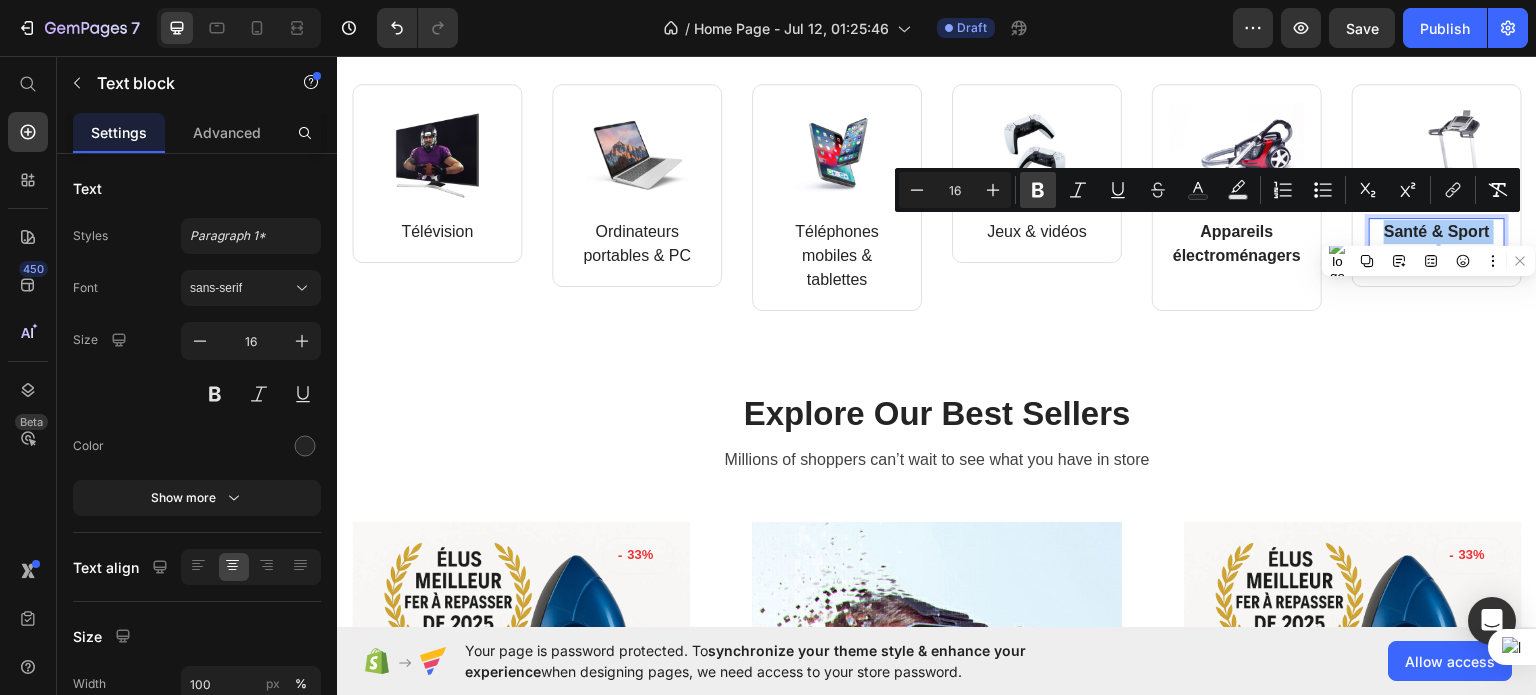 click 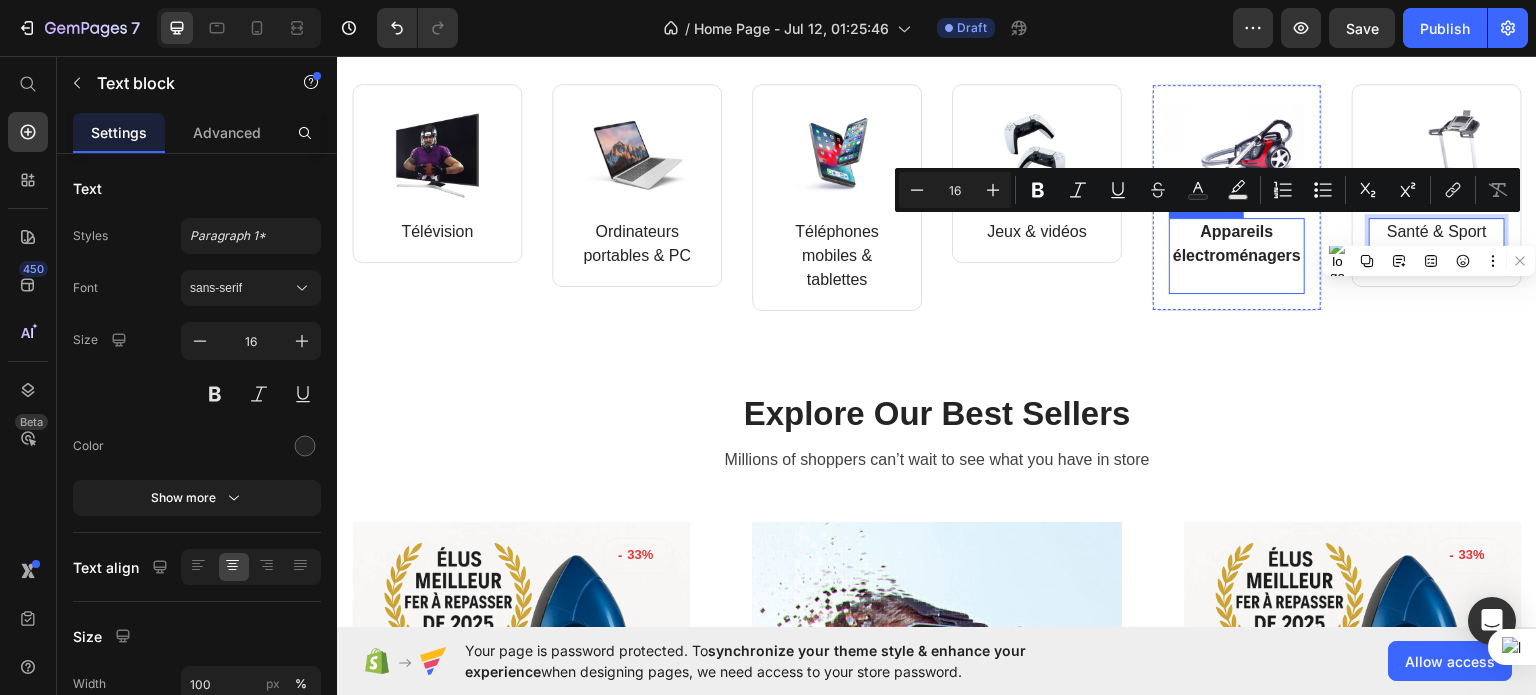 click on "Appareils électroménagers" at bounding box center (1237, 242) 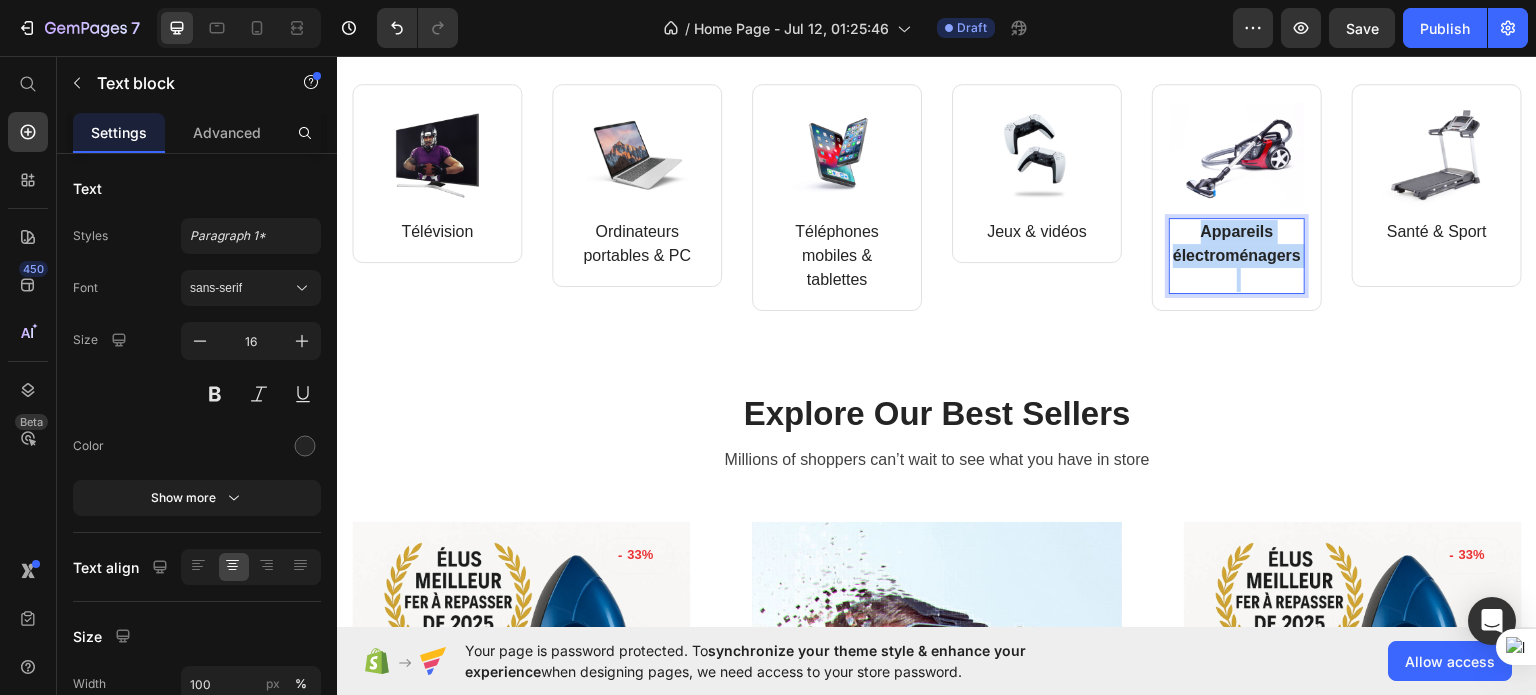click on "Appareils électroménagers" at bounding box center (1237, 242) 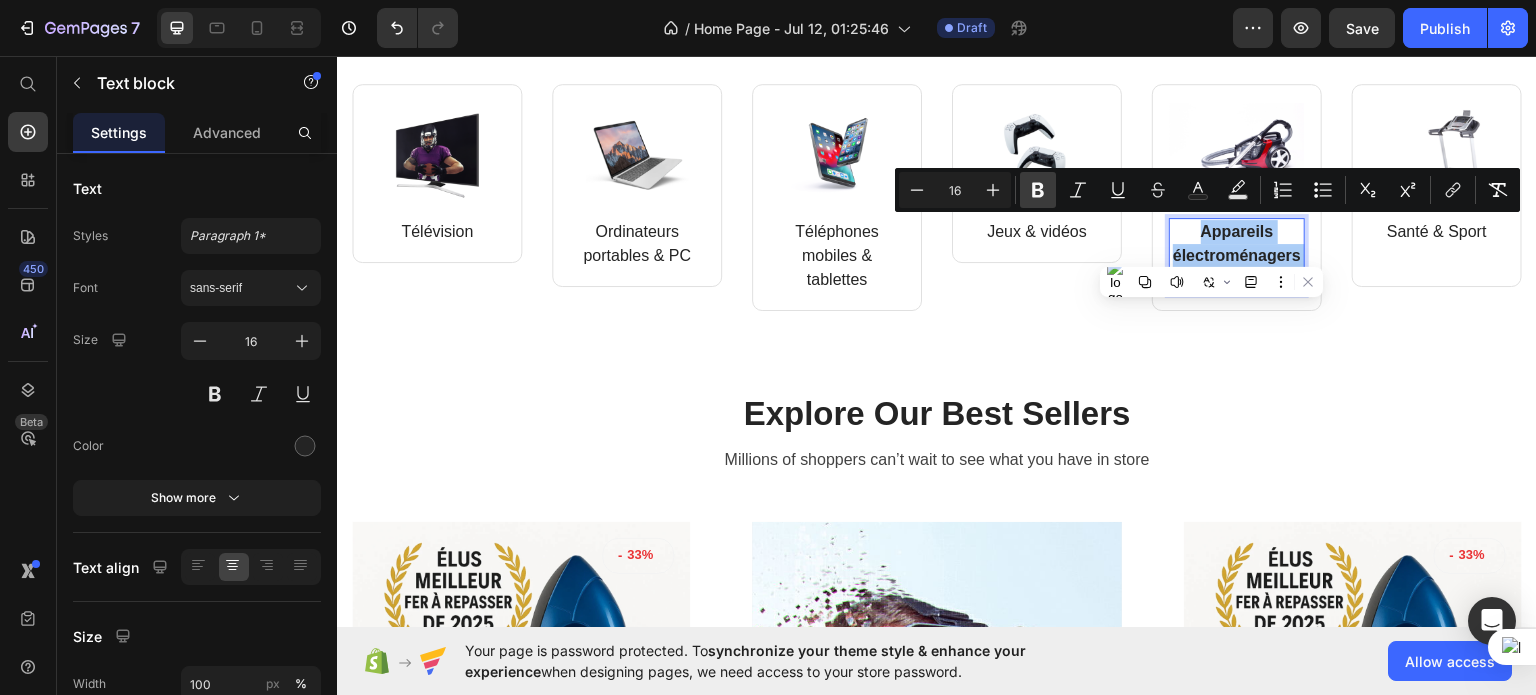 click 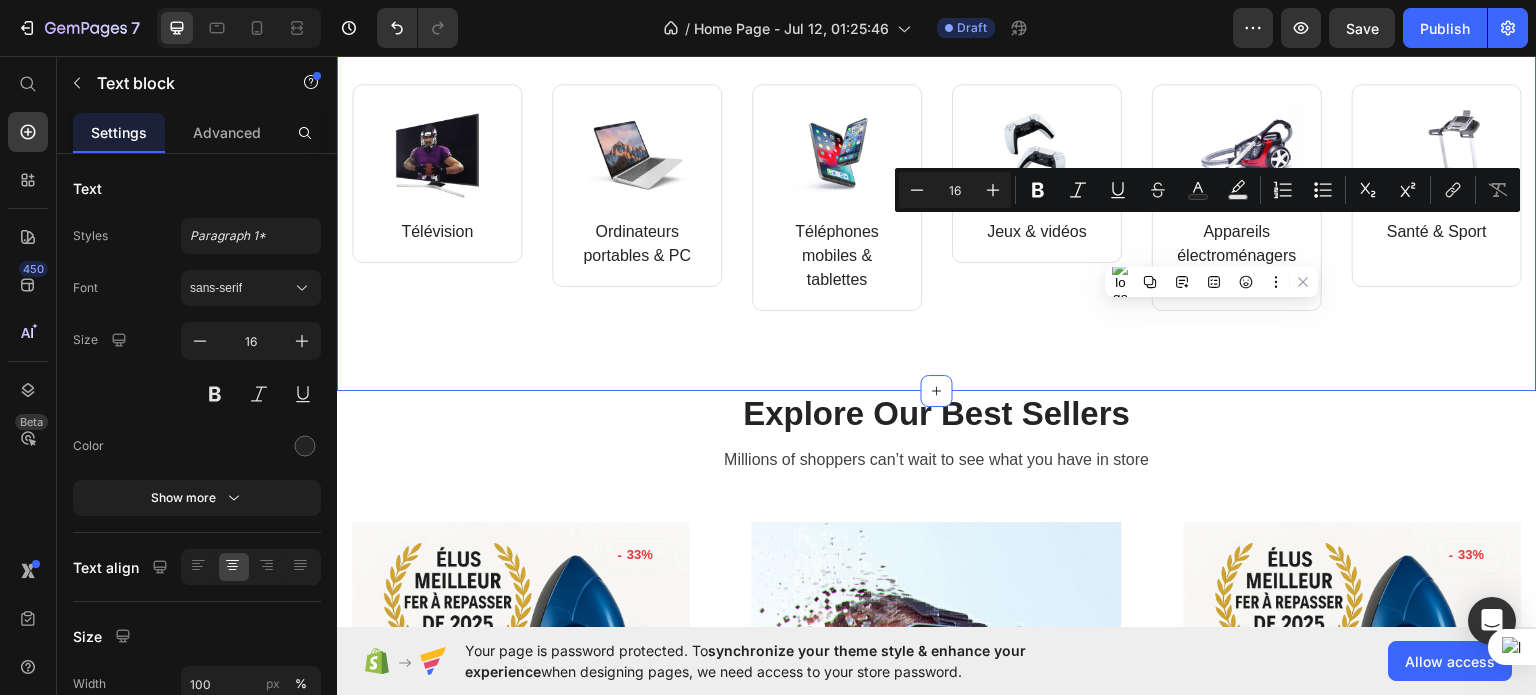 click on "Image Télévision Text block Row Image Ordinateurs portables & PC Text block Row Row Image Téléphones mobiles & tablettes Text block Row Image Jeux & vidéos Text block Row Row Image Appareils électroménagers Text block Row Image Santé & Sport Text block Row Row Row Section 2   You can create reusable sections Create Theme Section AI Content Write with GemAI What would you like to describe here? Tone and Voice Persuasive Product Show more Generate" at bounding box center (937, 197) 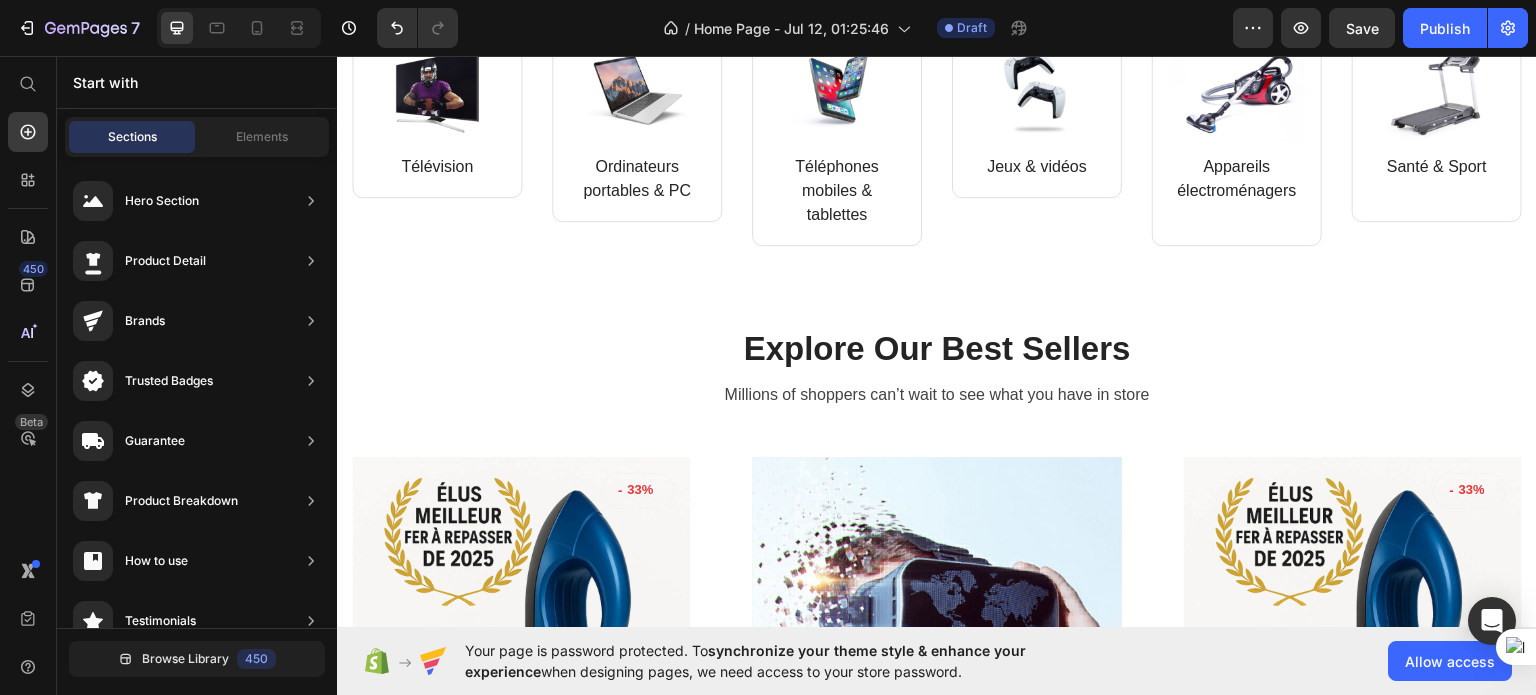 scroll, scrollTop: 952, scrollLeft: 0, axis: vertical 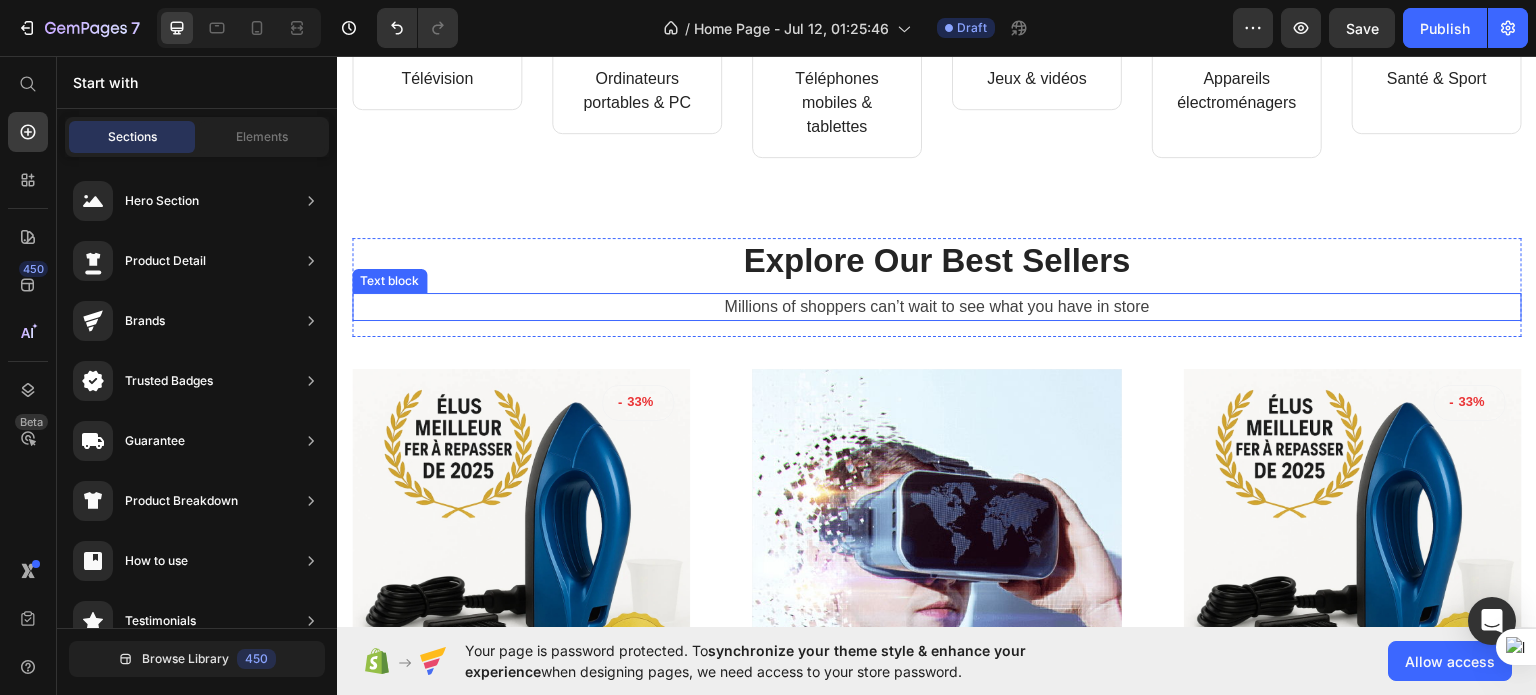 click on "Explore Our Best Sellers" at bounding box center (937, 260) 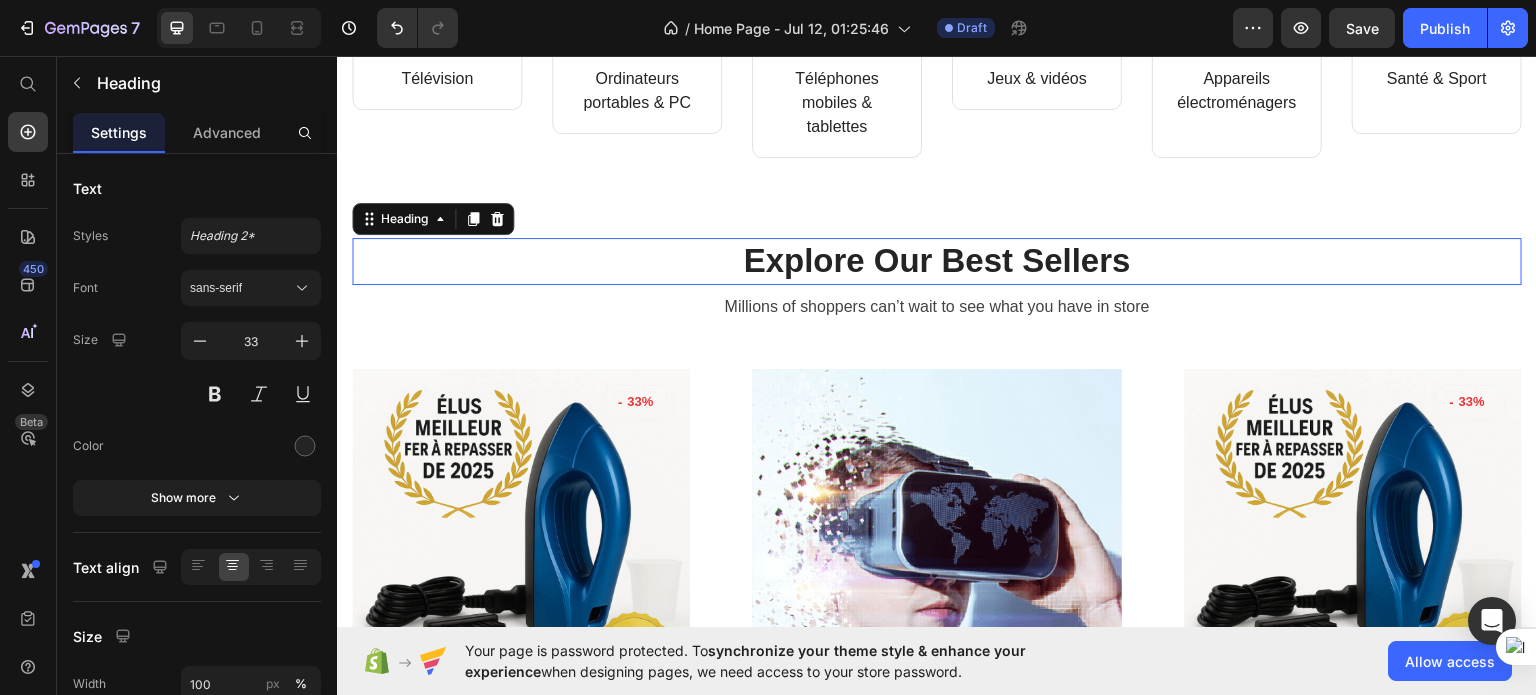 click on "Explore Our Best Sellers" at bounding box center [937, 260] 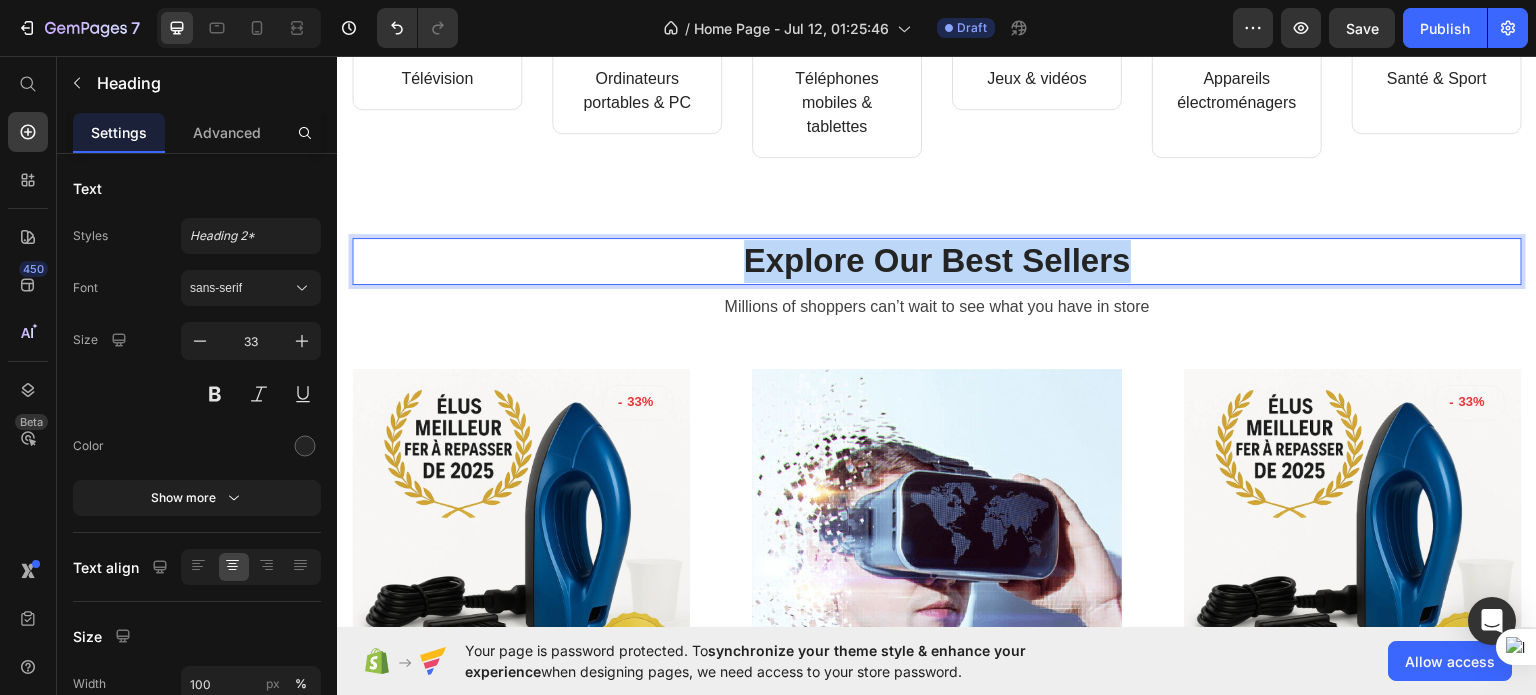 click on "Explore Our Best Sellers" at bounding box center [937, 260] 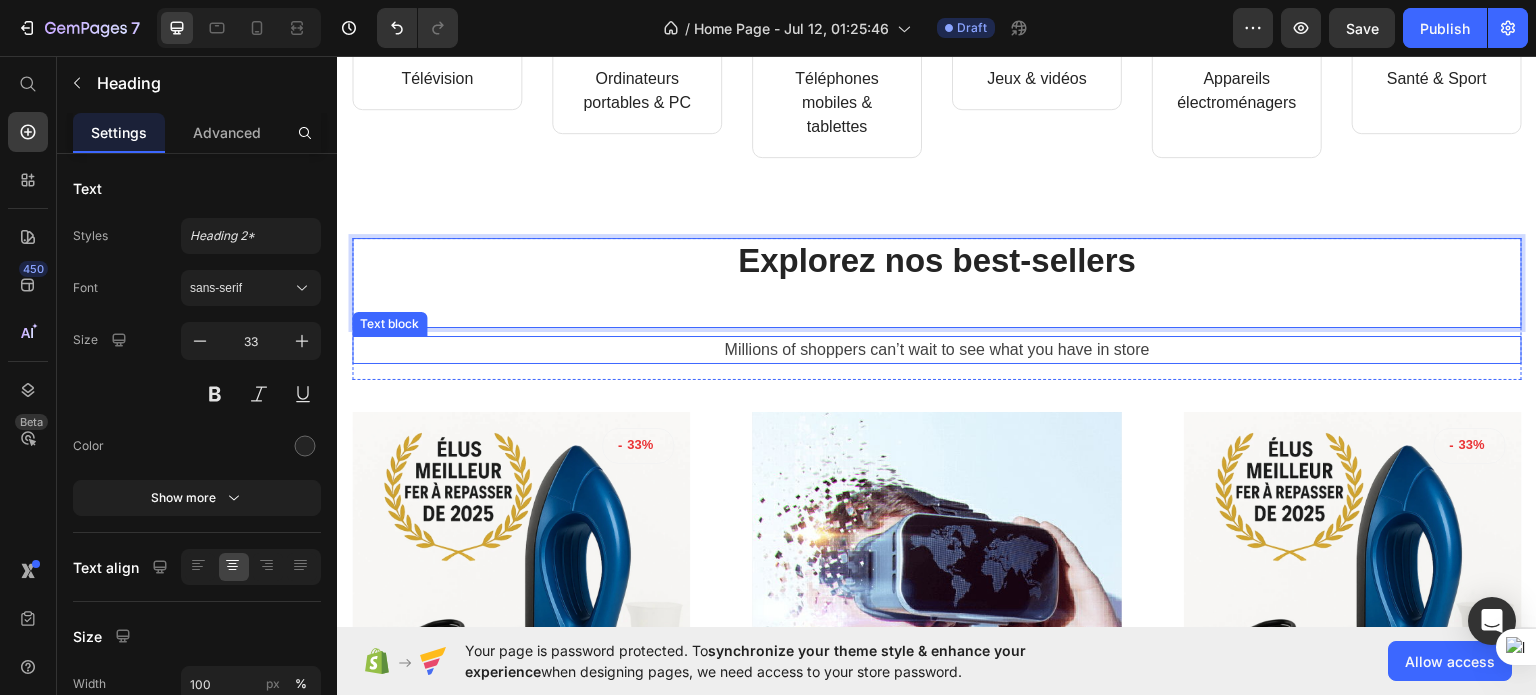 click on "Millions of shoppers can’t wait to see what you have in store" at bounding box center [937, 349] 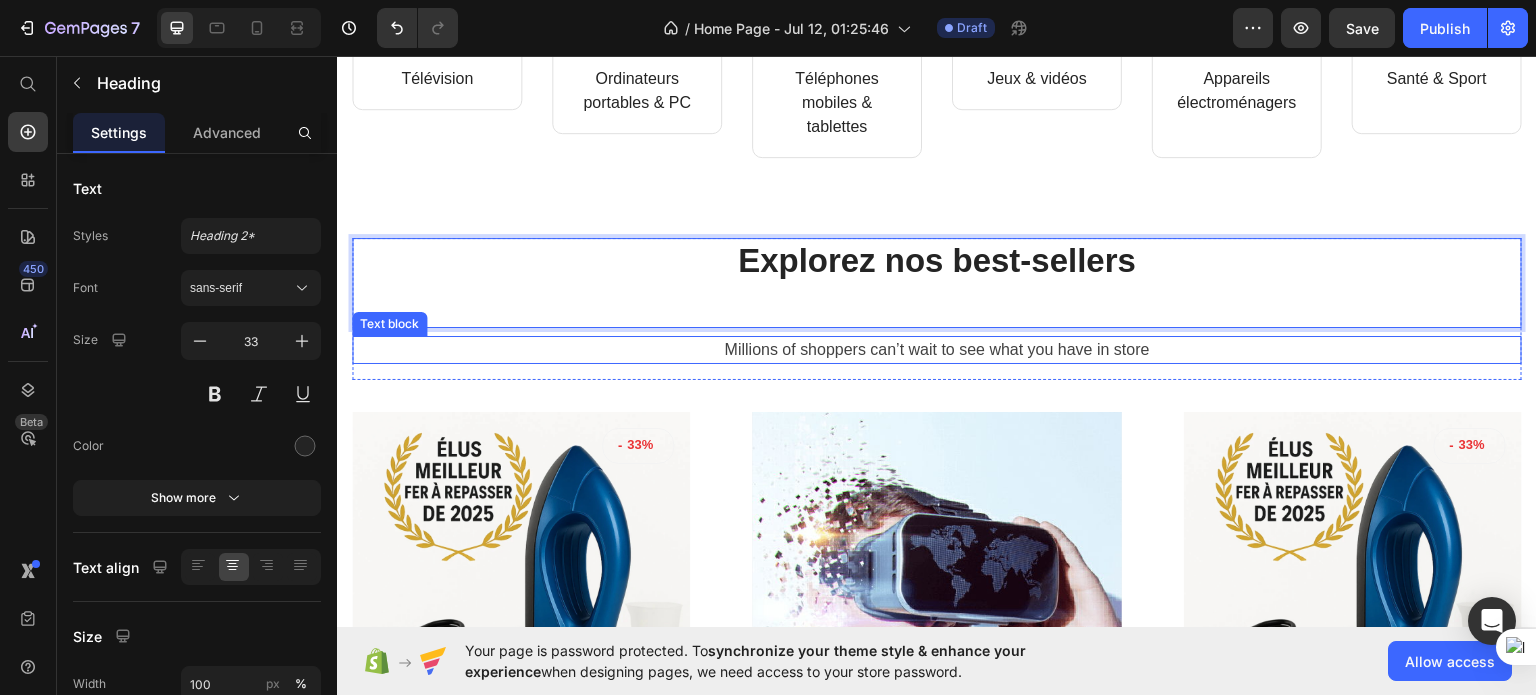 click on "Millions of shoppers can’t wait to see what you have in store" at bounding box center (937, 349) 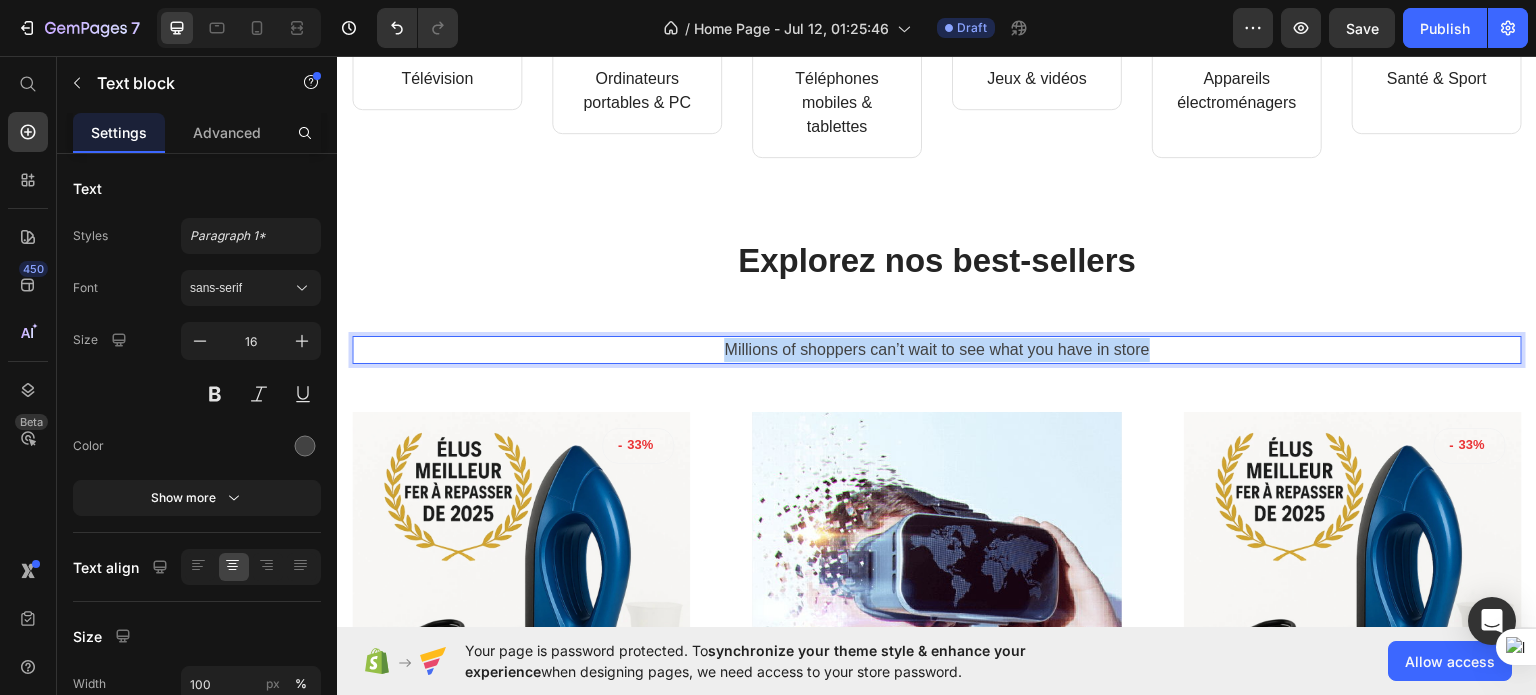 click on "Millions of shoppers can’t wait to see what you have in store" at bounding box center (937, 349) 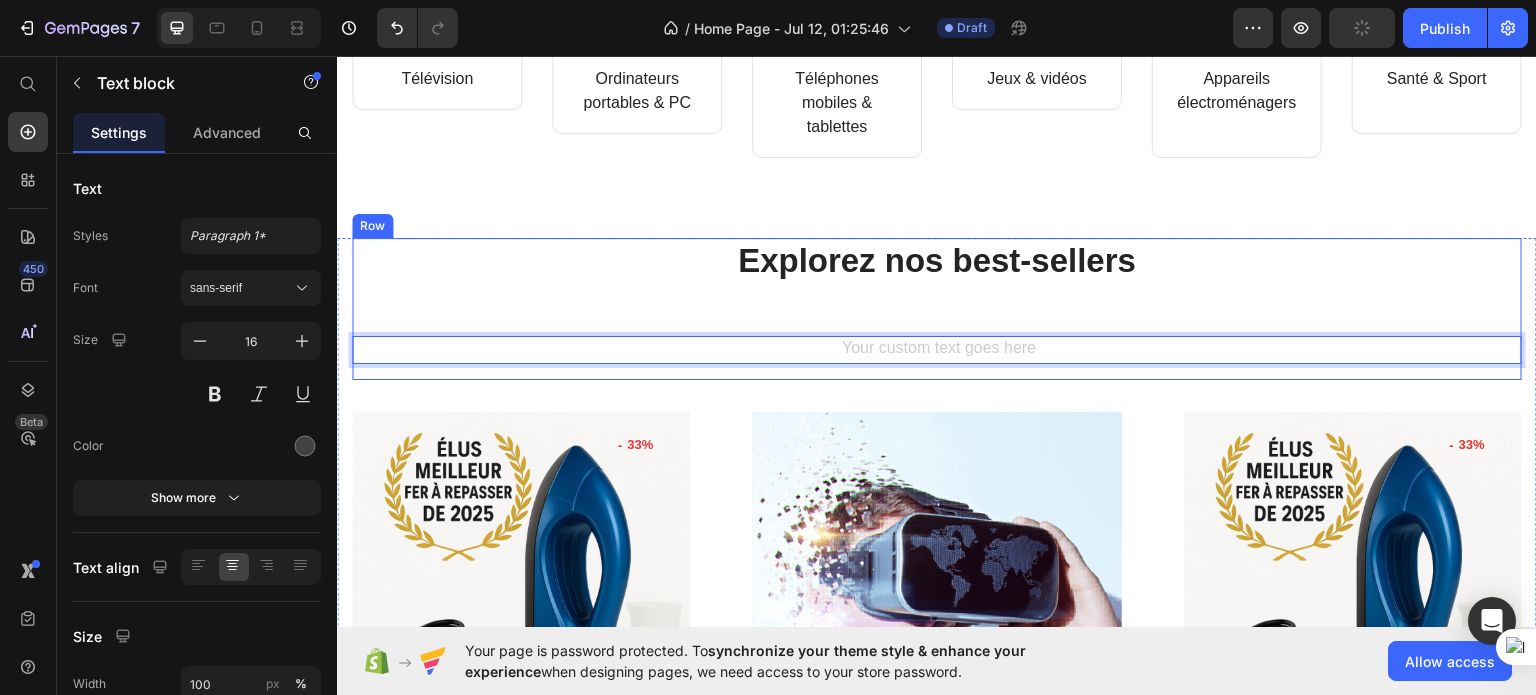 click on "⁠⁠⁠⁠⁠⁠⁠ Explorez nos best-sellers" at bounding box center (937, 282) 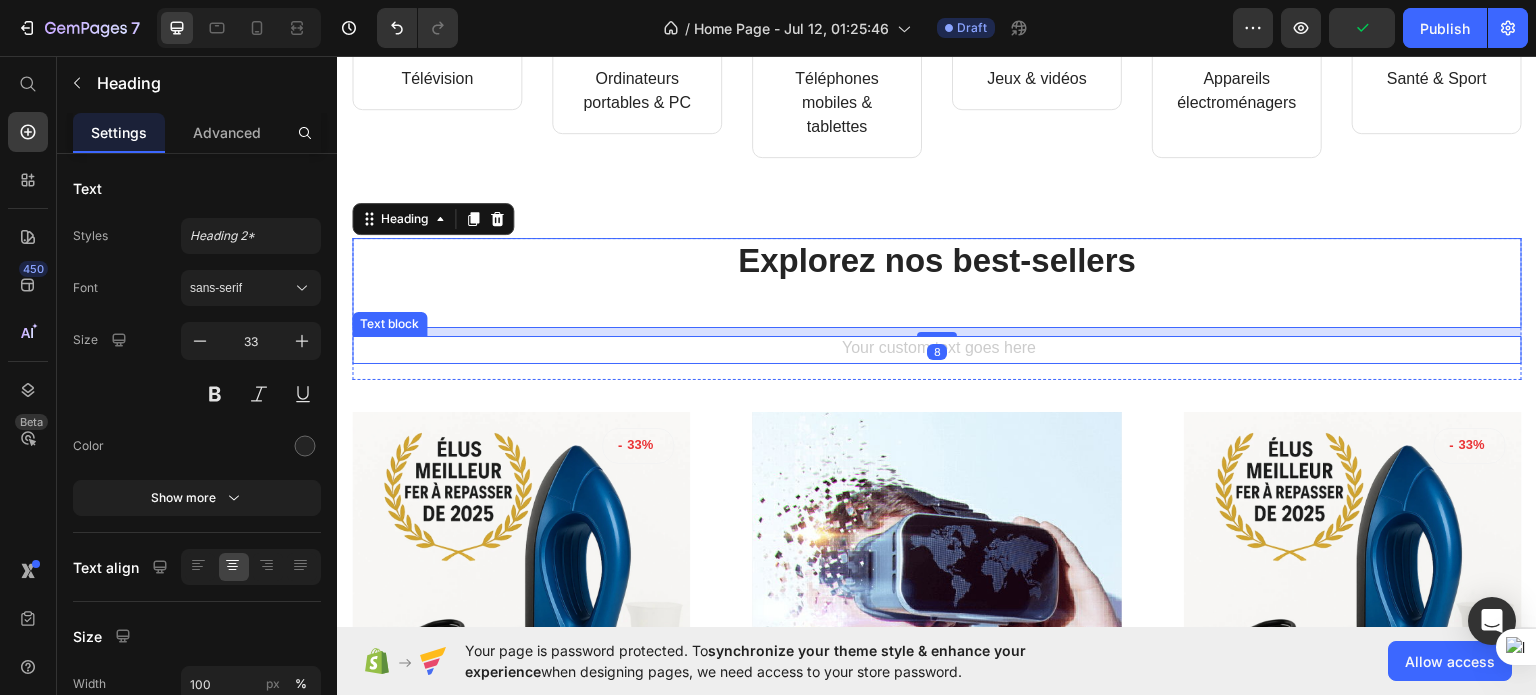 click at bounding box center [937, 349] 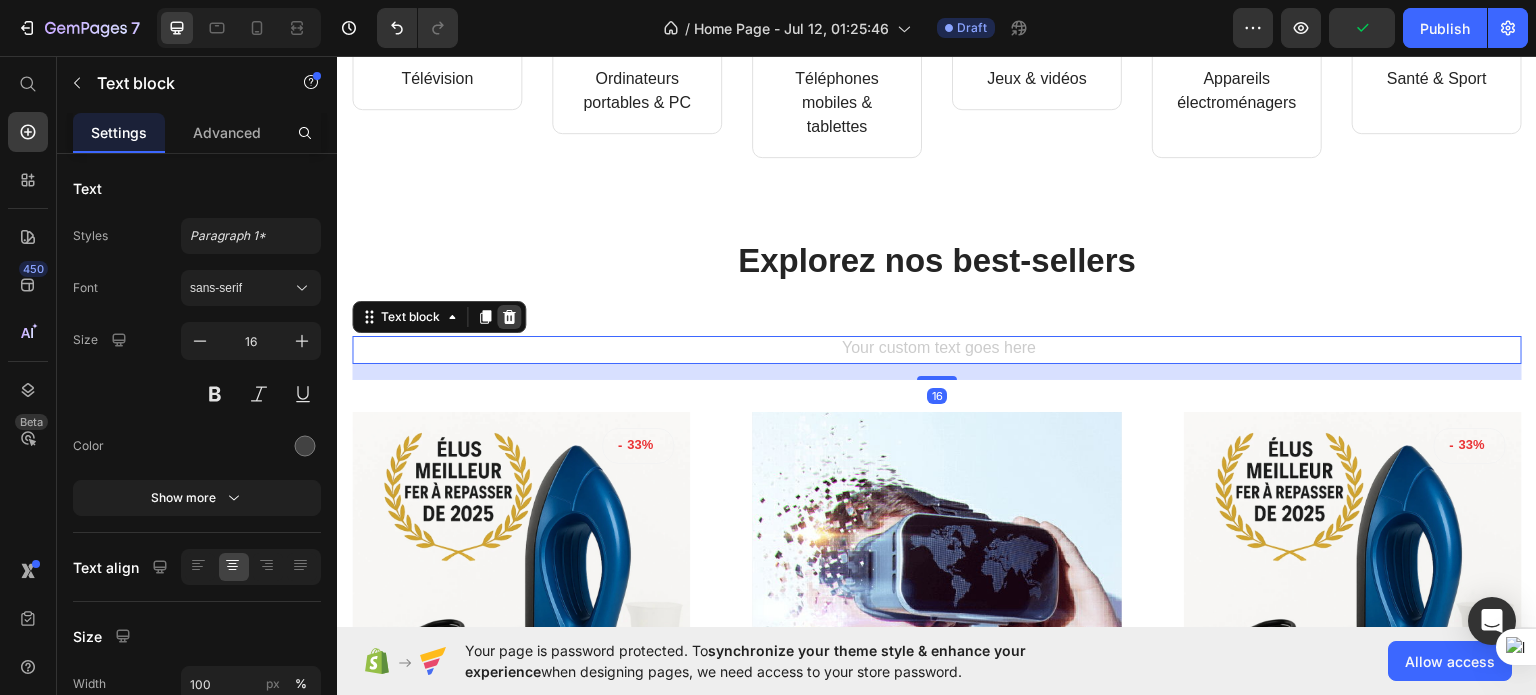 click 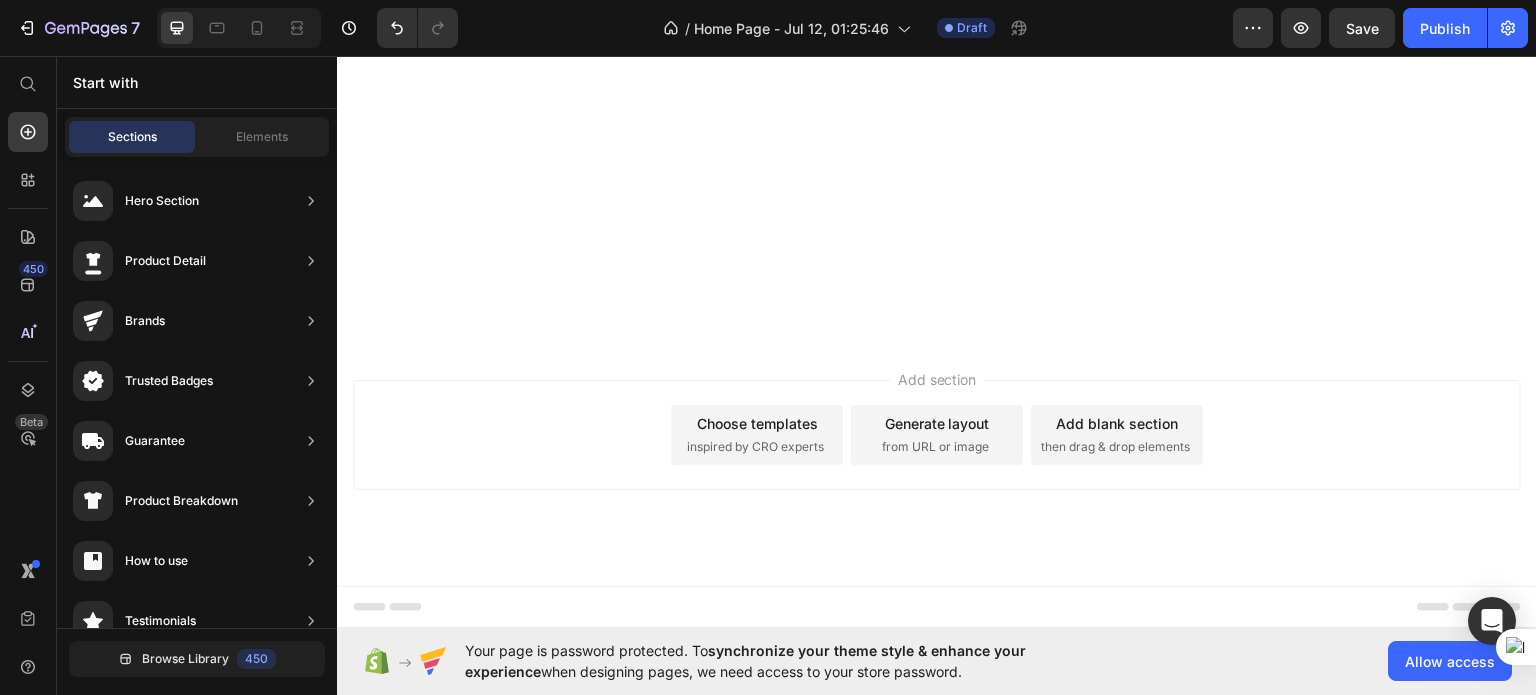 scroll, scrollTop: 0, scrollLeft: 0, axis: both 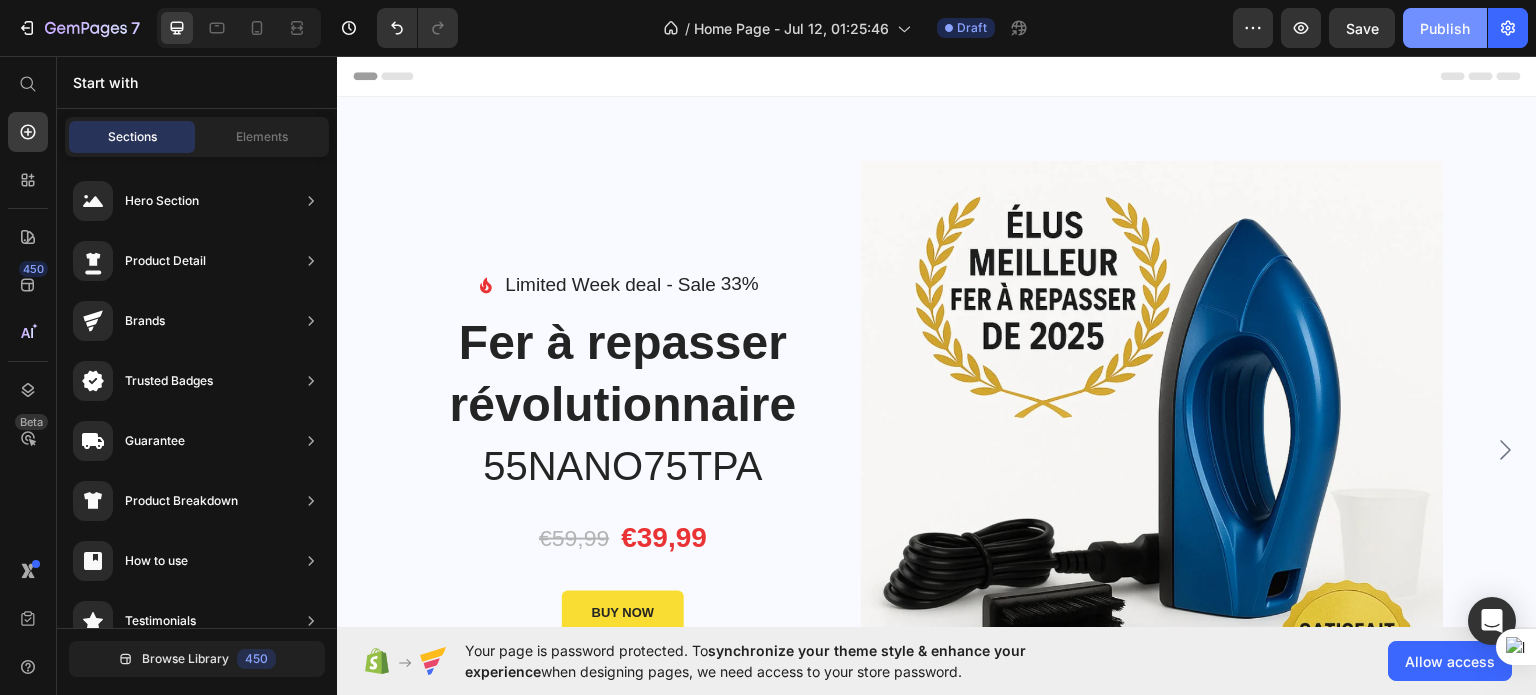 click on "Publish" at bounding box center (1445, 28) 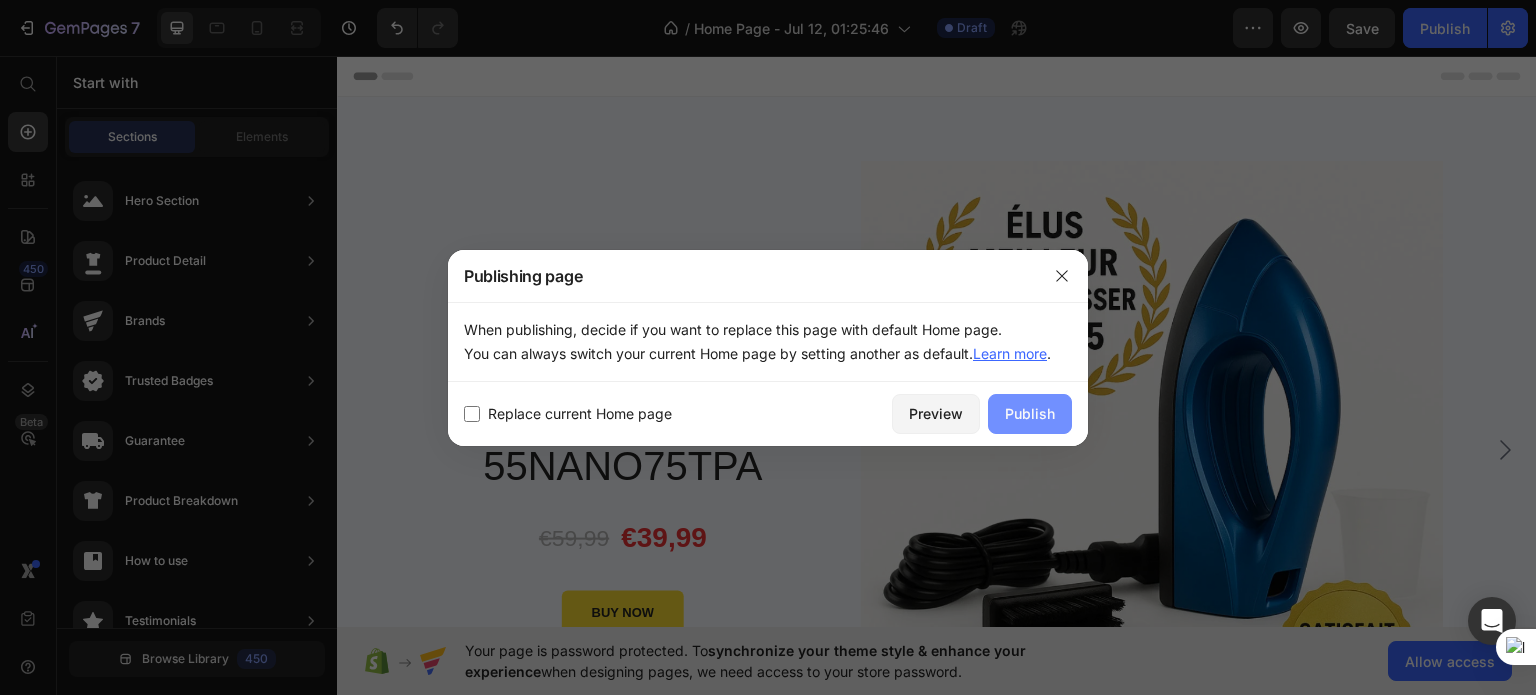 click on "Publish" at bounding box center (1030, 413) 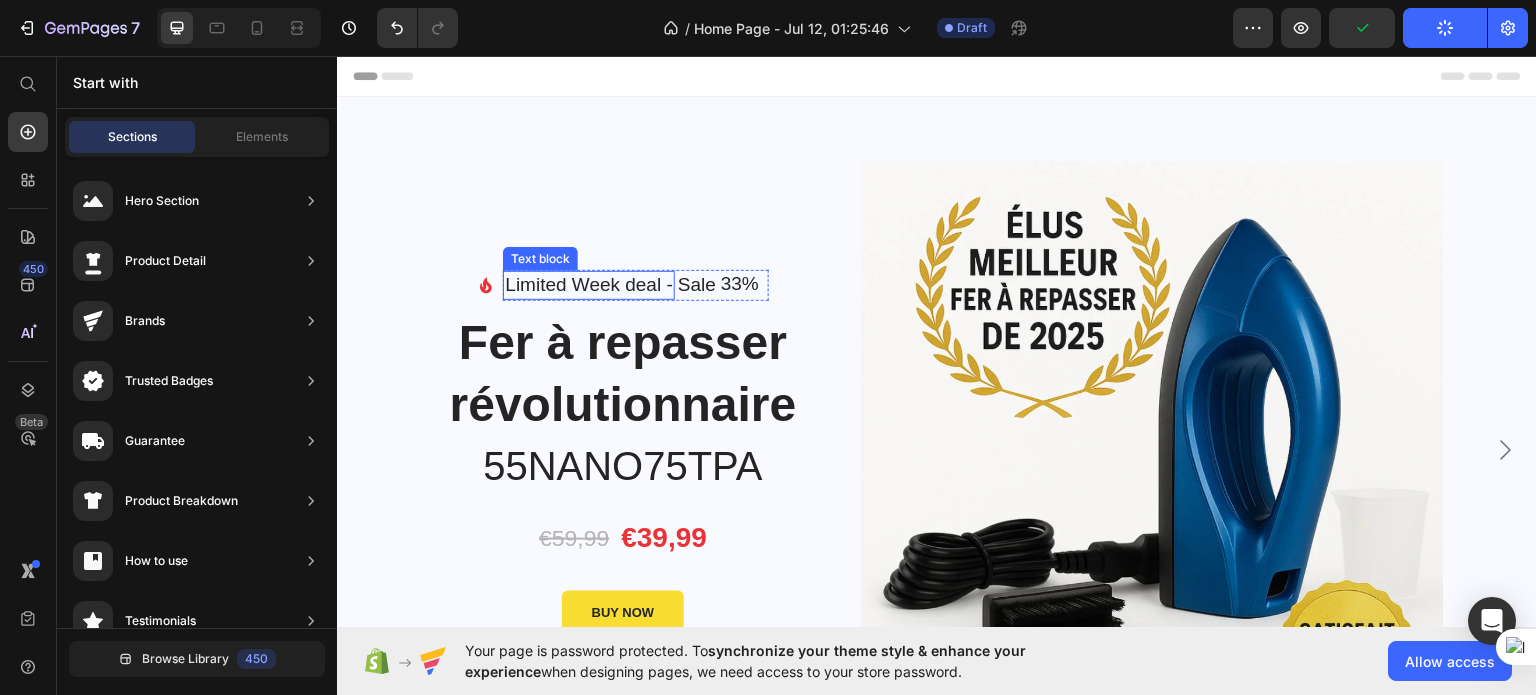 click on "Limited Week deal -" at bounding box center [589, 284] 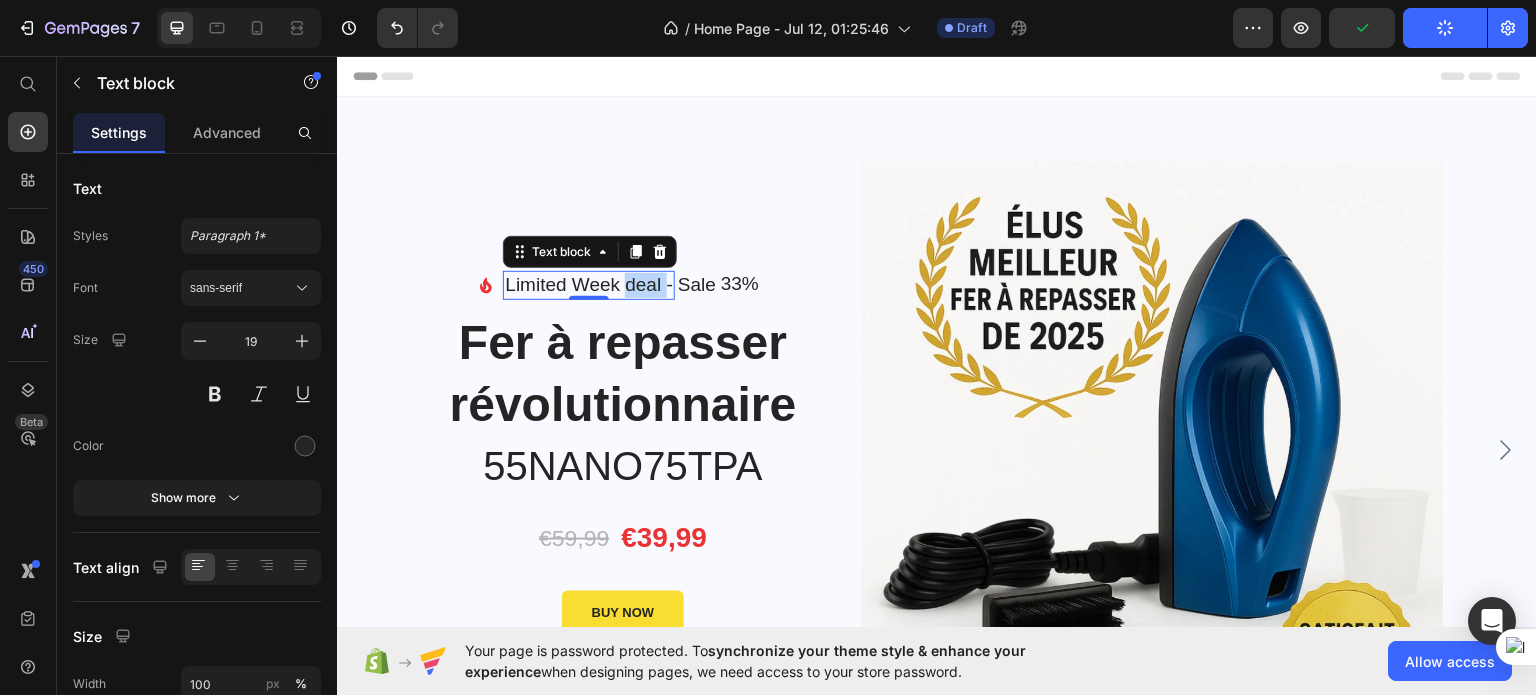 click on "Limited Week deal -" at bounding box center (589, 284) 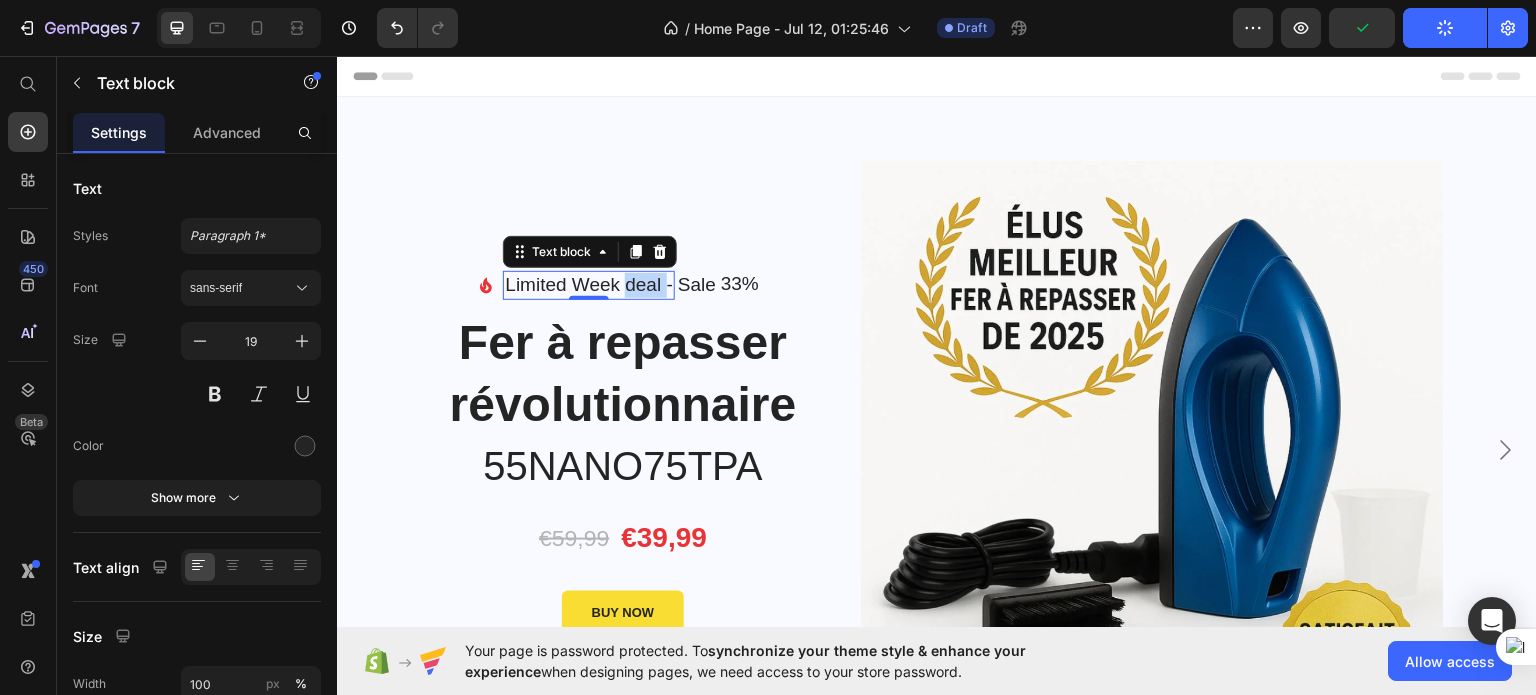 click on "Limited Week deal -" at bounding box center [589, 284] 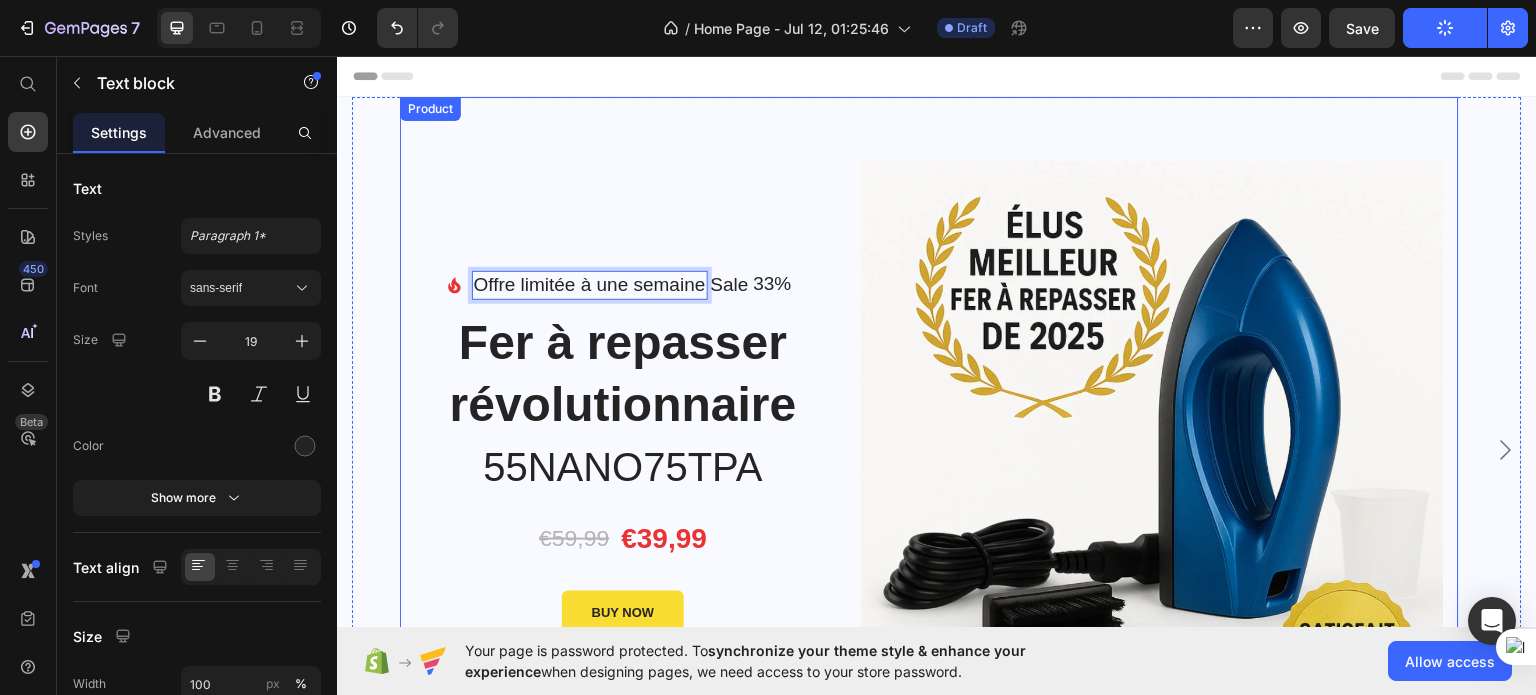 click on "€59,99 Product Price €39,99 Product Price Row" at bounding box center [623, 538] 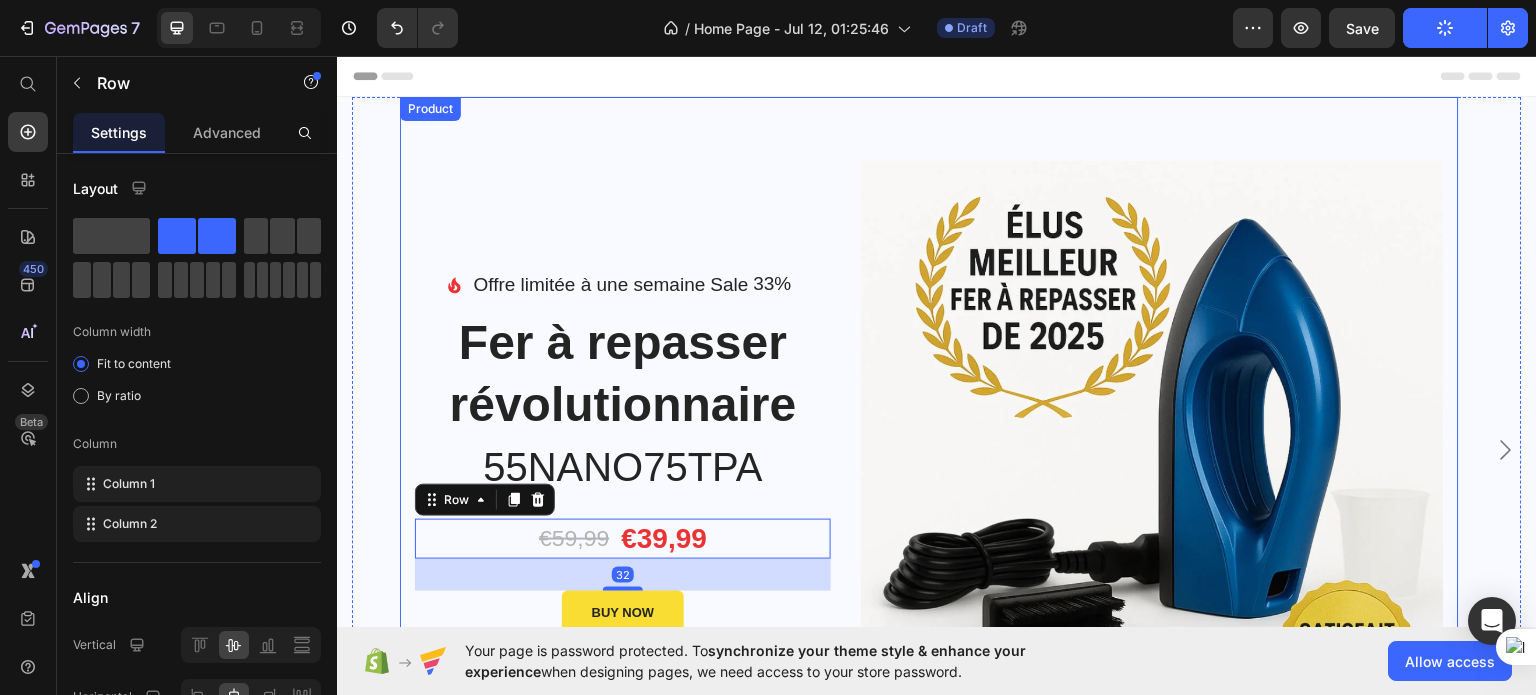 click on "55NANO75TPA" at bounding box center [623, 466] 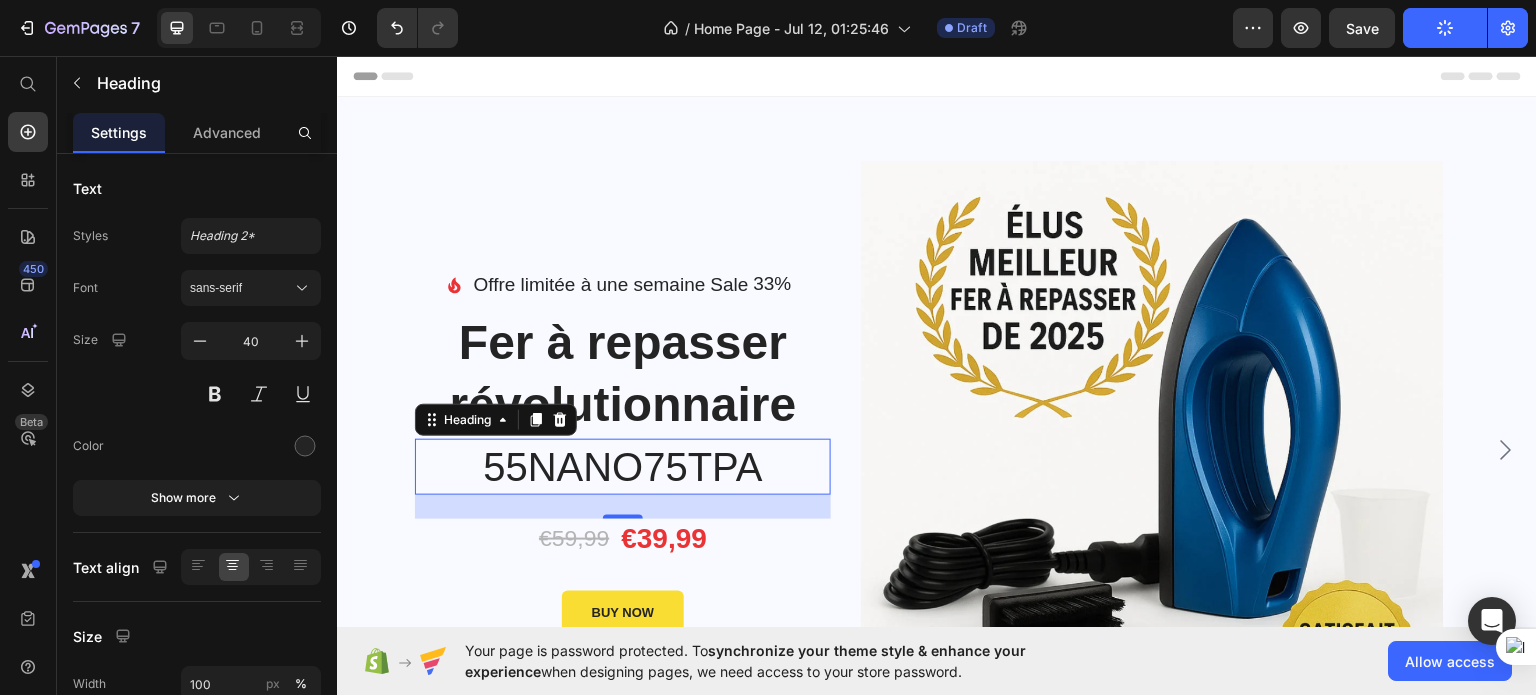 click on "55NANO75TPA" at bounding box center [623, 466] 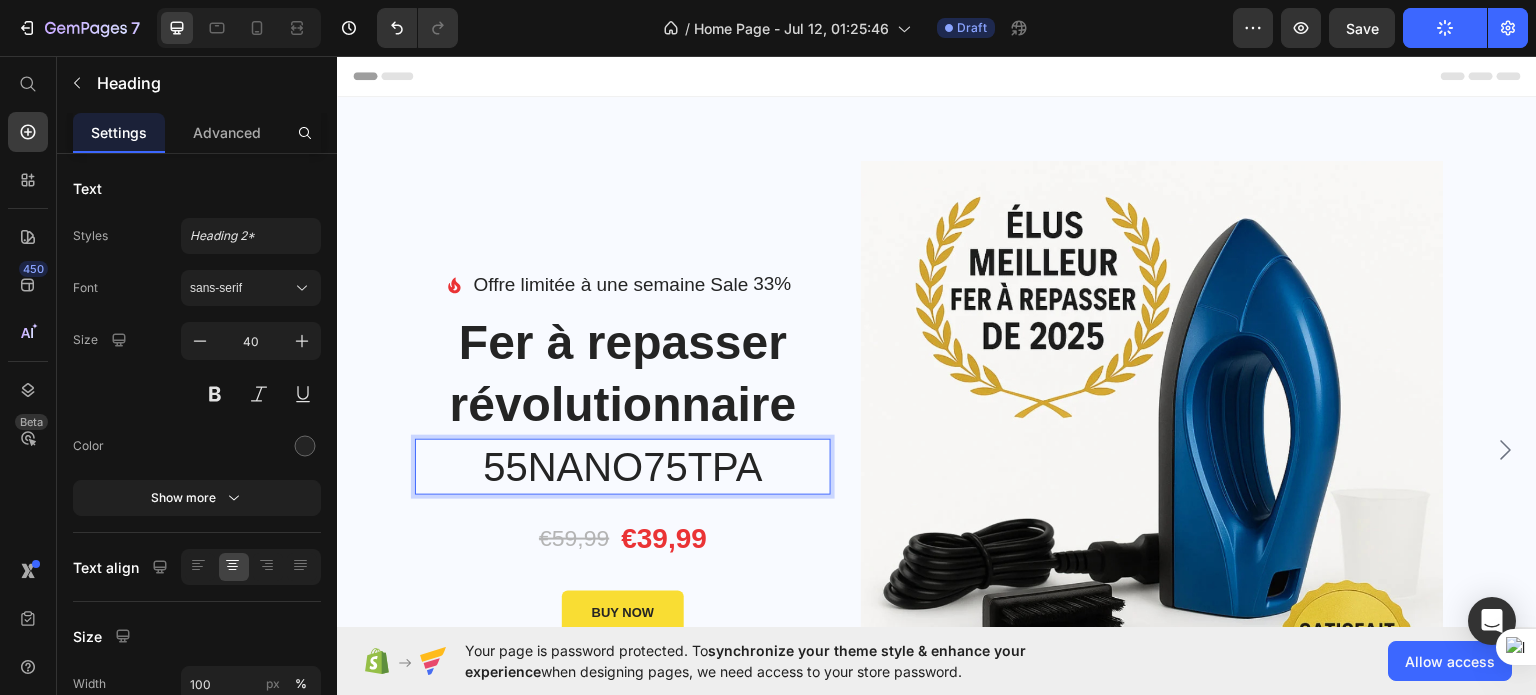 click on "€59,99 Product Price €39,99 Product Price Row" at bounding box center (623, 538) 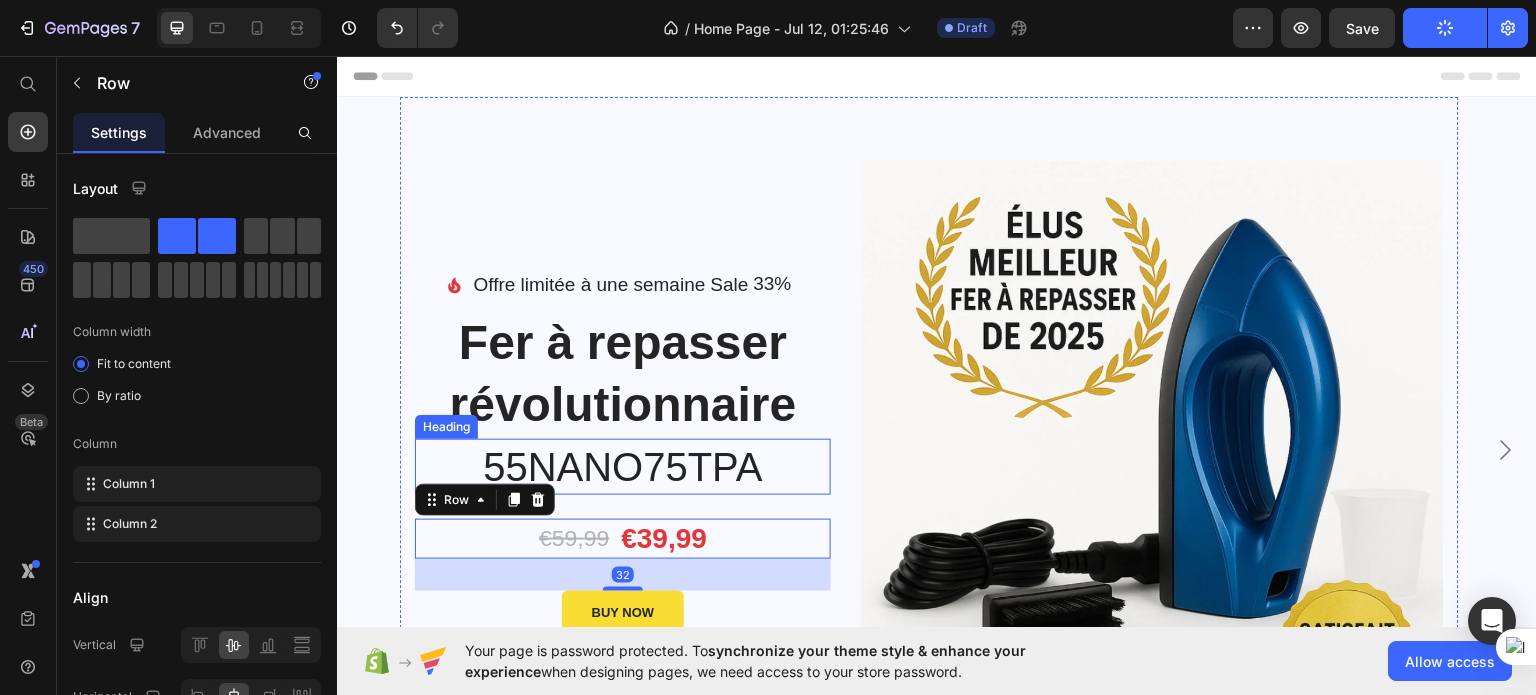 click on "55NANO75TPA" at bounding box center (623, 466) 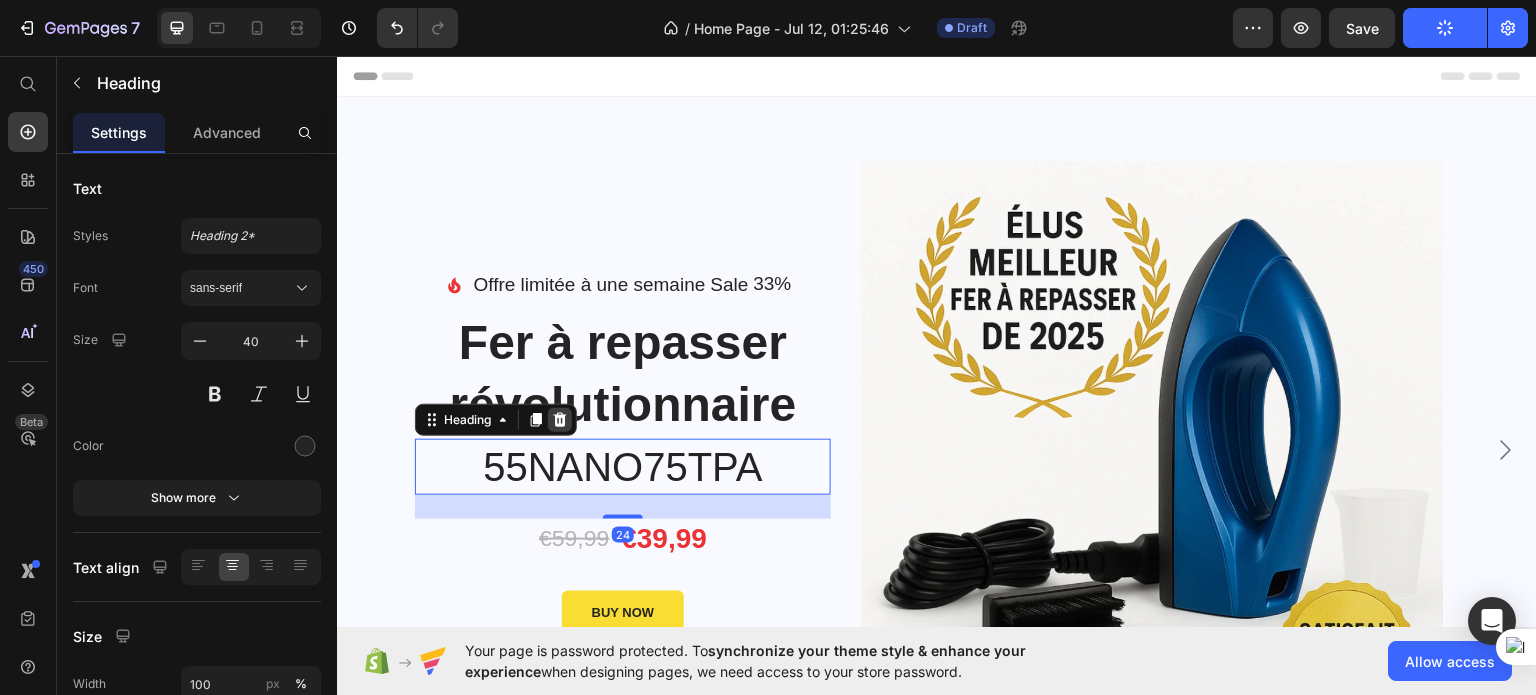click 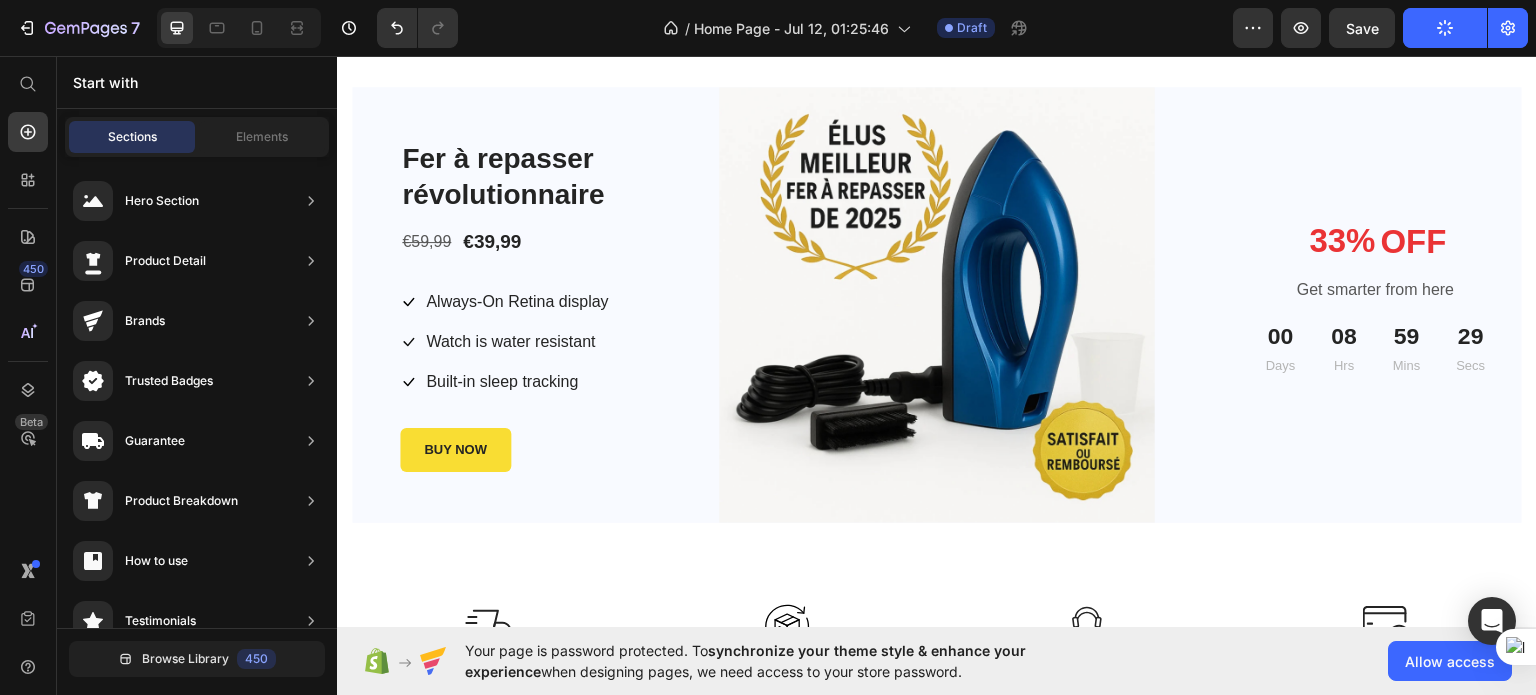 scroll, scrollTop: 2361, scrollLeft: 0, axis: vertical 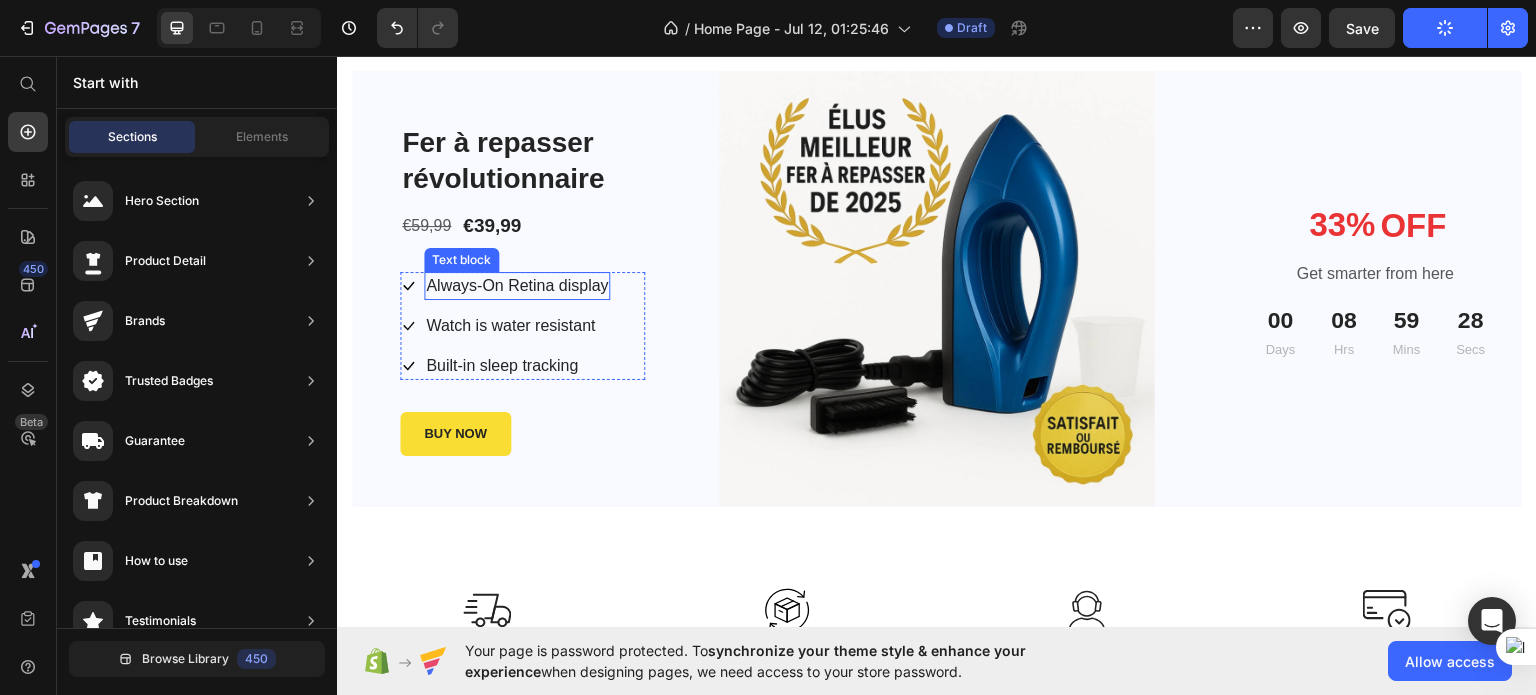 click on "Always-On Retina display" at bounding box center [517, 285] 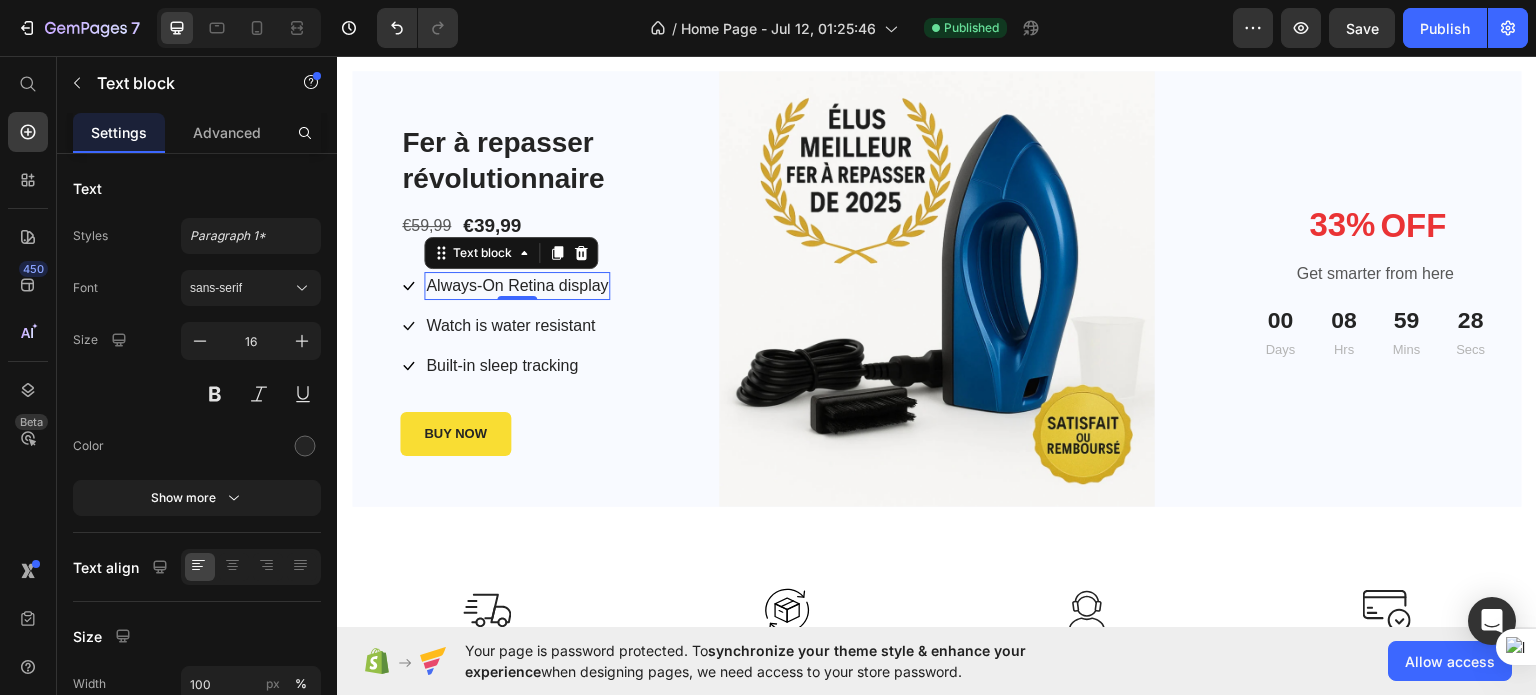 click on "Always-On Retina display" at bounding box center [517, 285] 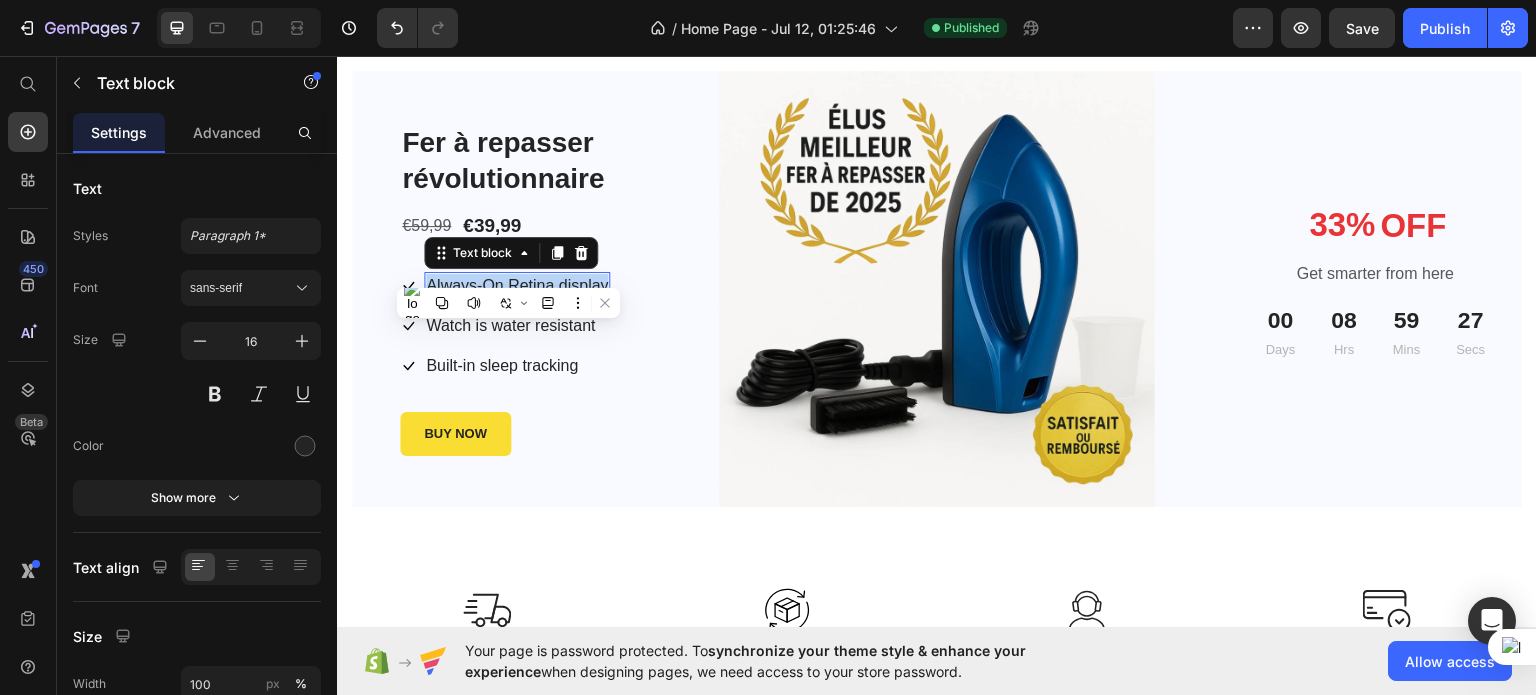 click on "Always-On Retina display" at bounding box center (517, 285) 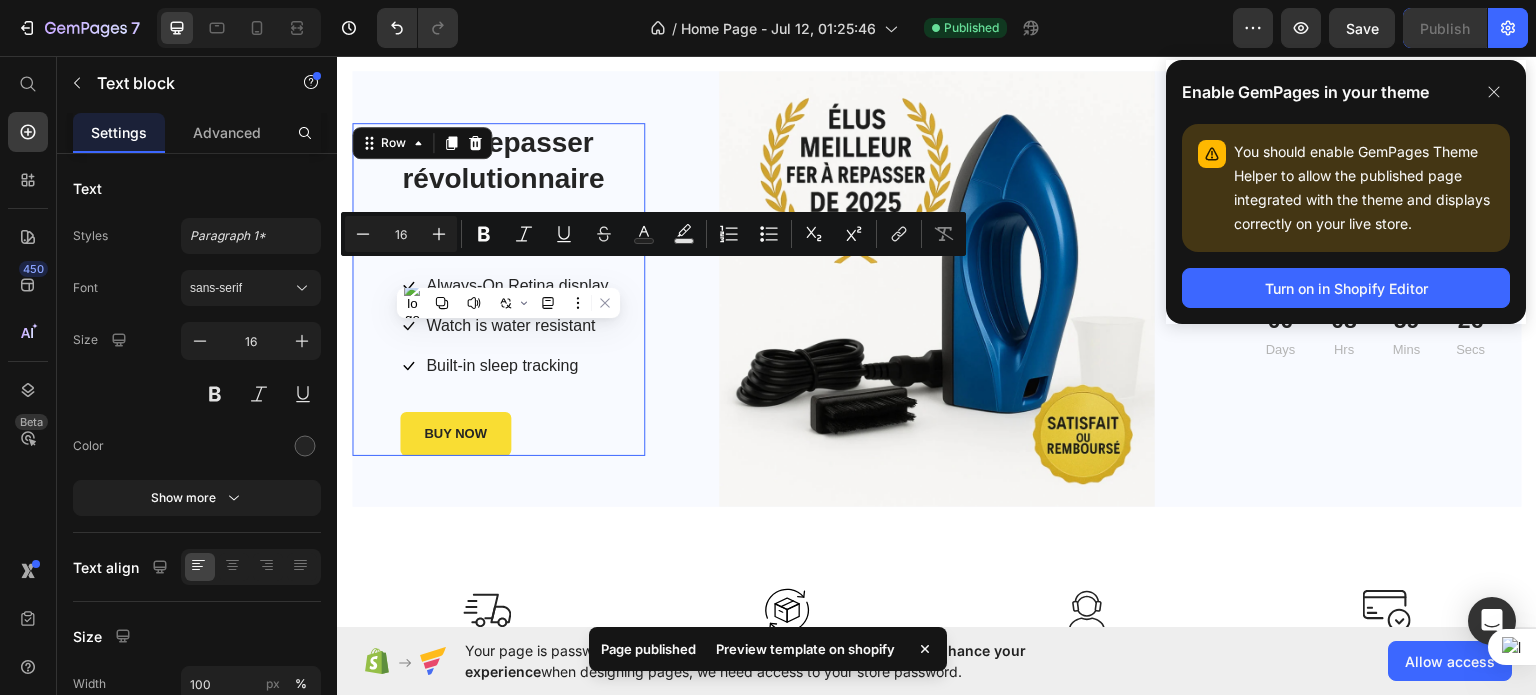 click on "Fer à repasser révolutionnaire Product Title €59,99 Product Price €39,99 Product Price Row Icon Always-On Retina display Text block Icon Watch is water resistant Text block Icon Built-in sleep tracking Text block Icon List BUY NOW Product Cart Button" at bounding box center [522, 288] 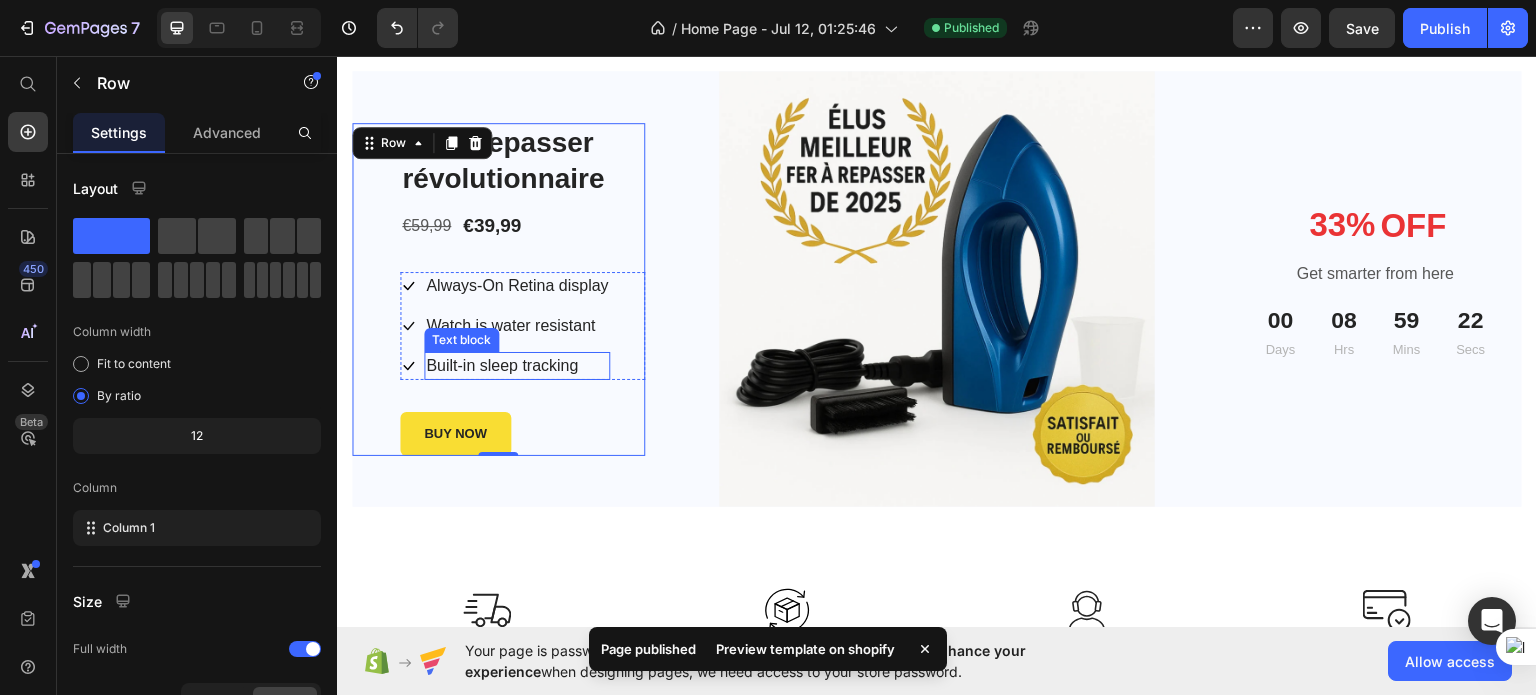 click on "Built-in sleep tracking" at bounding box center [517, 365] 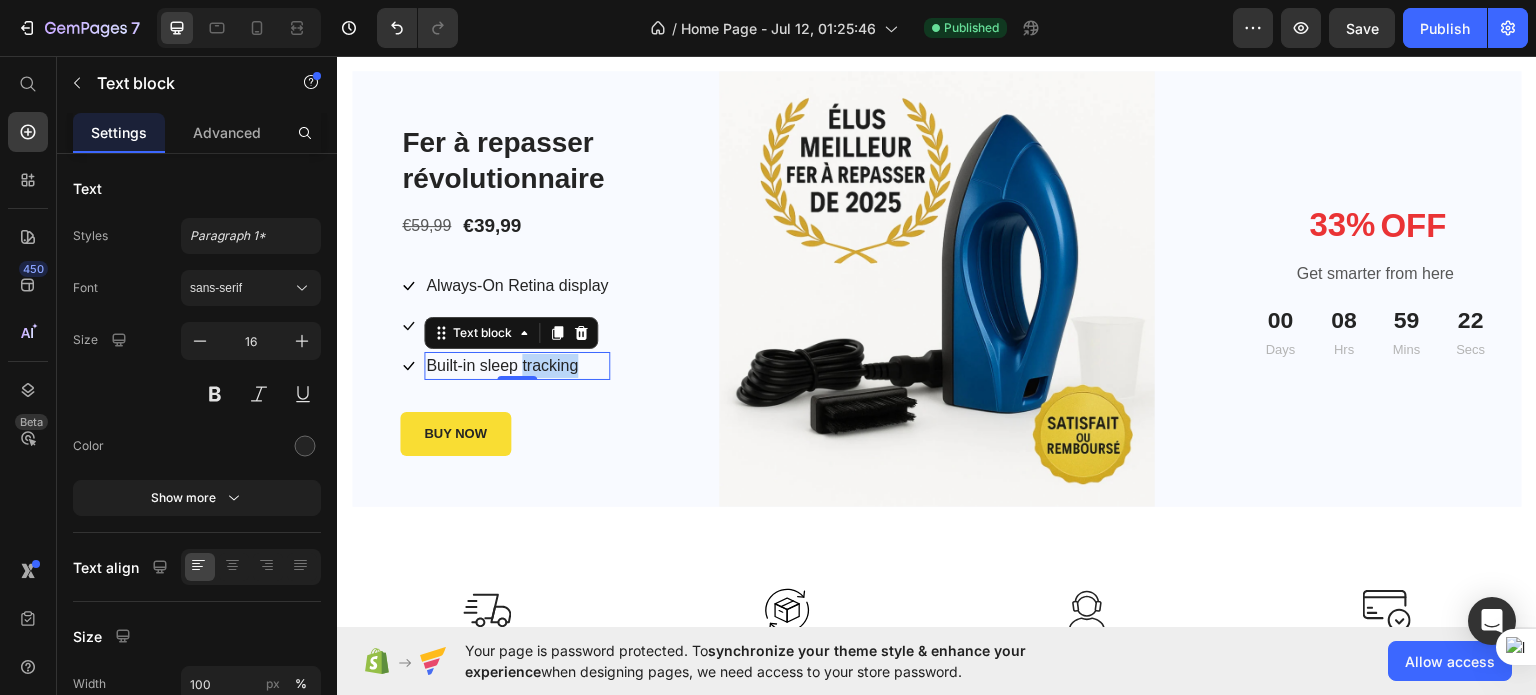 click on "Built-in sleep tracking" at bounding box center [517, 365] 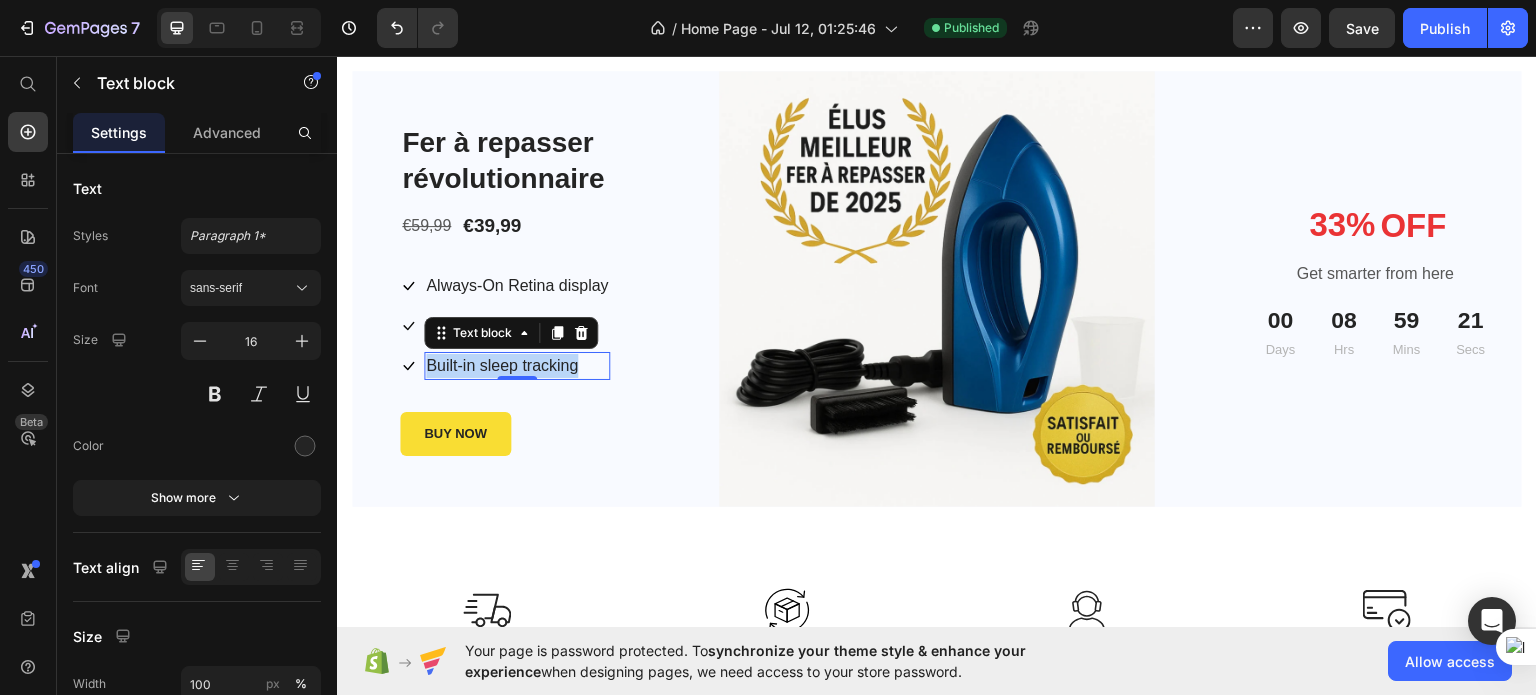 click on "Built-in sleep tracking" at bounding box center (517, 365) 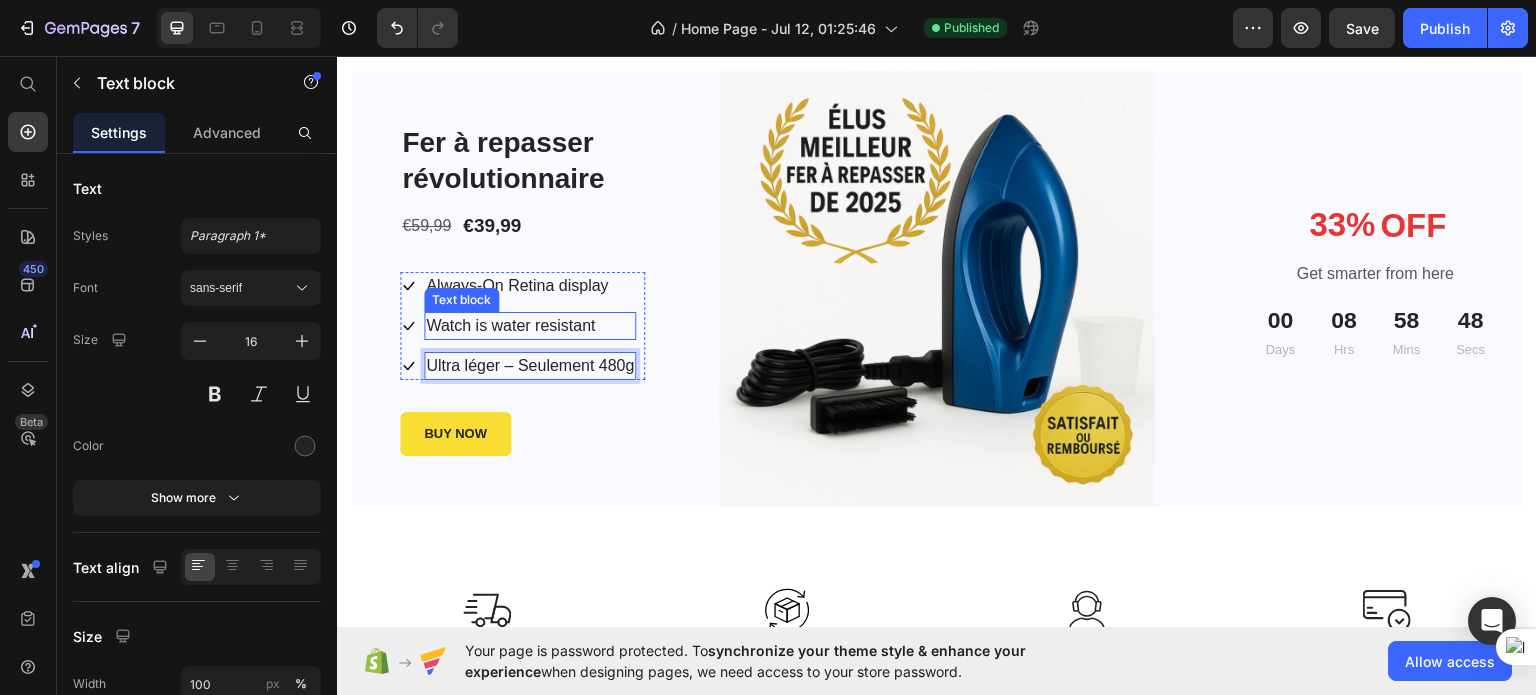 click on "Watch is water resistant" at bounding box center (530, 325) 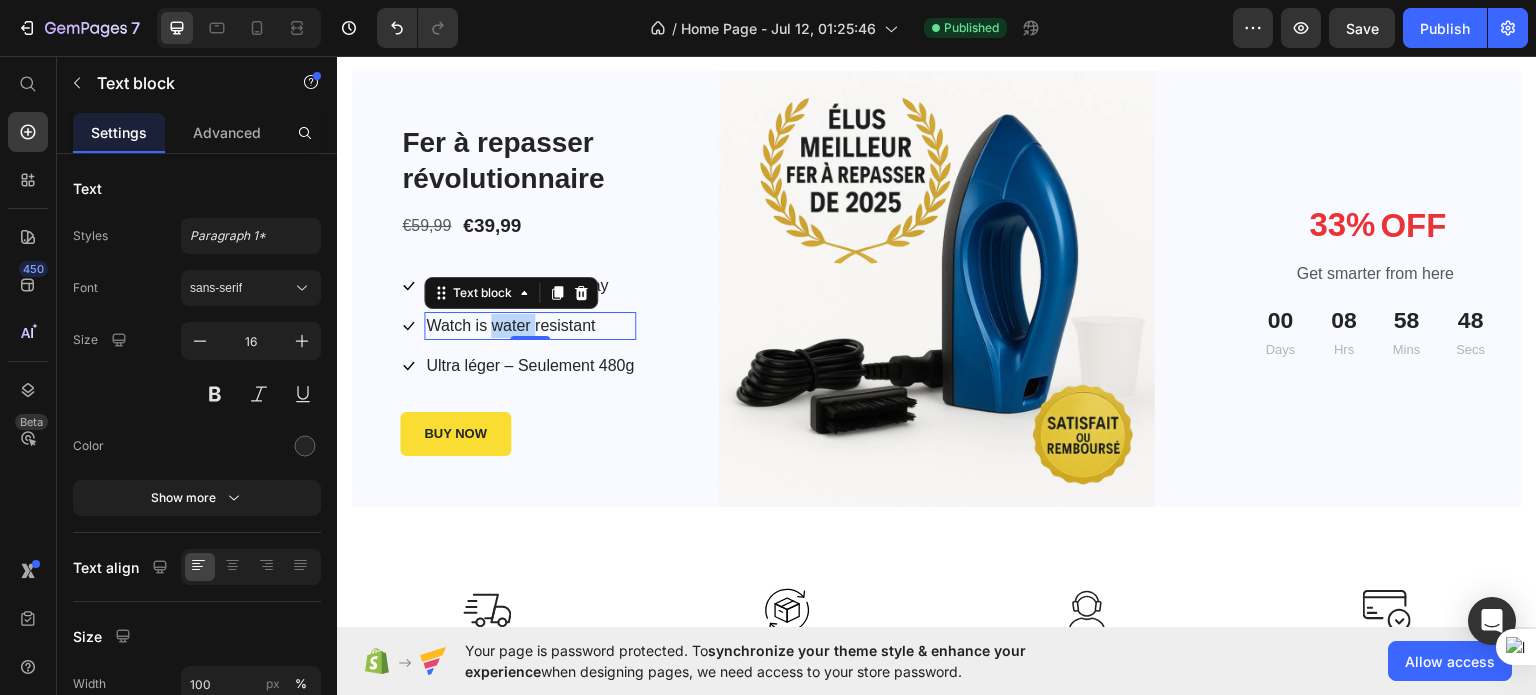 click on "Watch is water resistant" at bounding box center (530, 325) 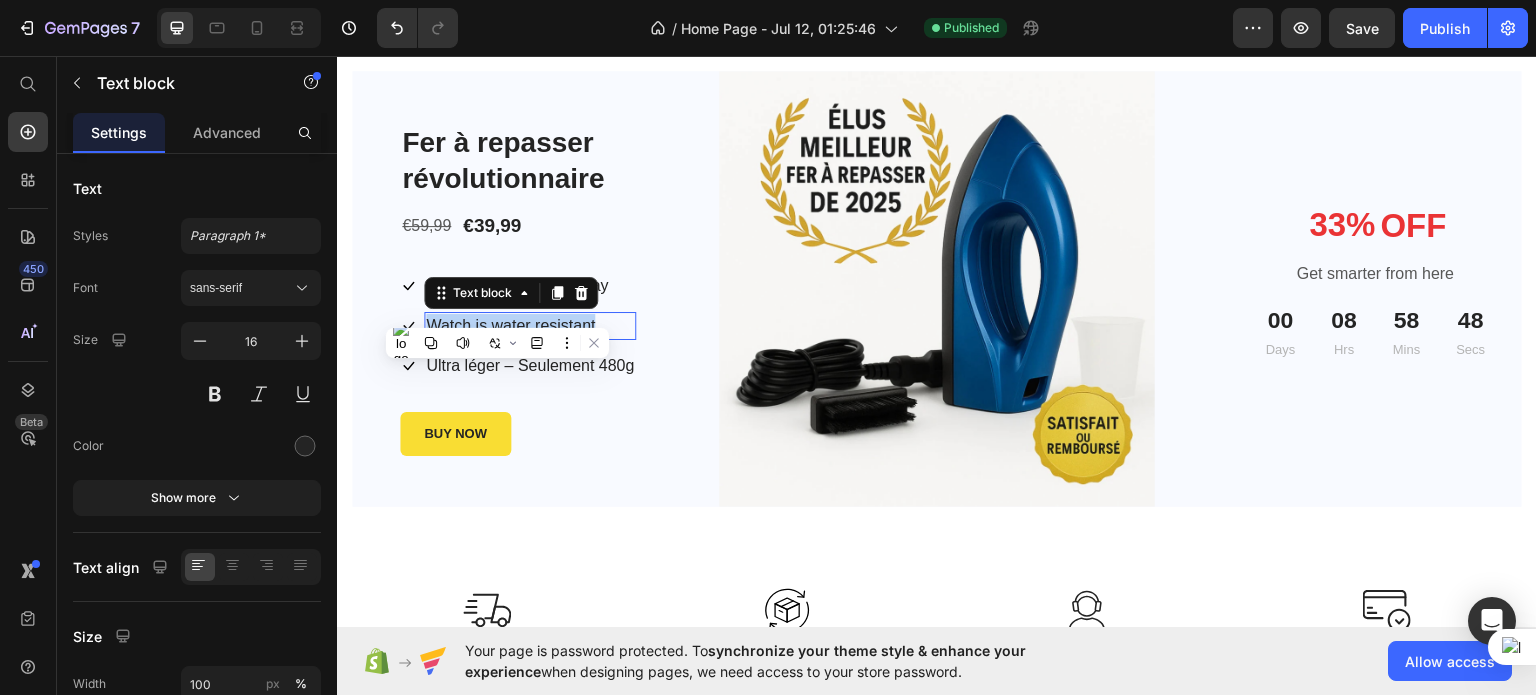 click on "Watch is water resistant" at bounding box center (530, 325) 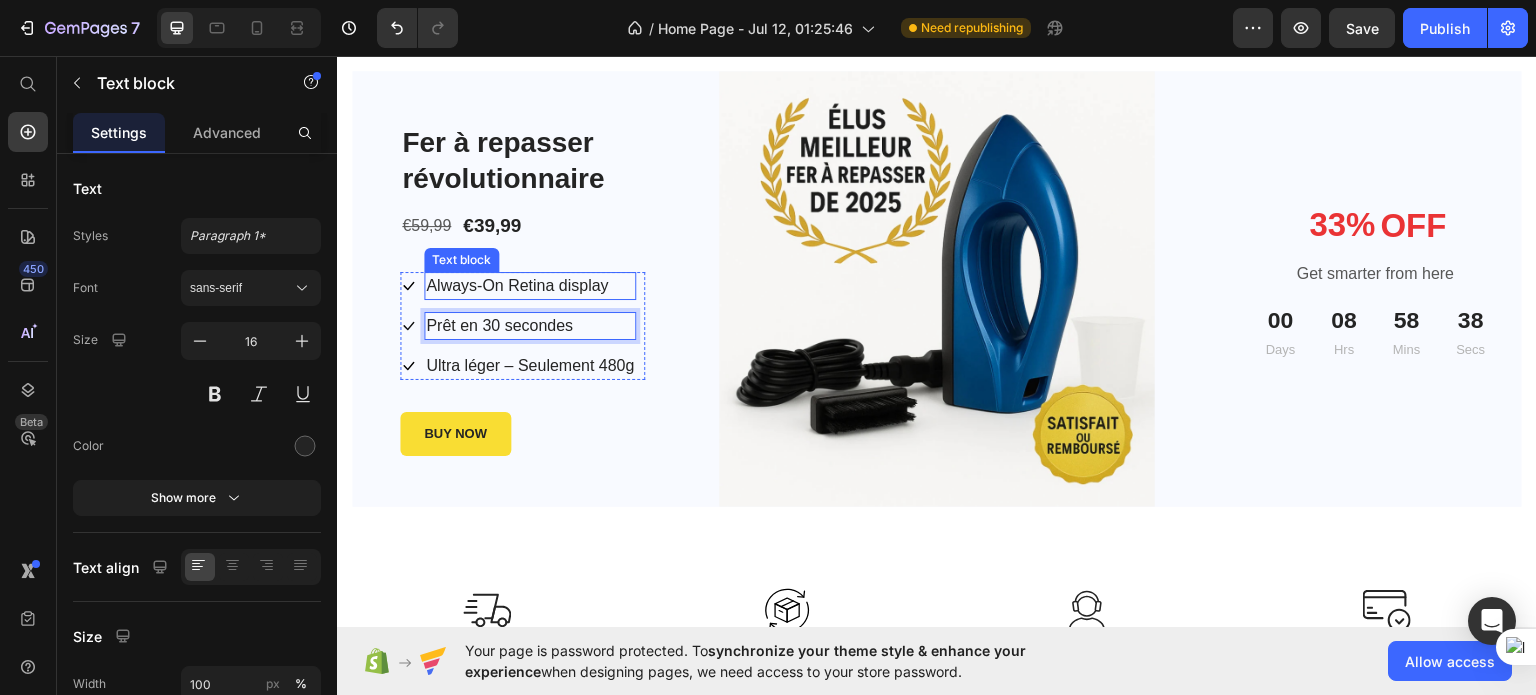 click on "Always-On Retina display" at bounding box center [530, 285] 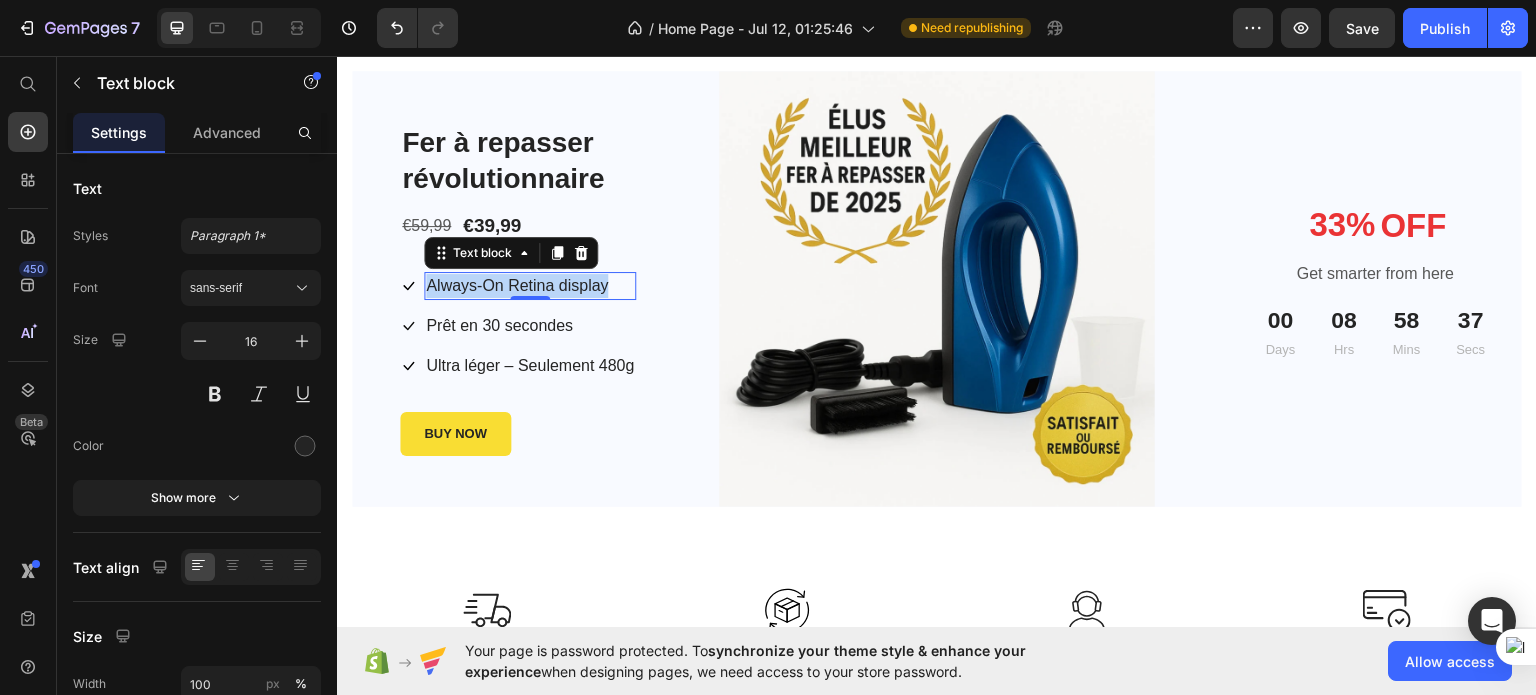click on "Always-On Retina display" at bounding box center (530, 285) 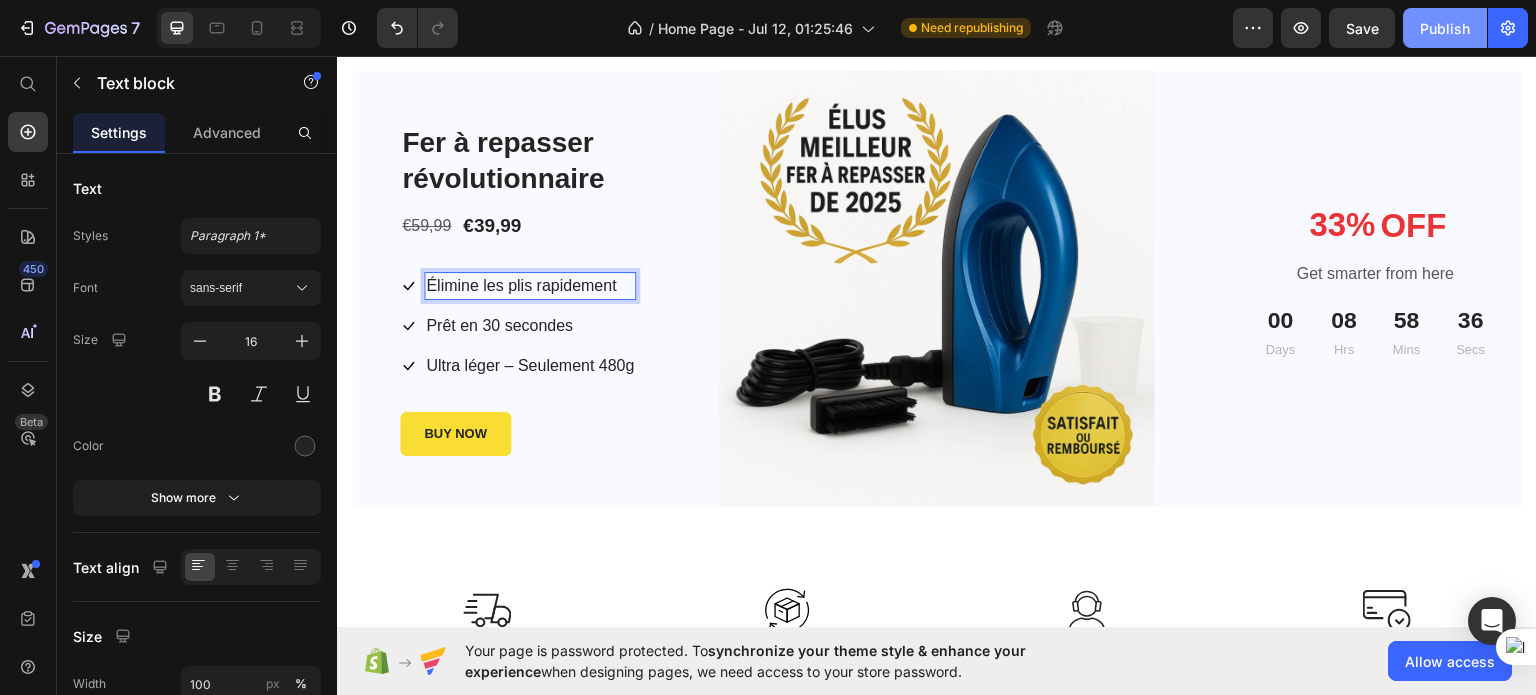 click on "Publish" at bounding box center [1445, 28] 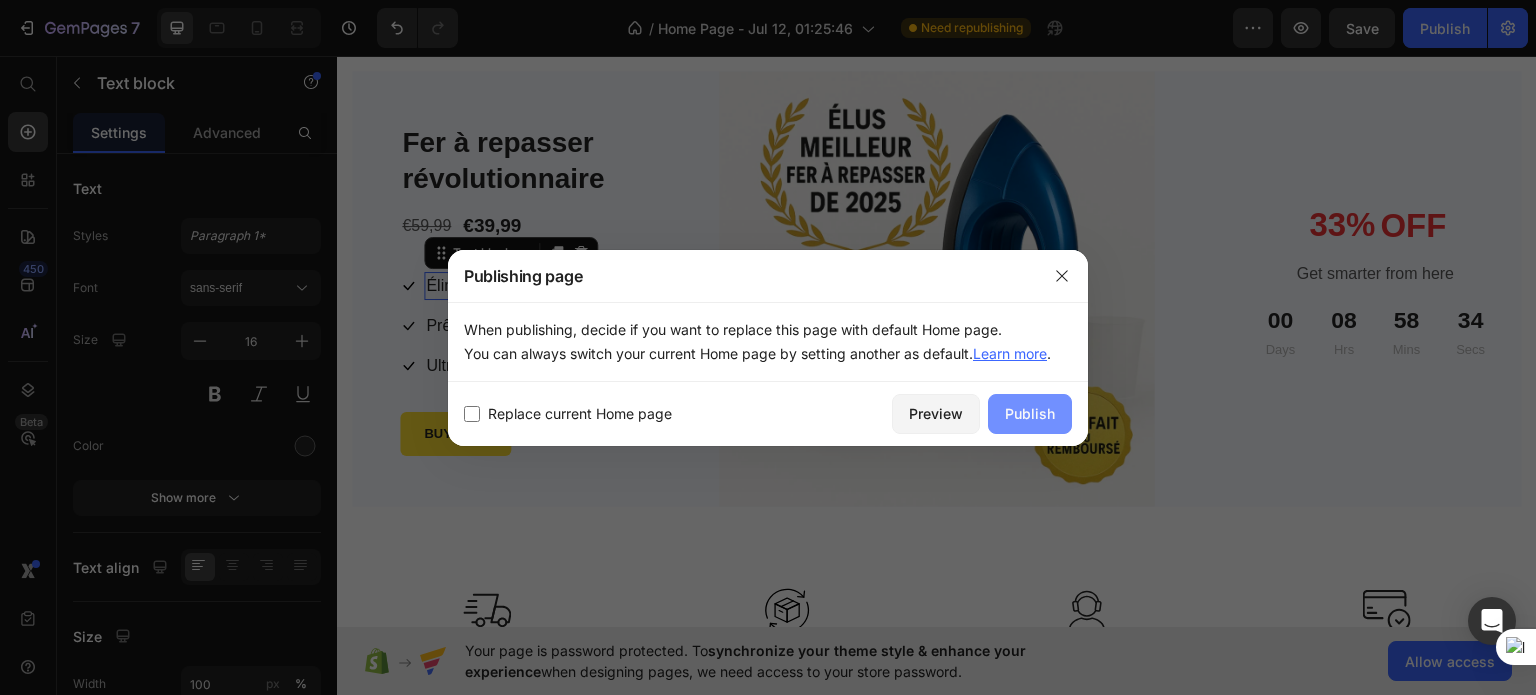 click on "Publish" at bounding box center (1030, 414) 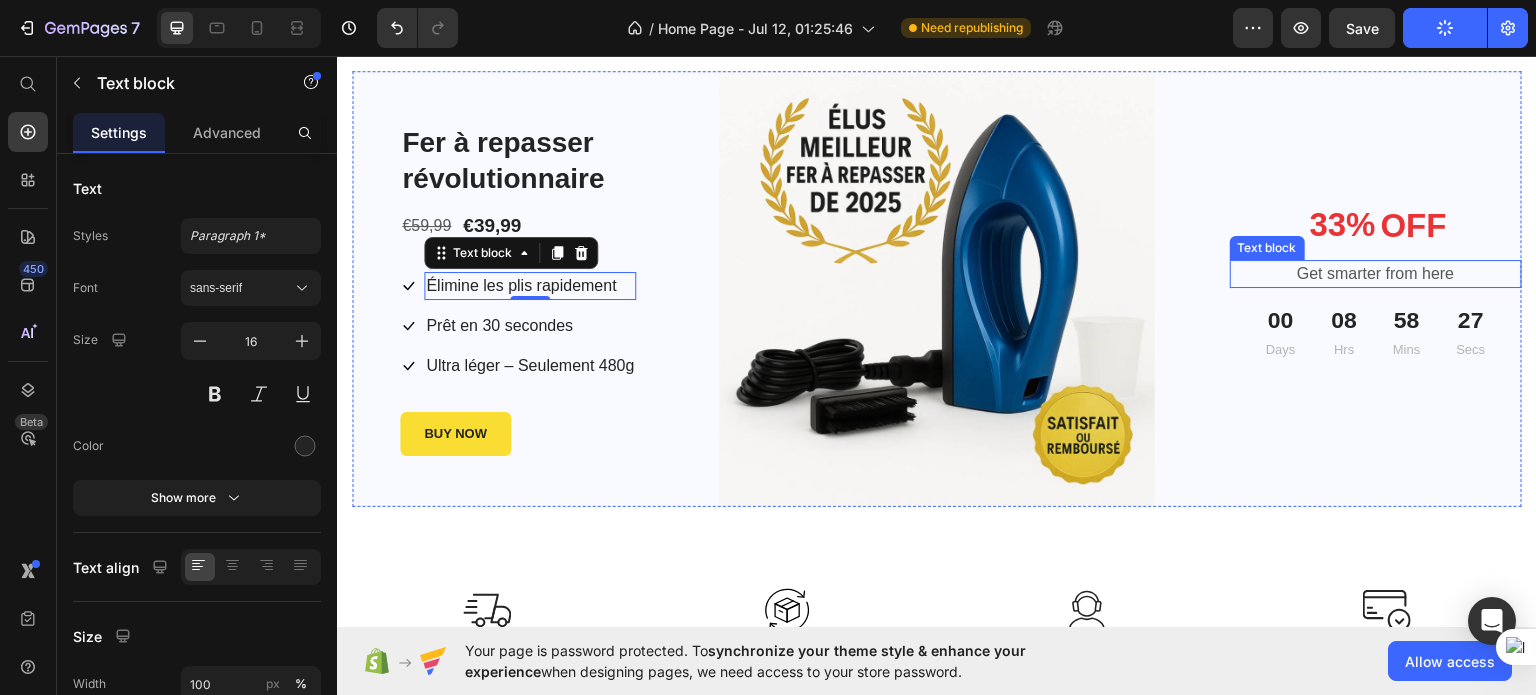 click on "Get smarter from here" at bounding box center [1376, 273] 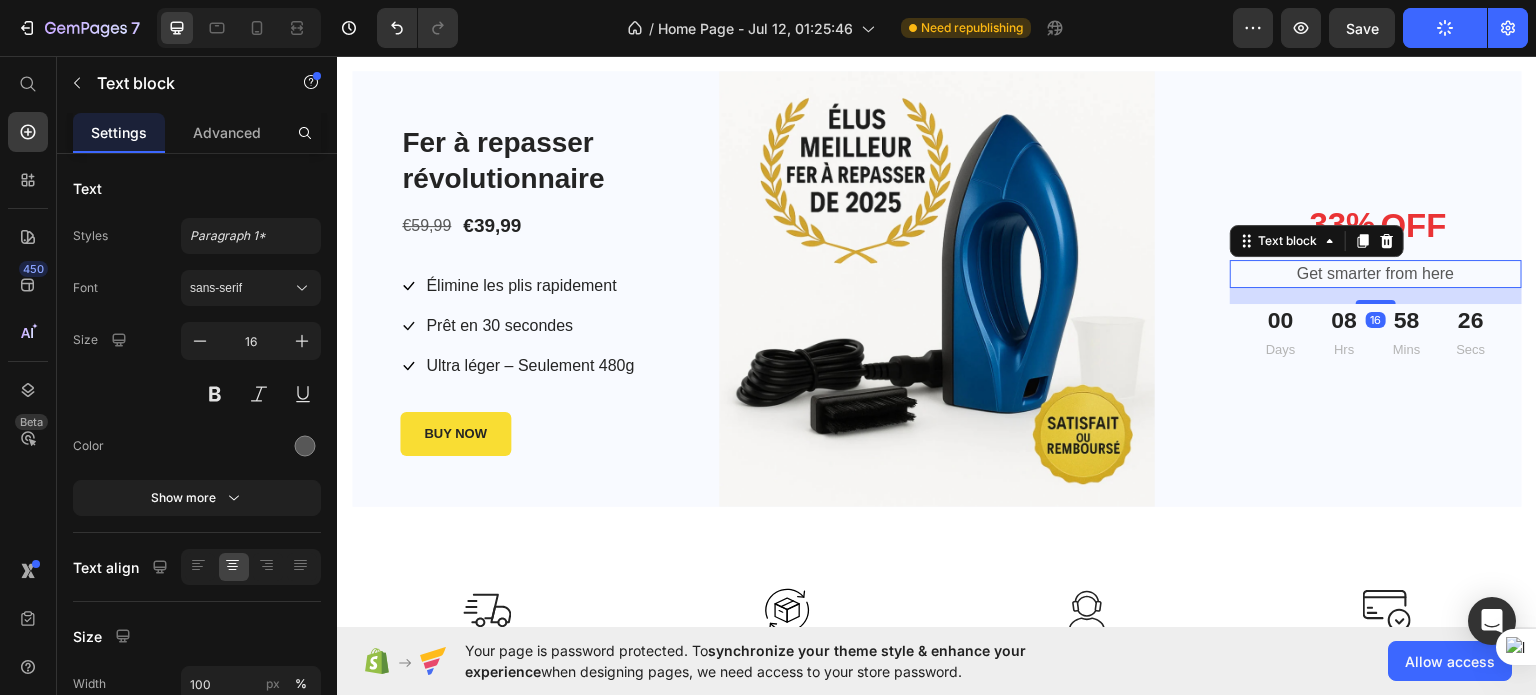 click on "Get smarter from here" at bounding box center [1376, 273] 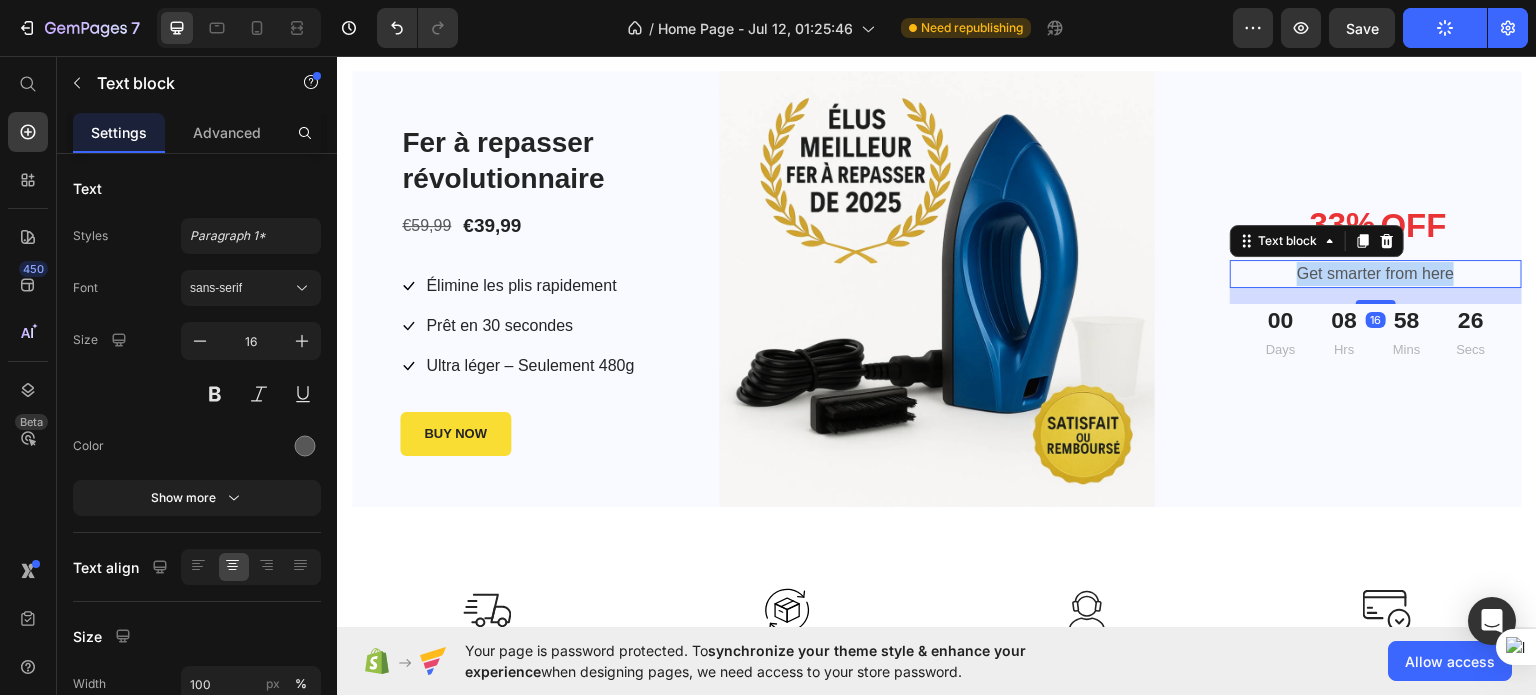 click on "Get smarter from here" at bounding box center (1376, 273) 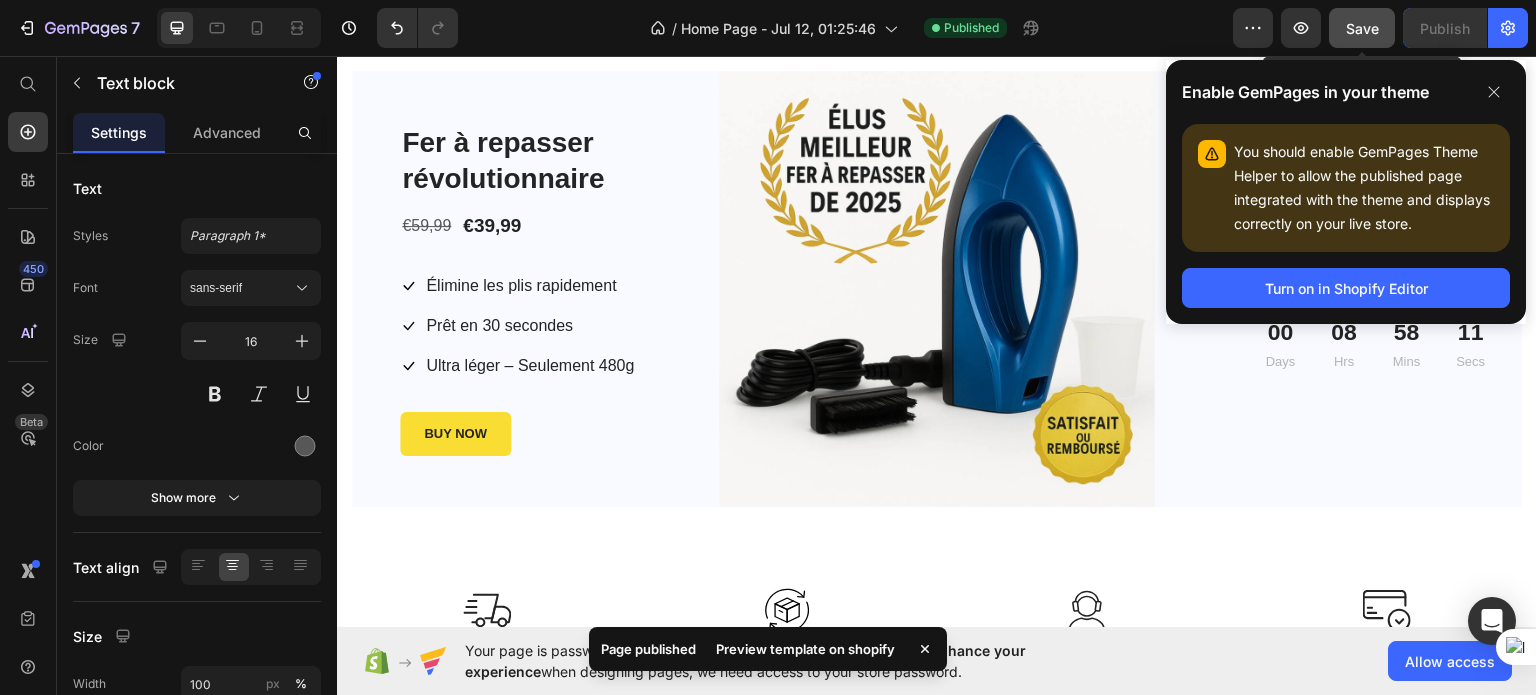 click on "Save" at bounding box center (1362, 28) 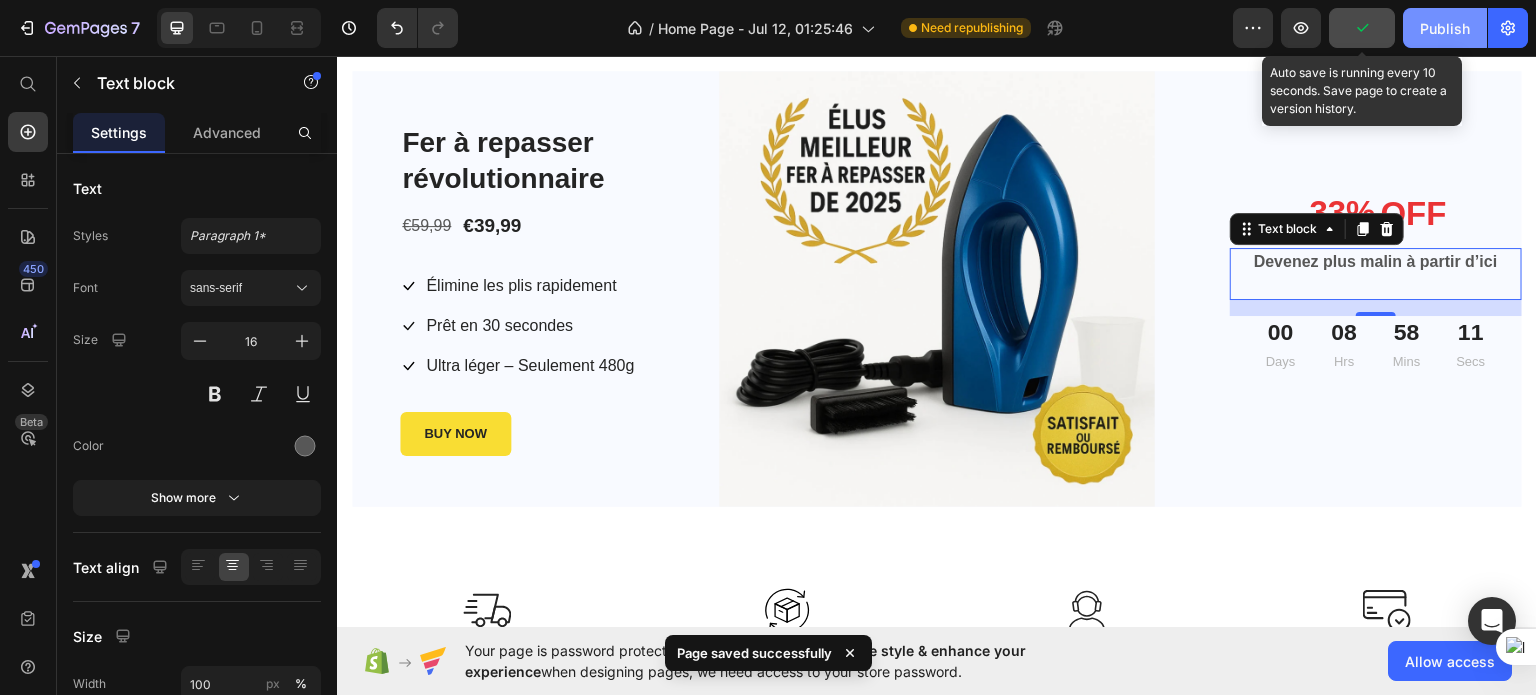 click on "Publish" at bounding box center [1445, 28] 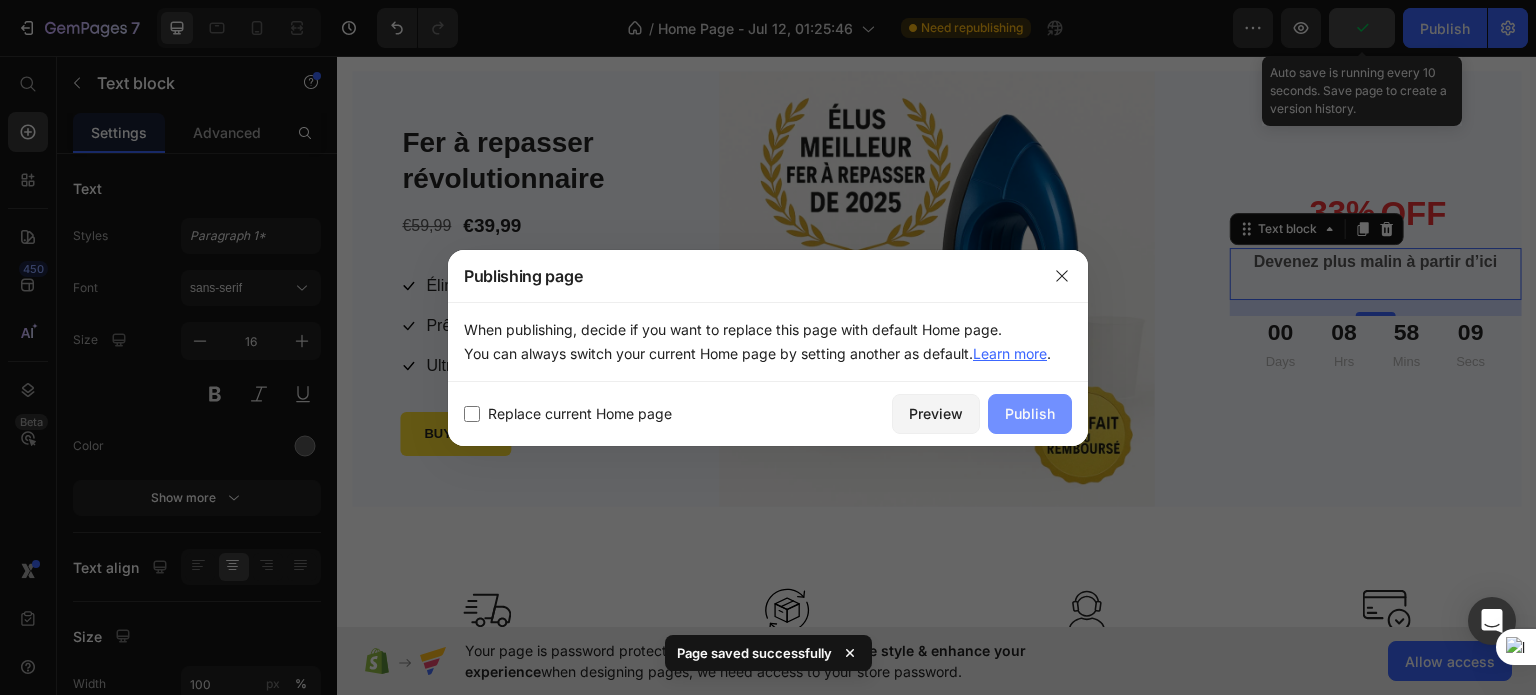 click on "Publish" at bounding box center [1030, 414] 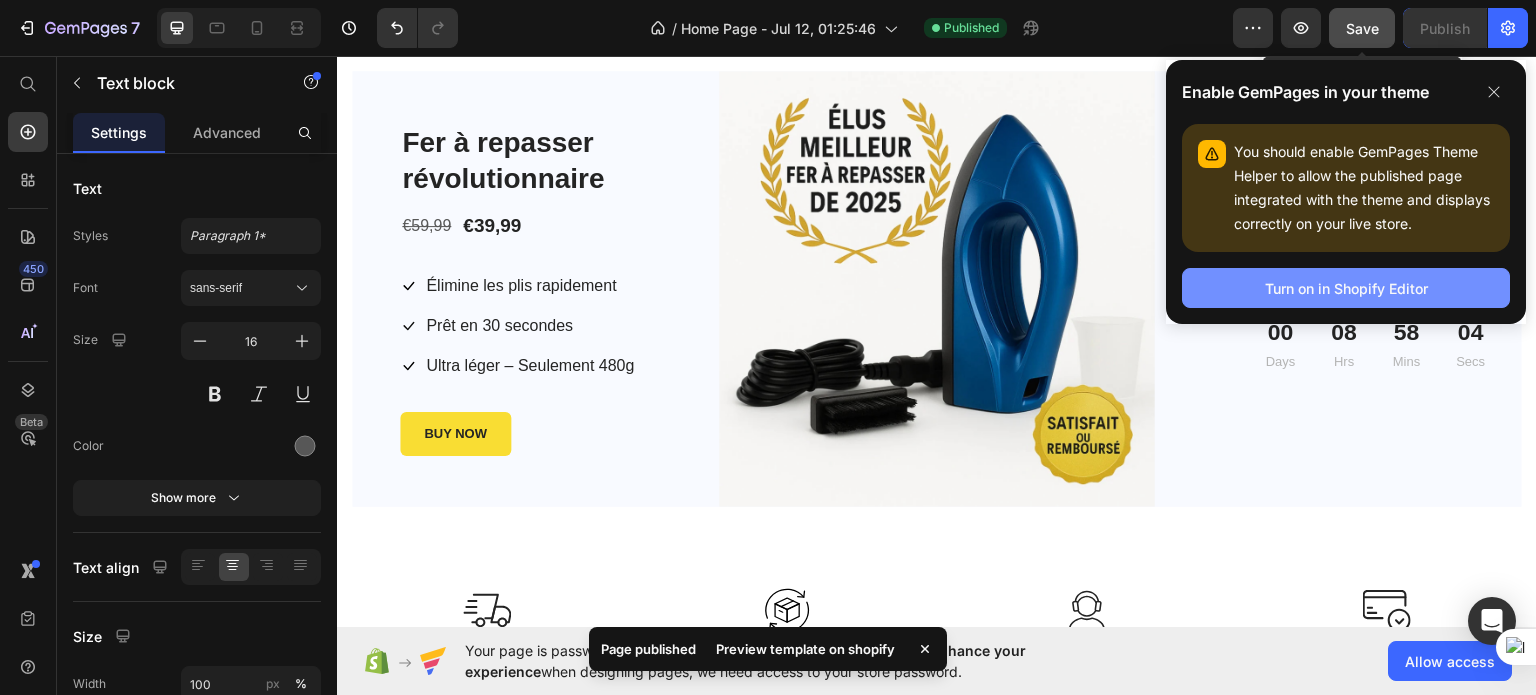 click on "Turn on in Shopify Editor" at bounding box center [1346, 288] 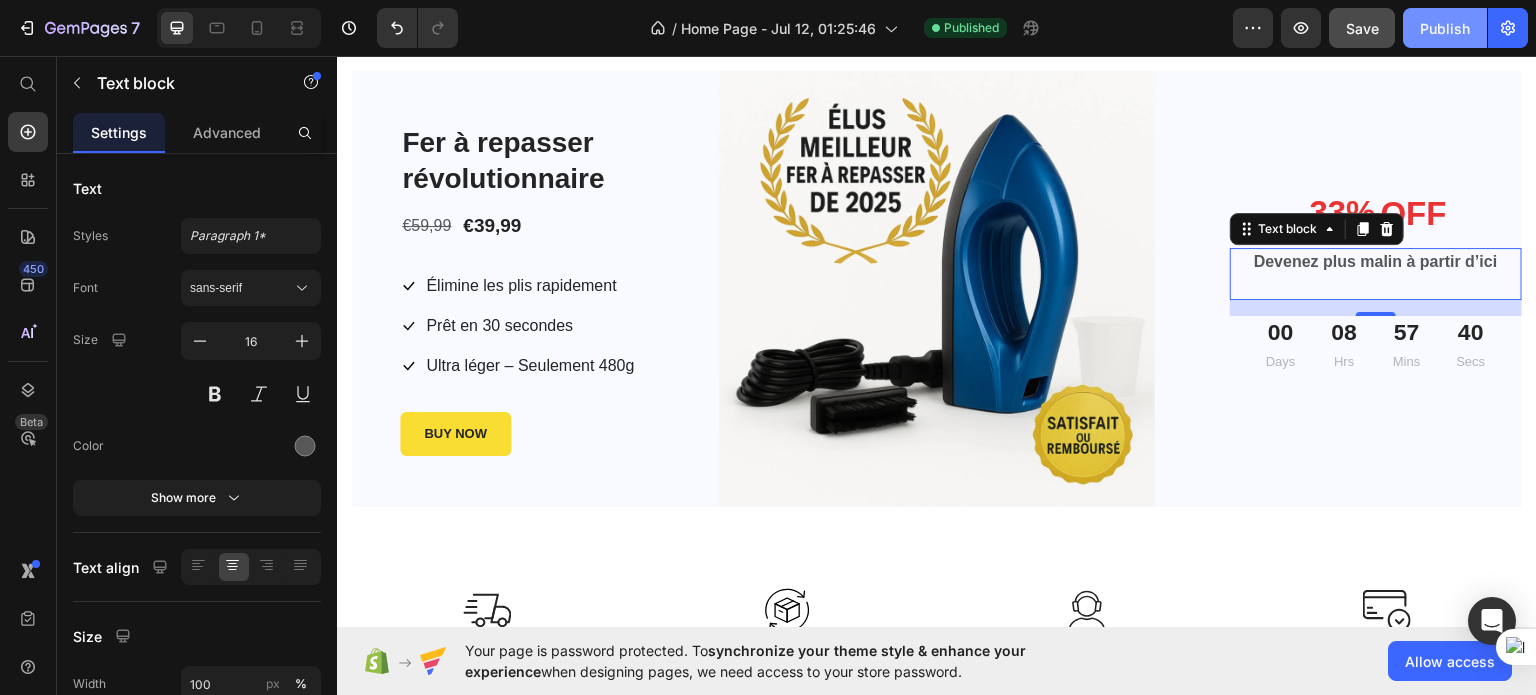 click on "Publish" at bounding box center [1445, 28] 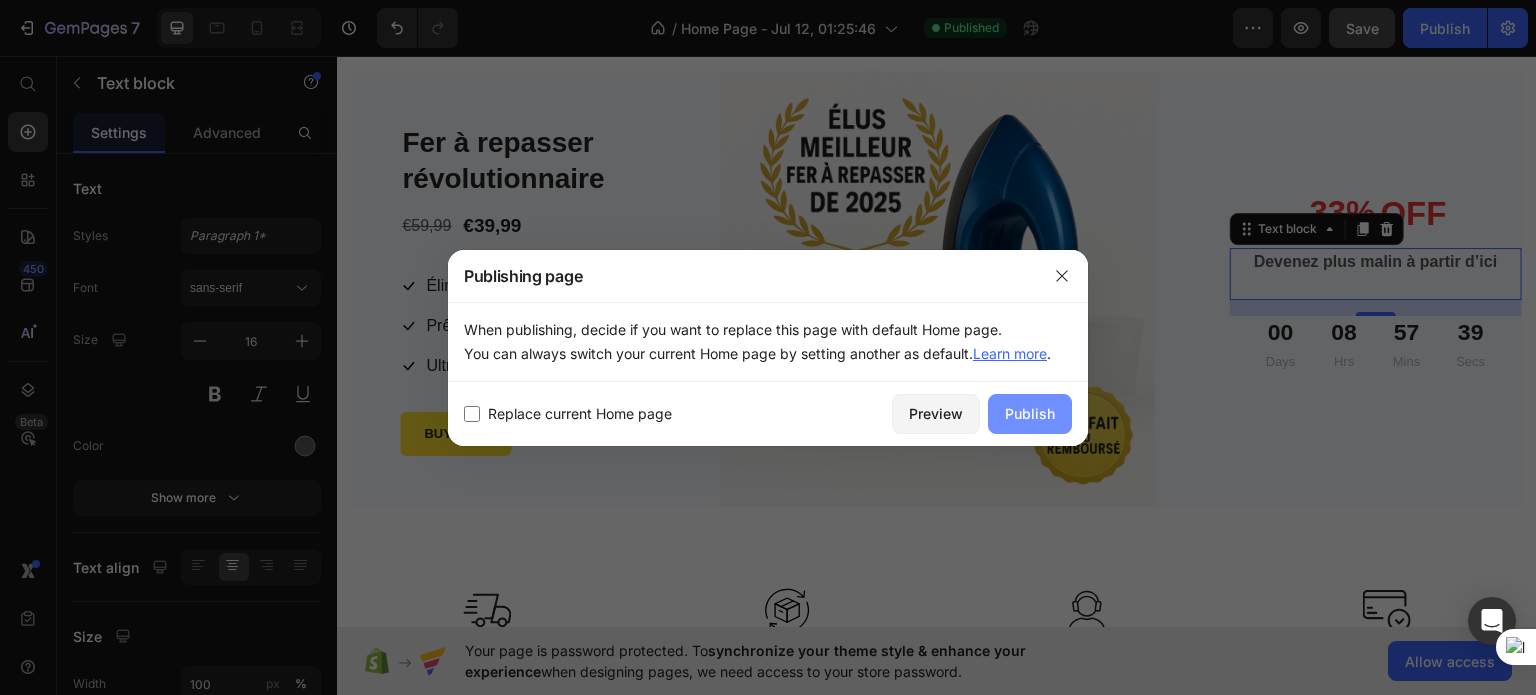 click on "Publish" at bounding box center (1030, 414) 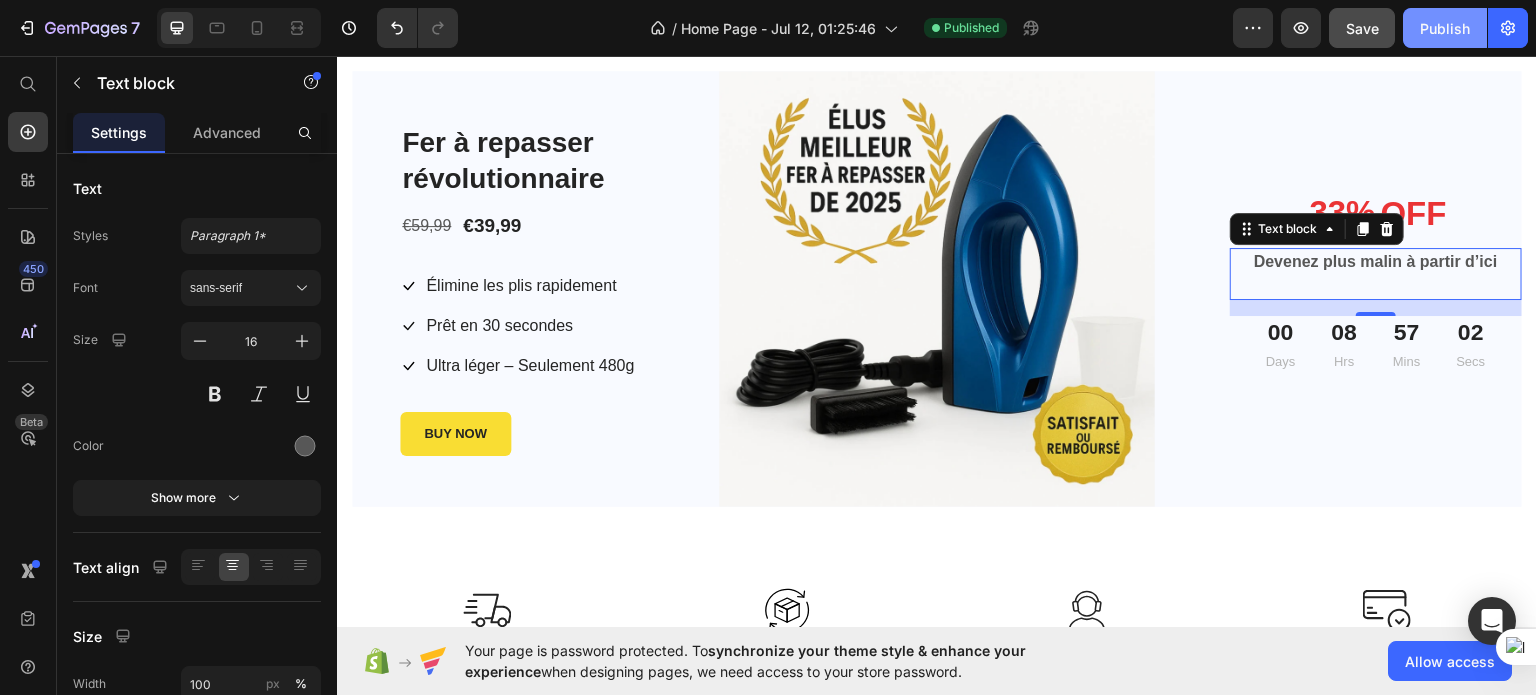 click on "Publish" at bounding box center (1445, 28) 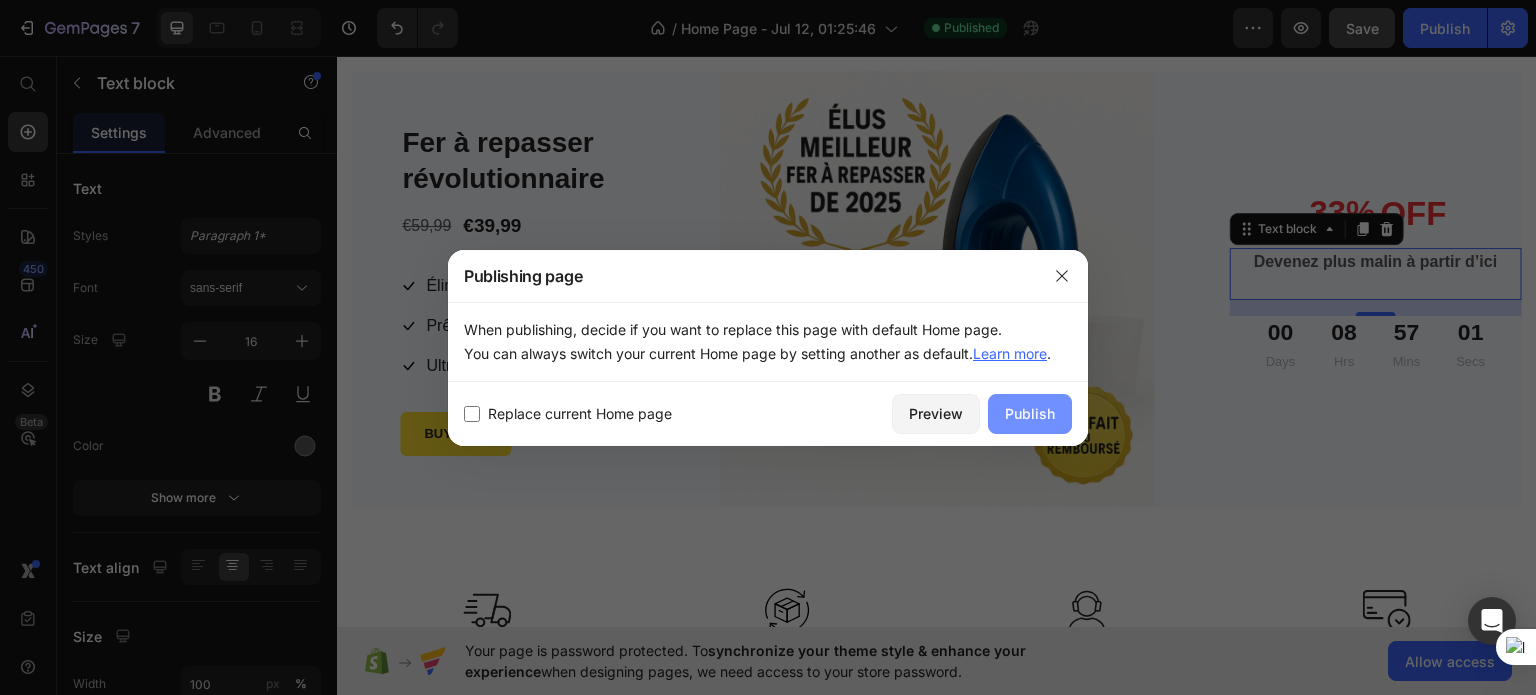 click on "Publish" at bounding box center (1030, 414) 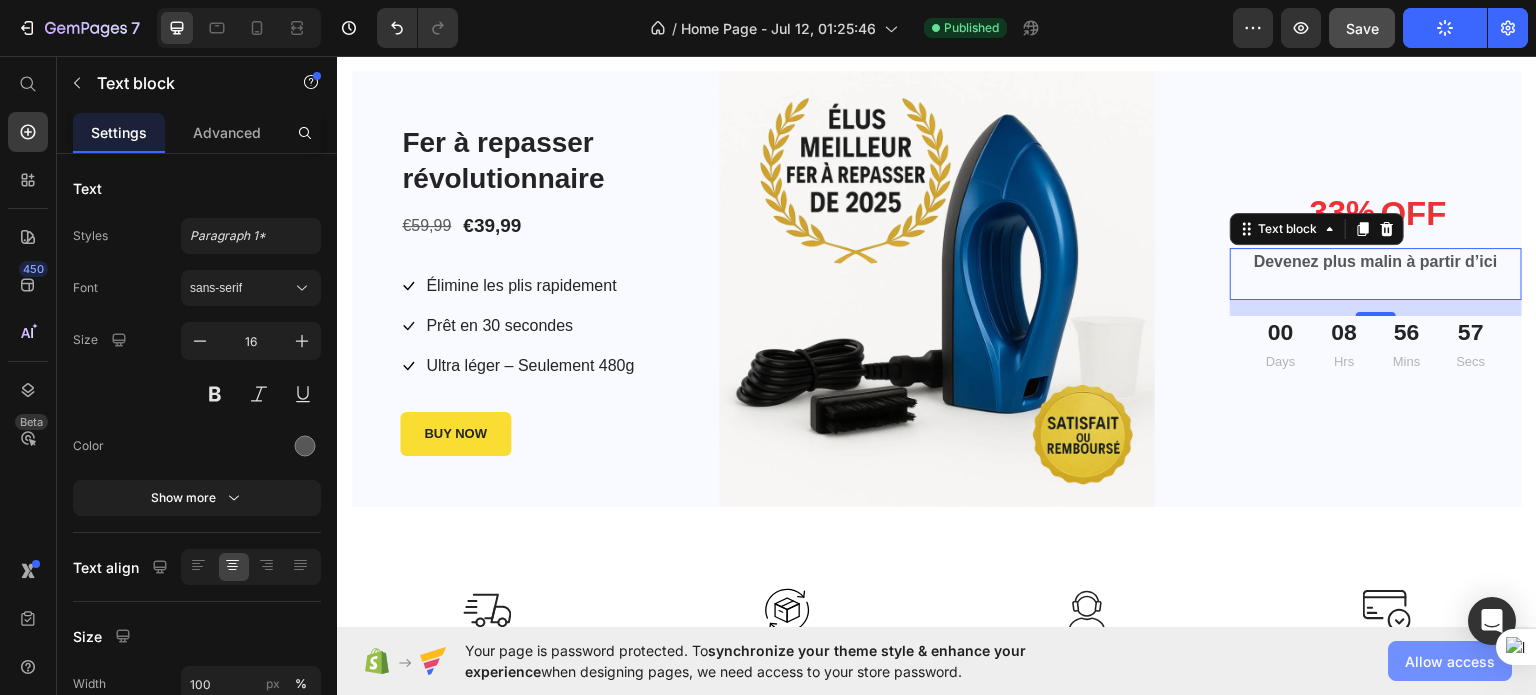 click on "Allow access" 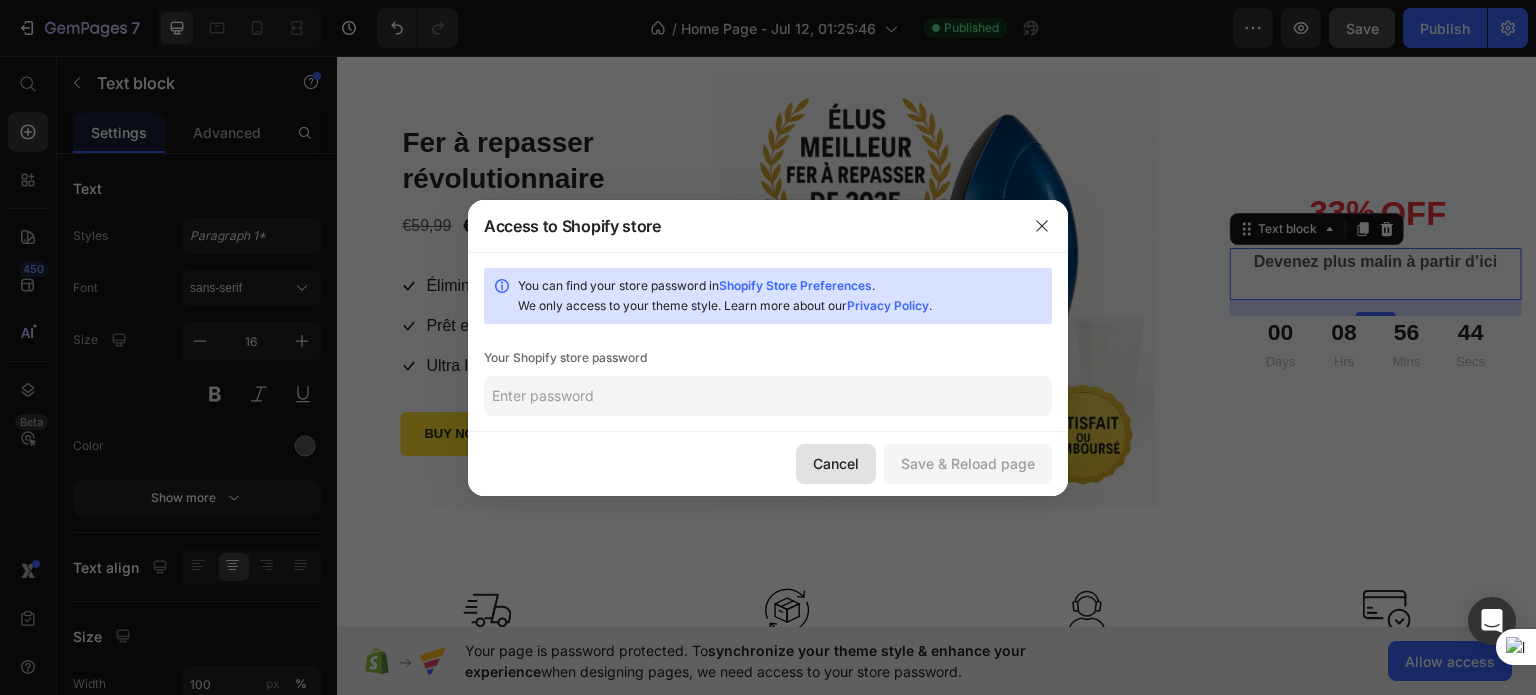 click on "Cancel" 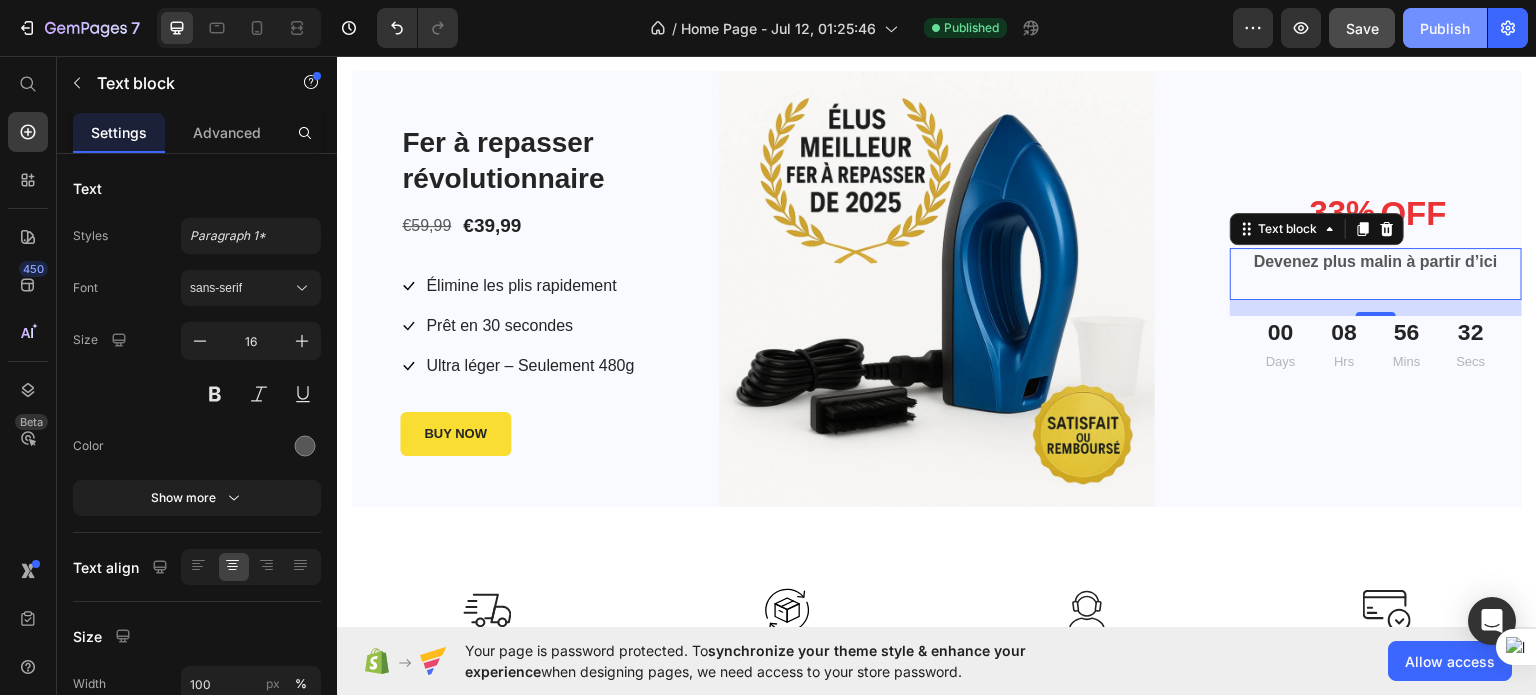 click on "Publish" at bounding box center [1445, 28] 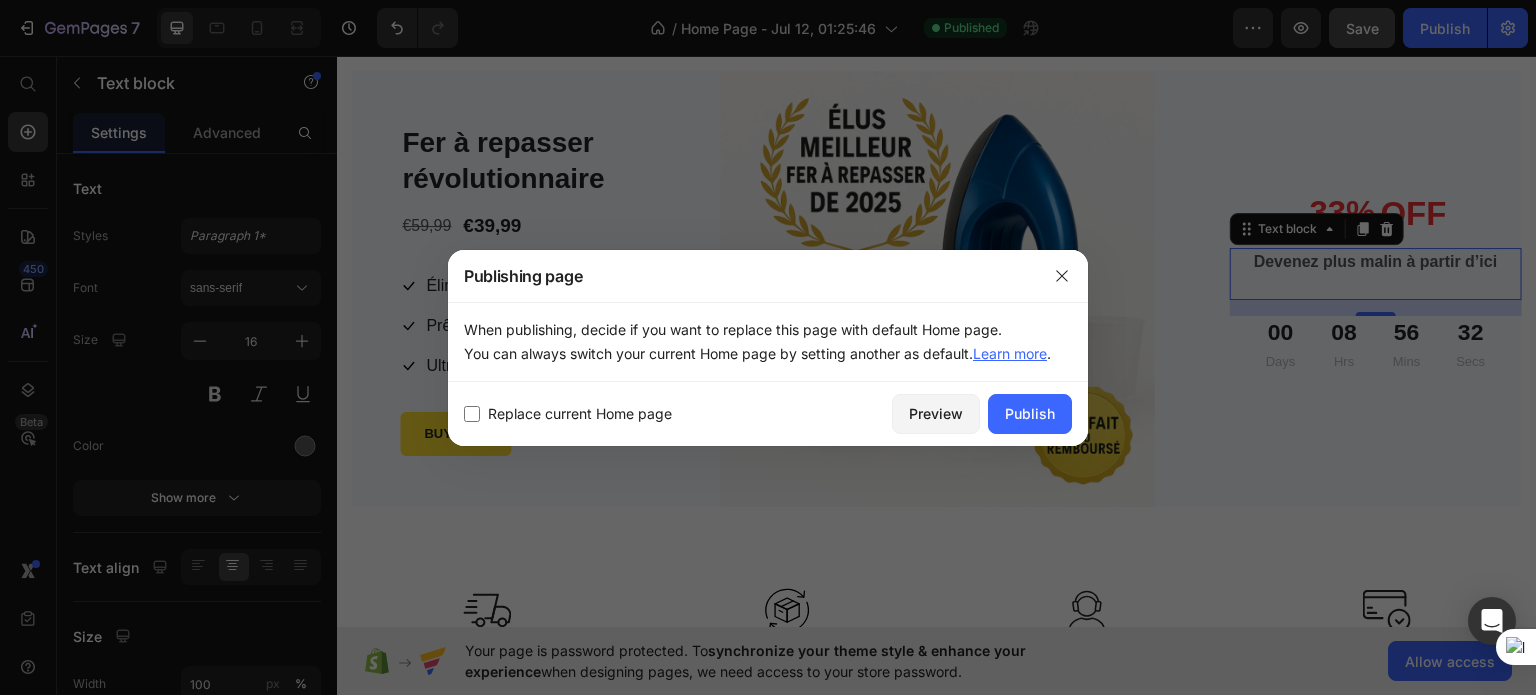 click on "Replace current Home page Preview  Publish" at bounding box center (768, 414) 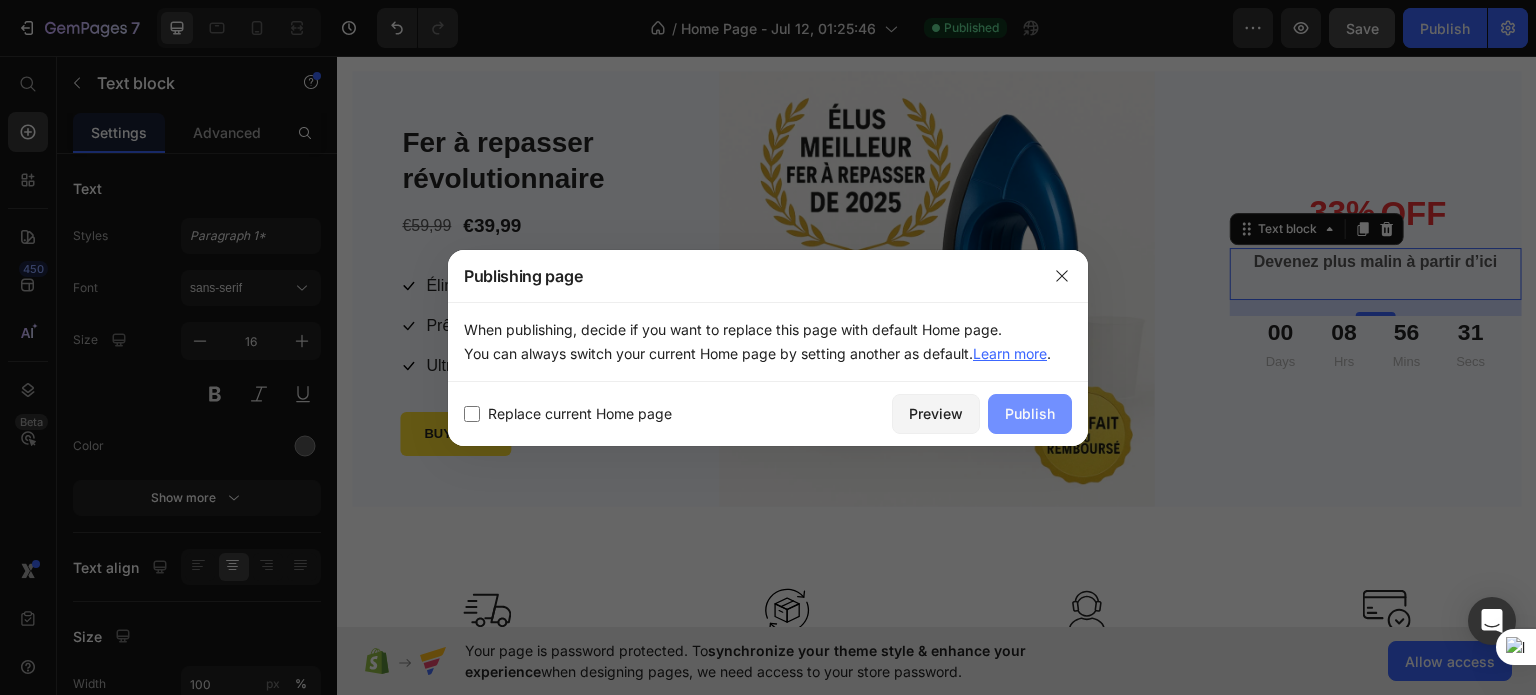 click on "Publish" at bounding box center (1030, 413) 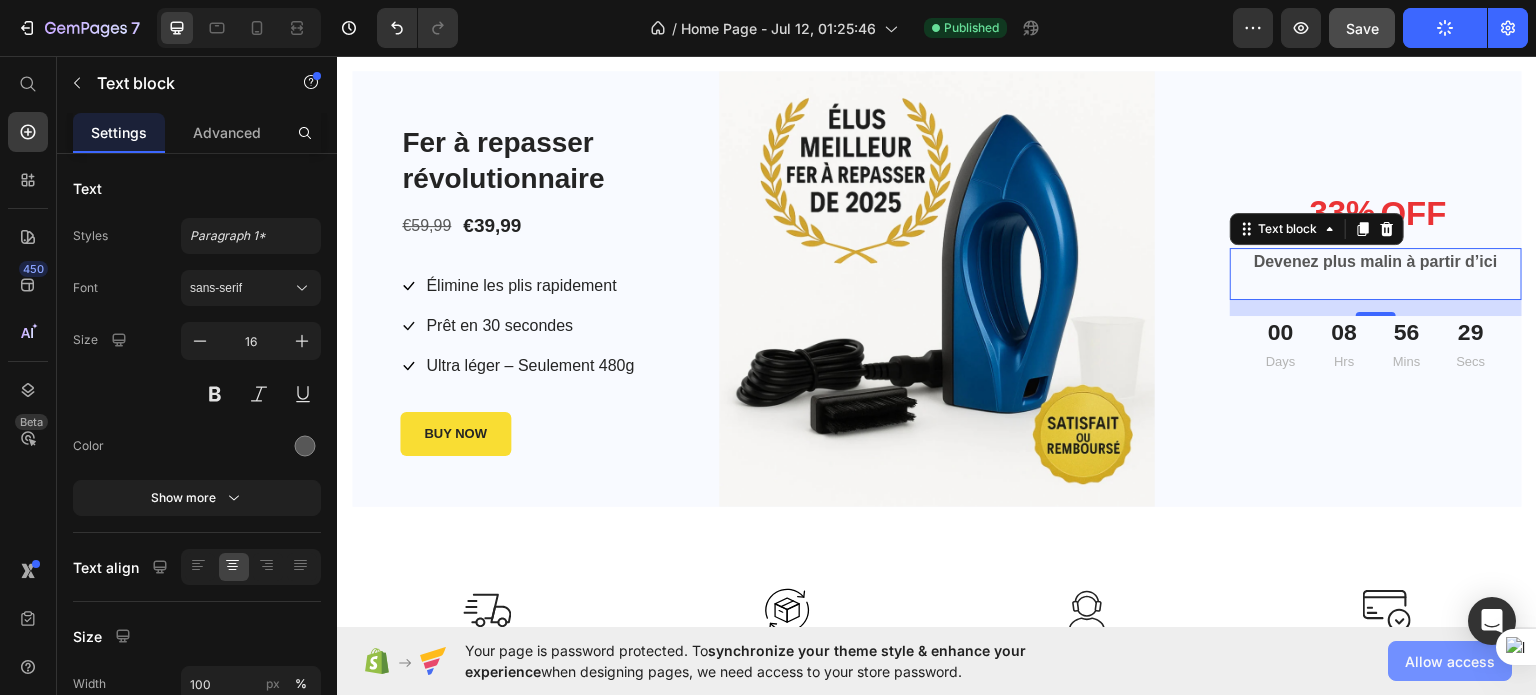 click on "Allow access" 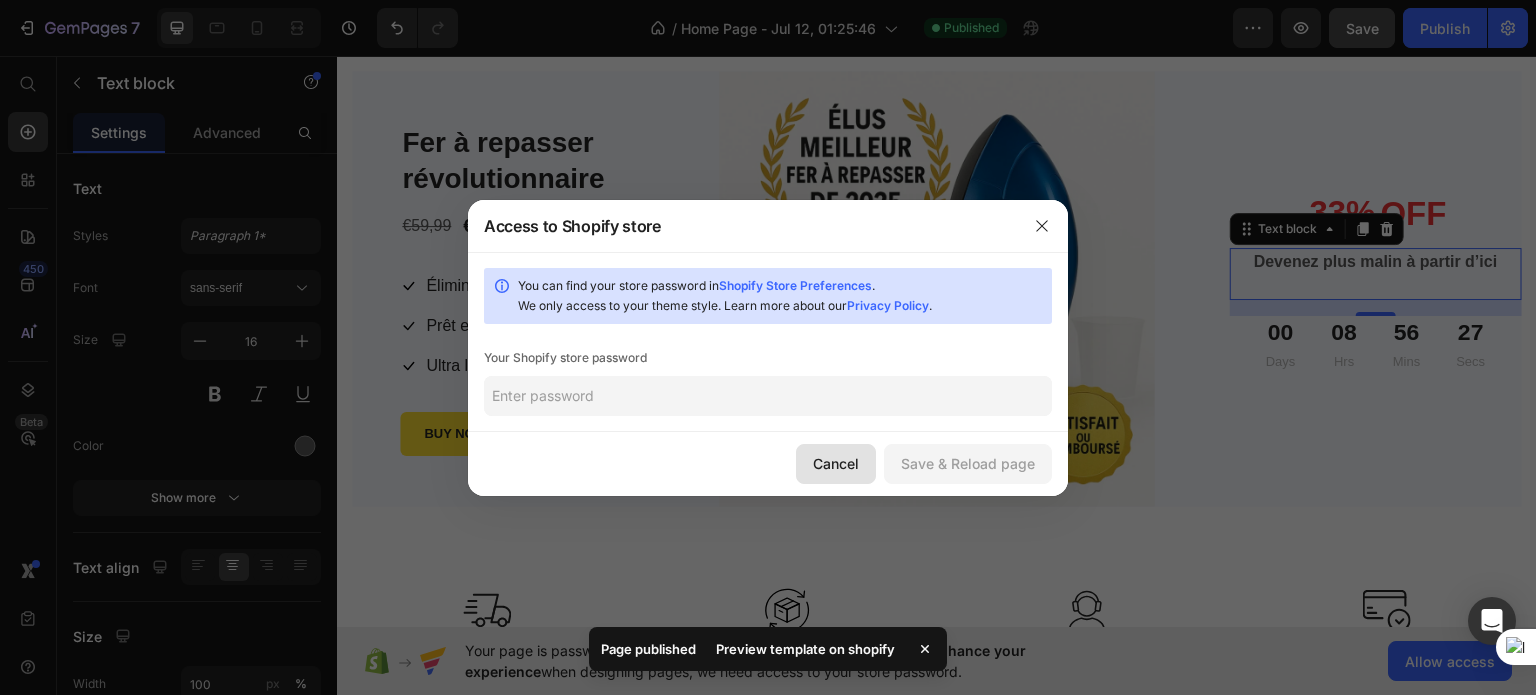 click on "Cancel" at bounding box center (836, 463) 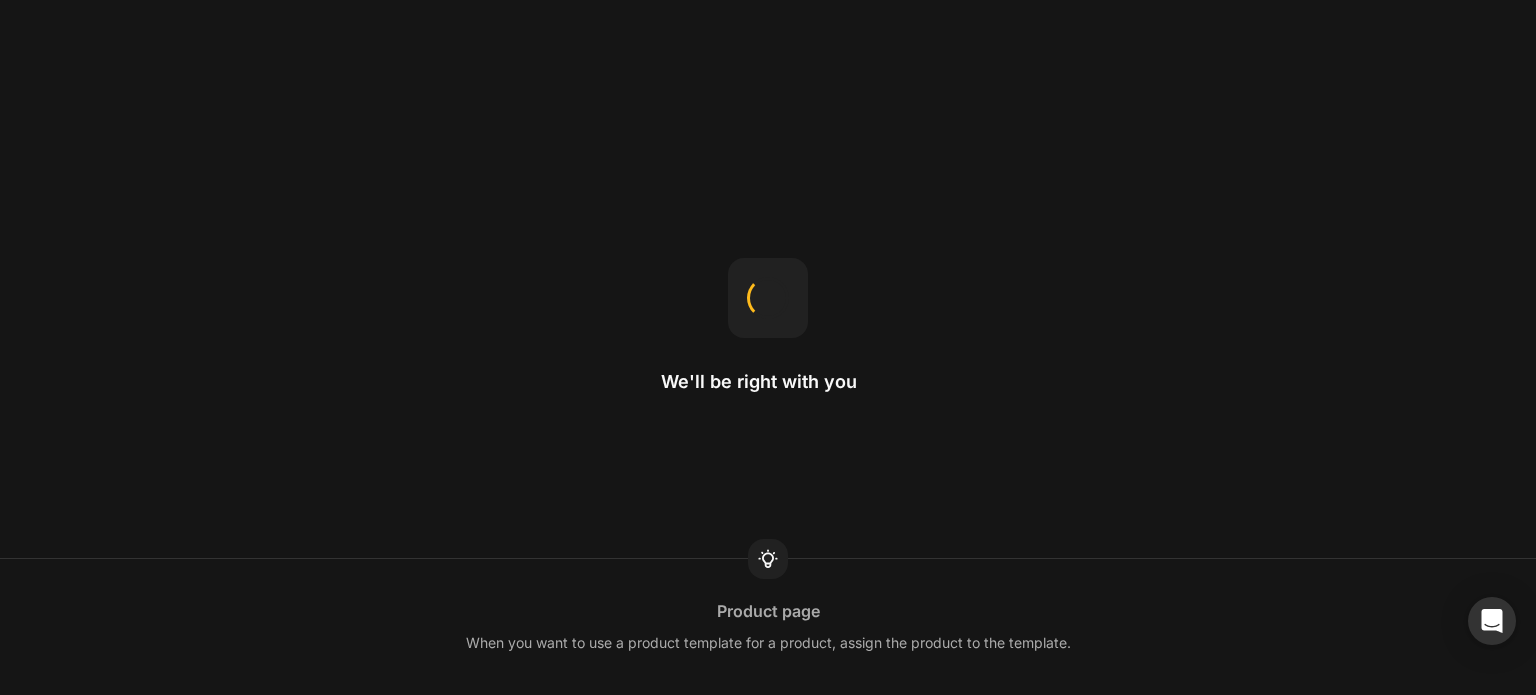 scroll, scrollTop: 0, scrollLeft: 0, axis: both 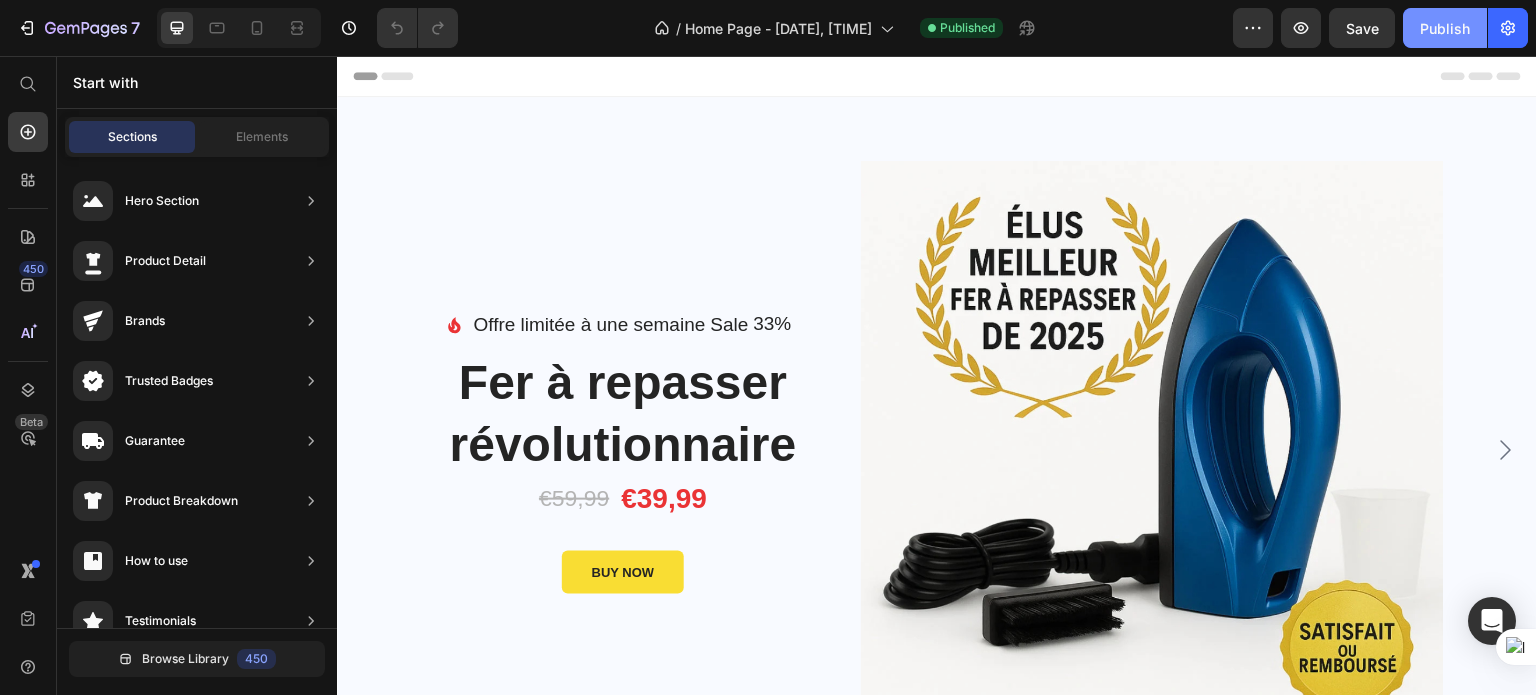 click on "Publish" at bounding box center (1445, 28) 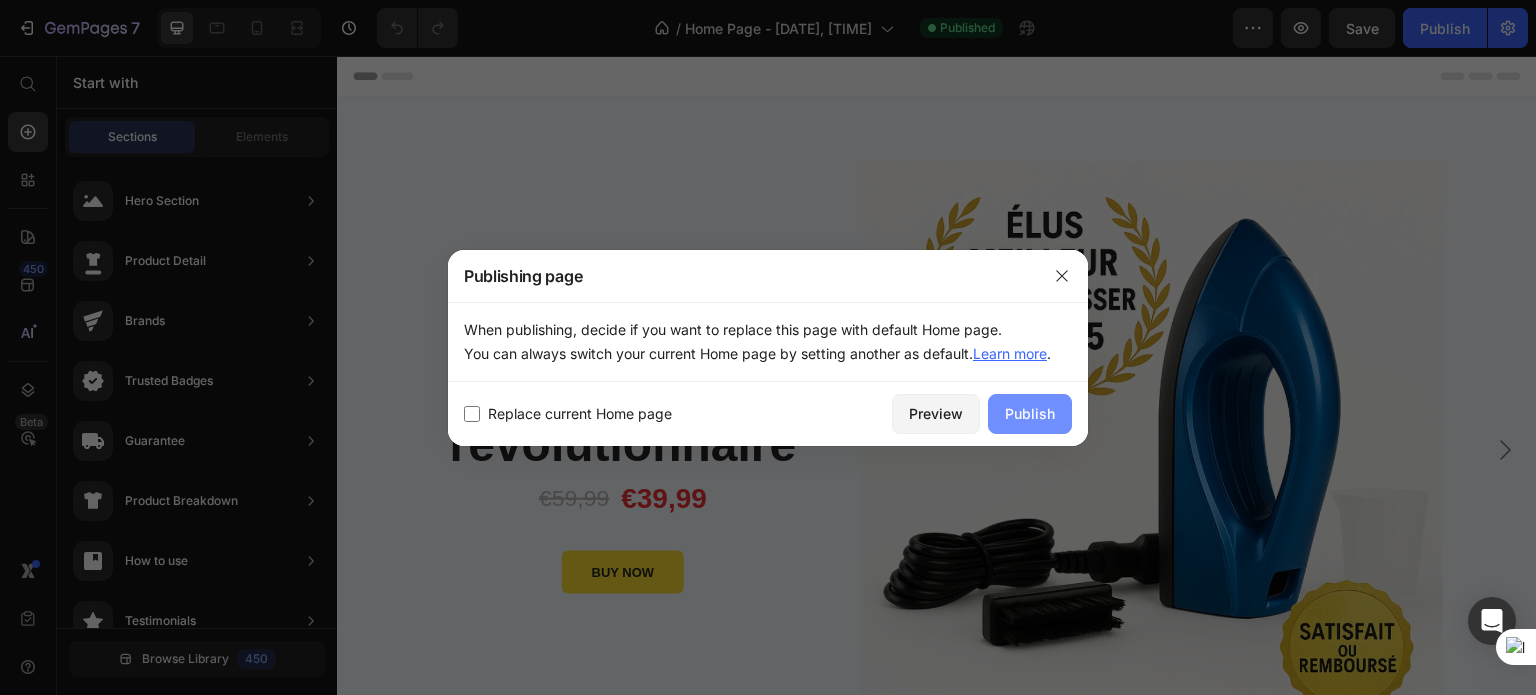 click on "Publish" at bounding box center (1030, 413) 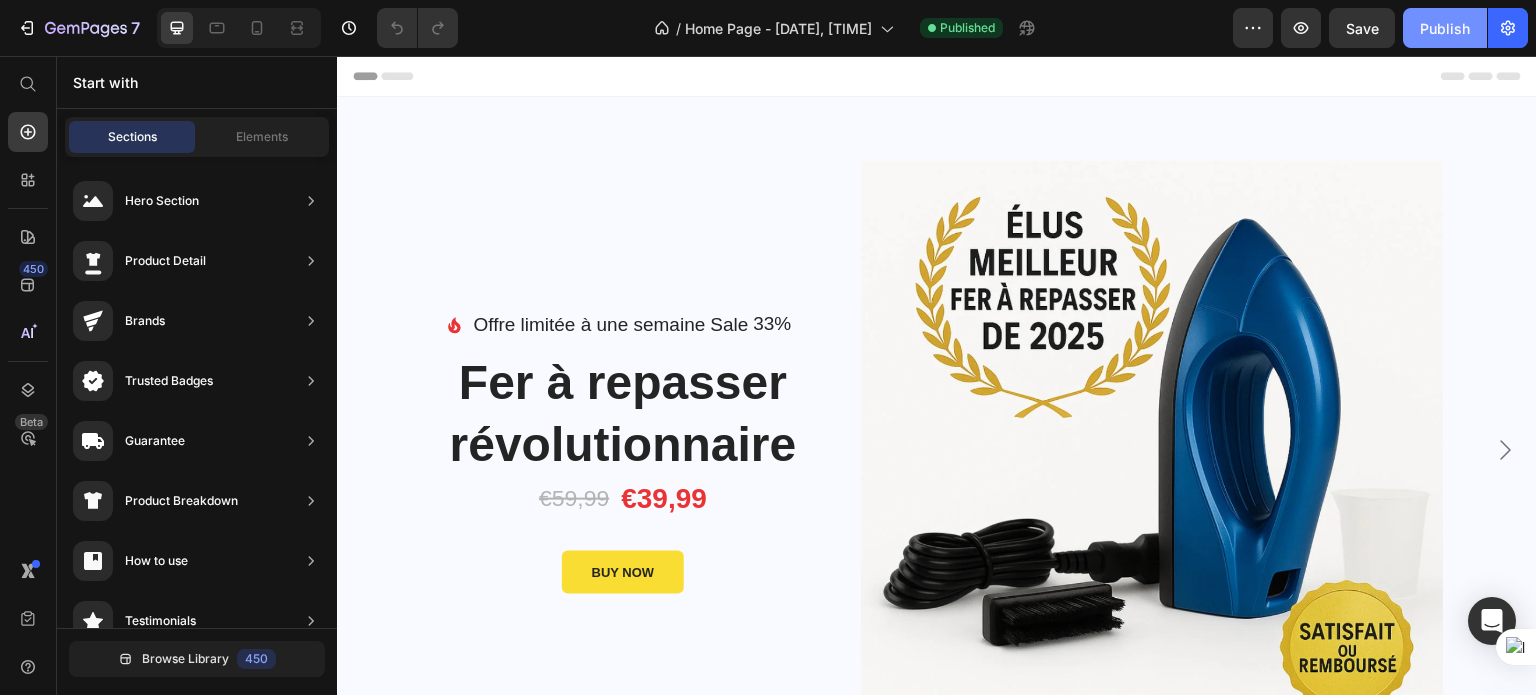 click on "Publish" at bounding box center (1445, 28) 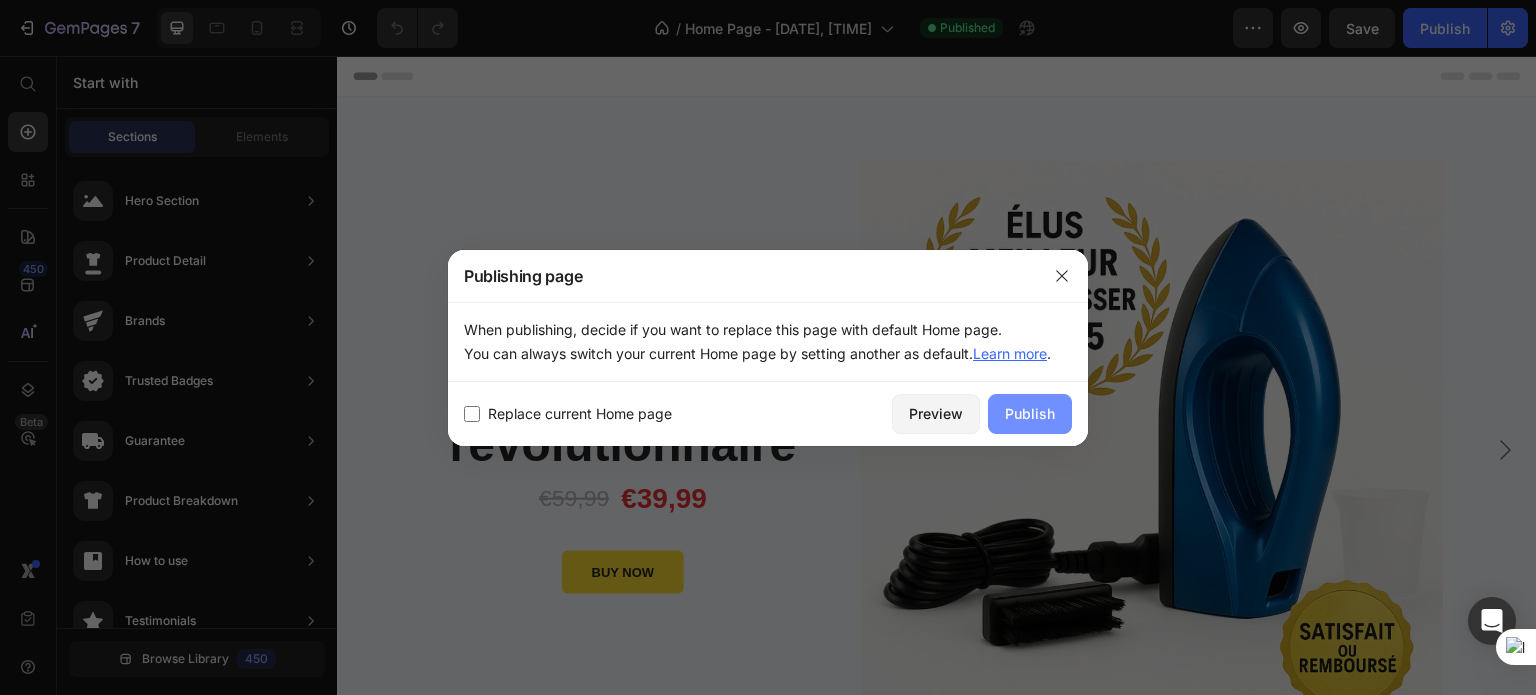 click on "Publish" at bounding box center (1030, 414) 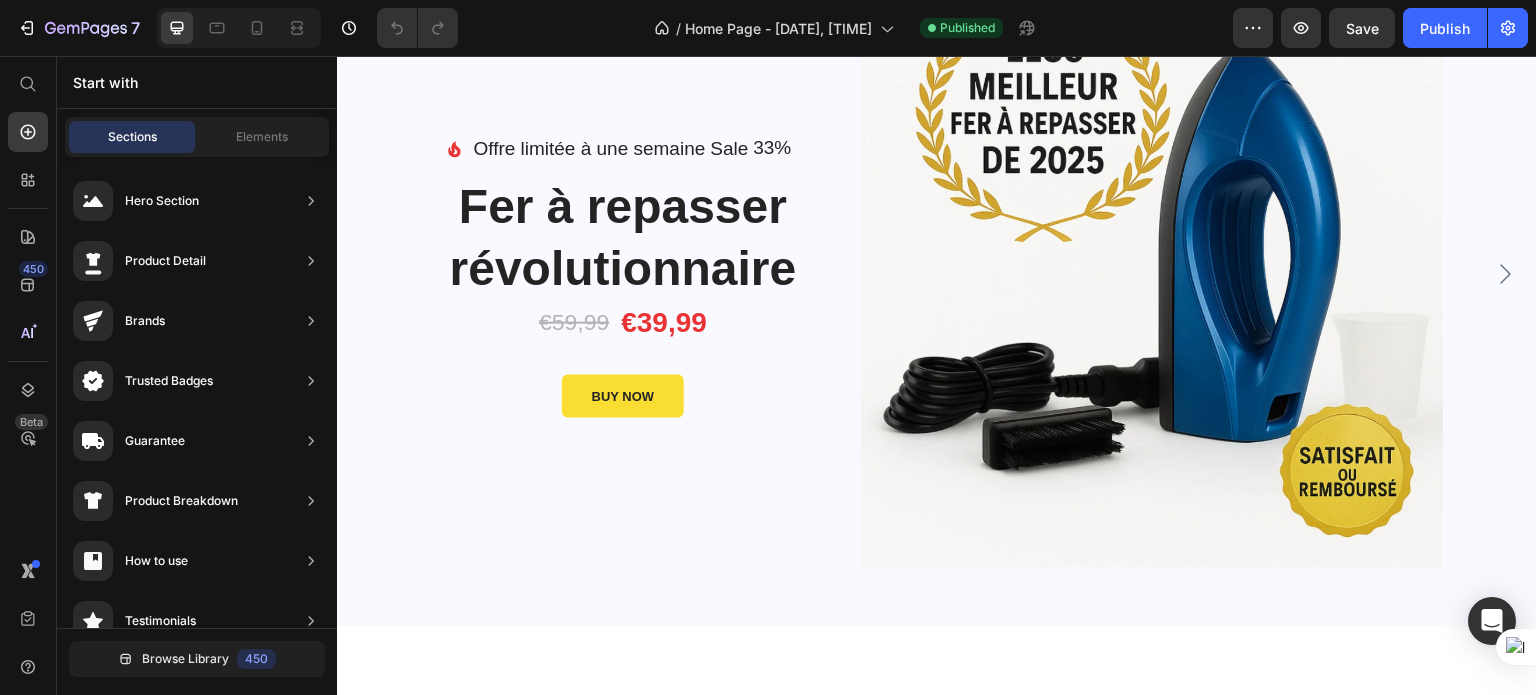 scroll, scrollTop: 0, scrollLeft: 0, axis: both 